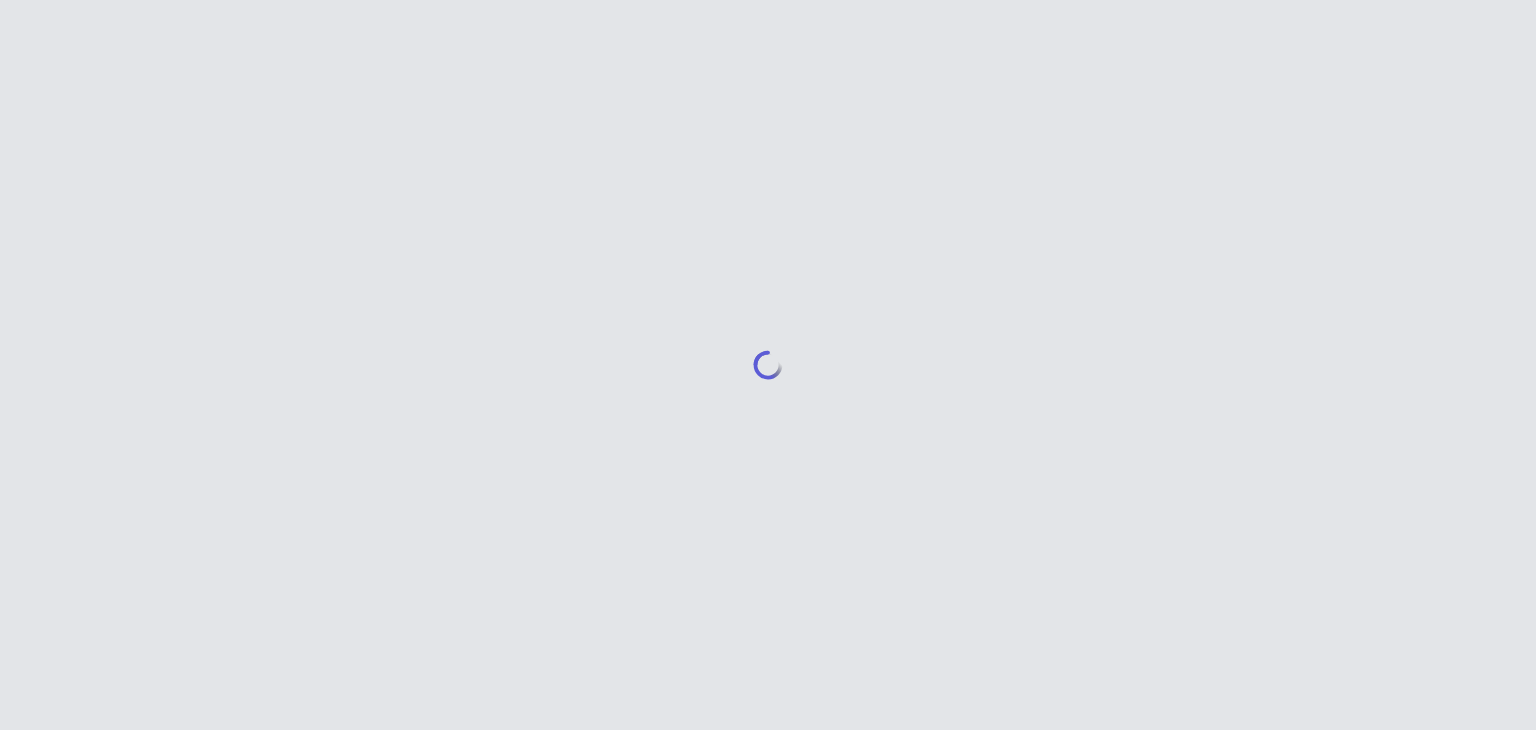 scroll, scrollTop: 0, scrollLeft: 0, axis: both 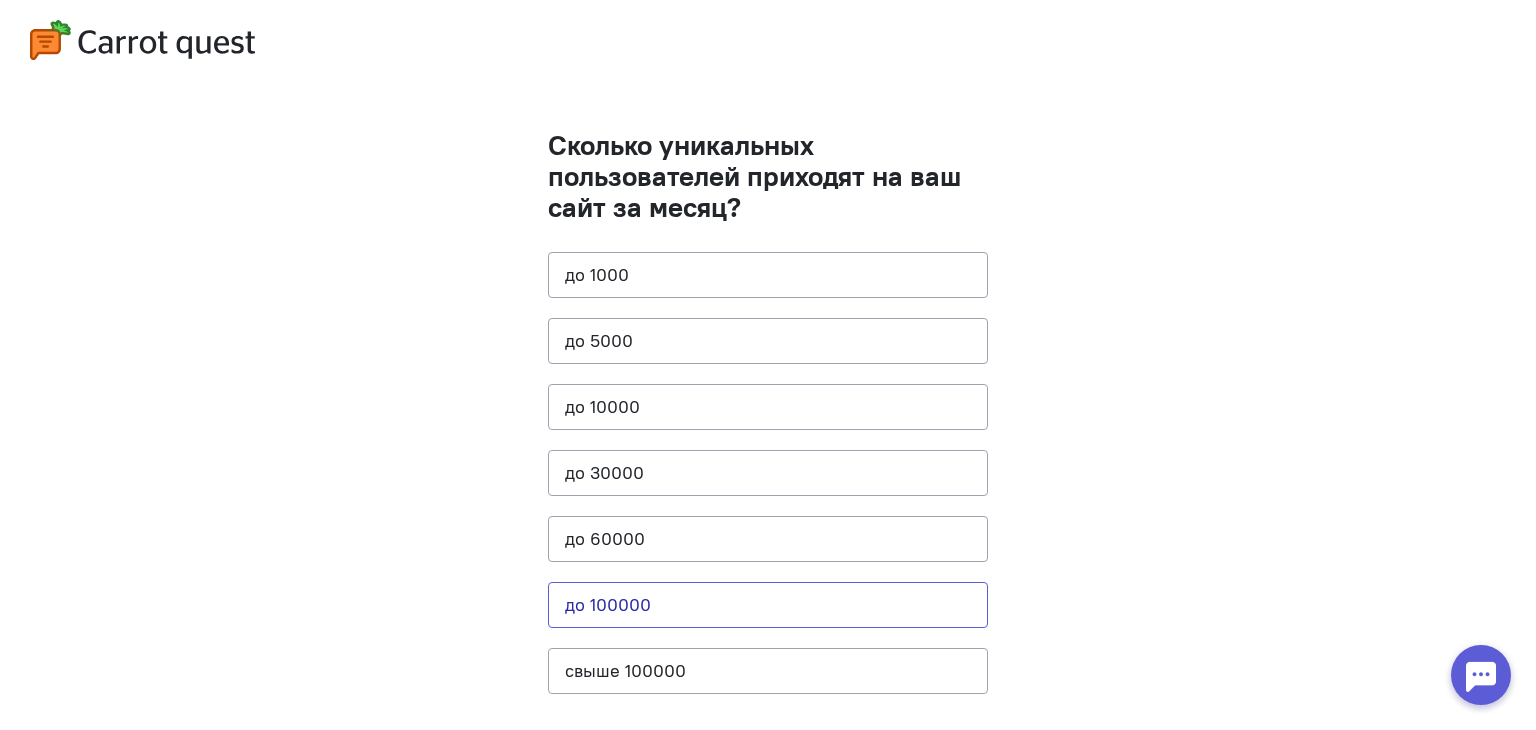 click on "до 100000" at bounding box center (768, 605) 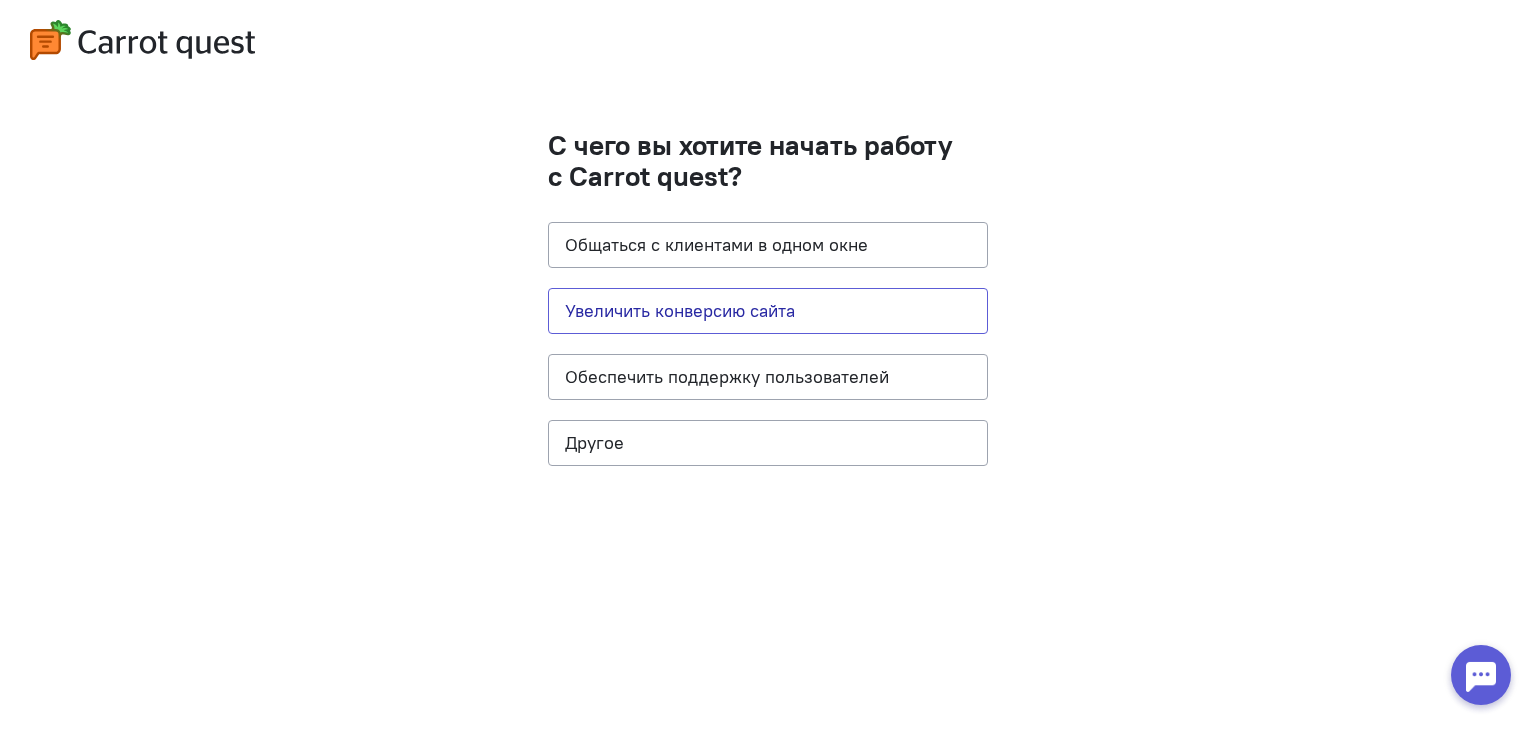 click on "Увеличить конверсию сайта" at bounding box center (768, 311) 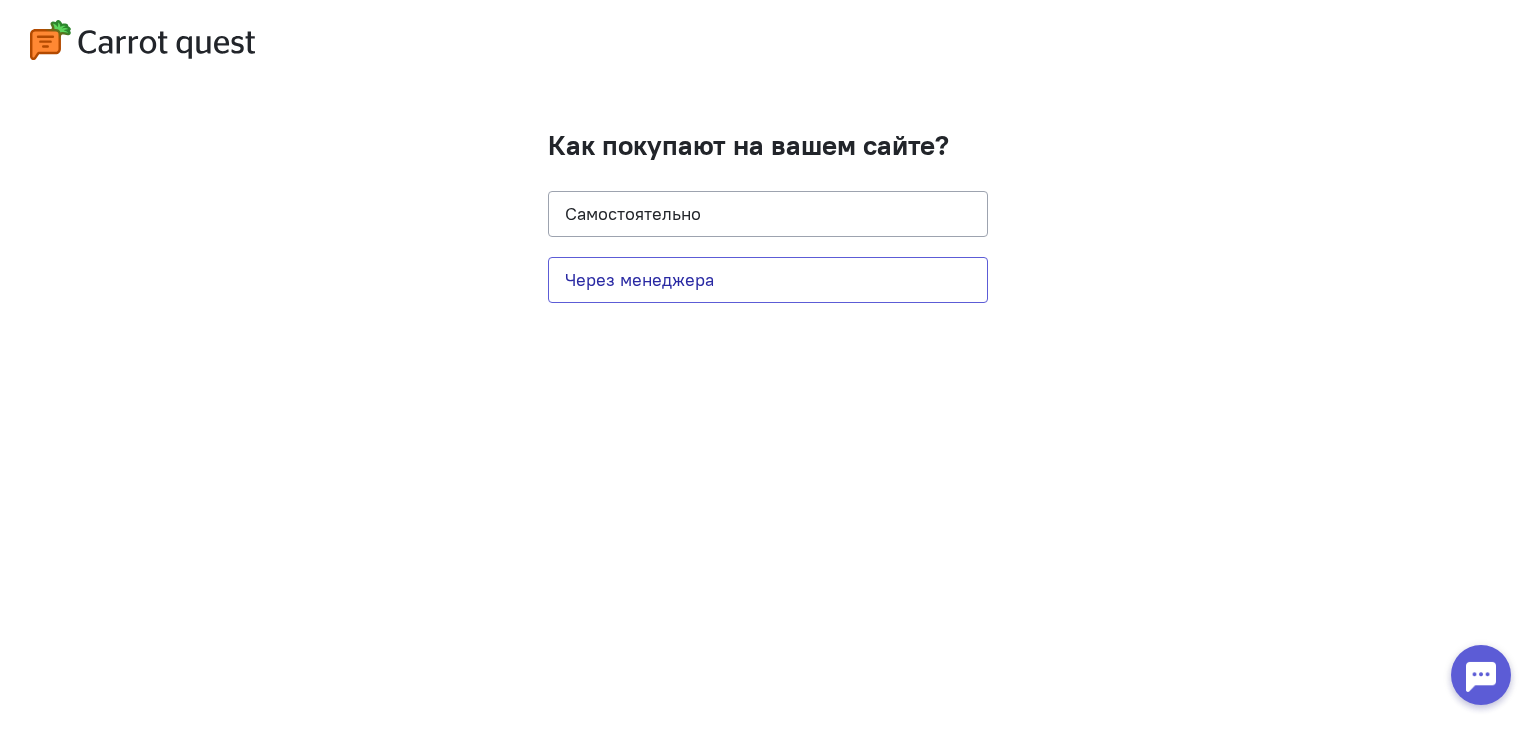 click on "Через менеджера" at bounding box center [768, 280] 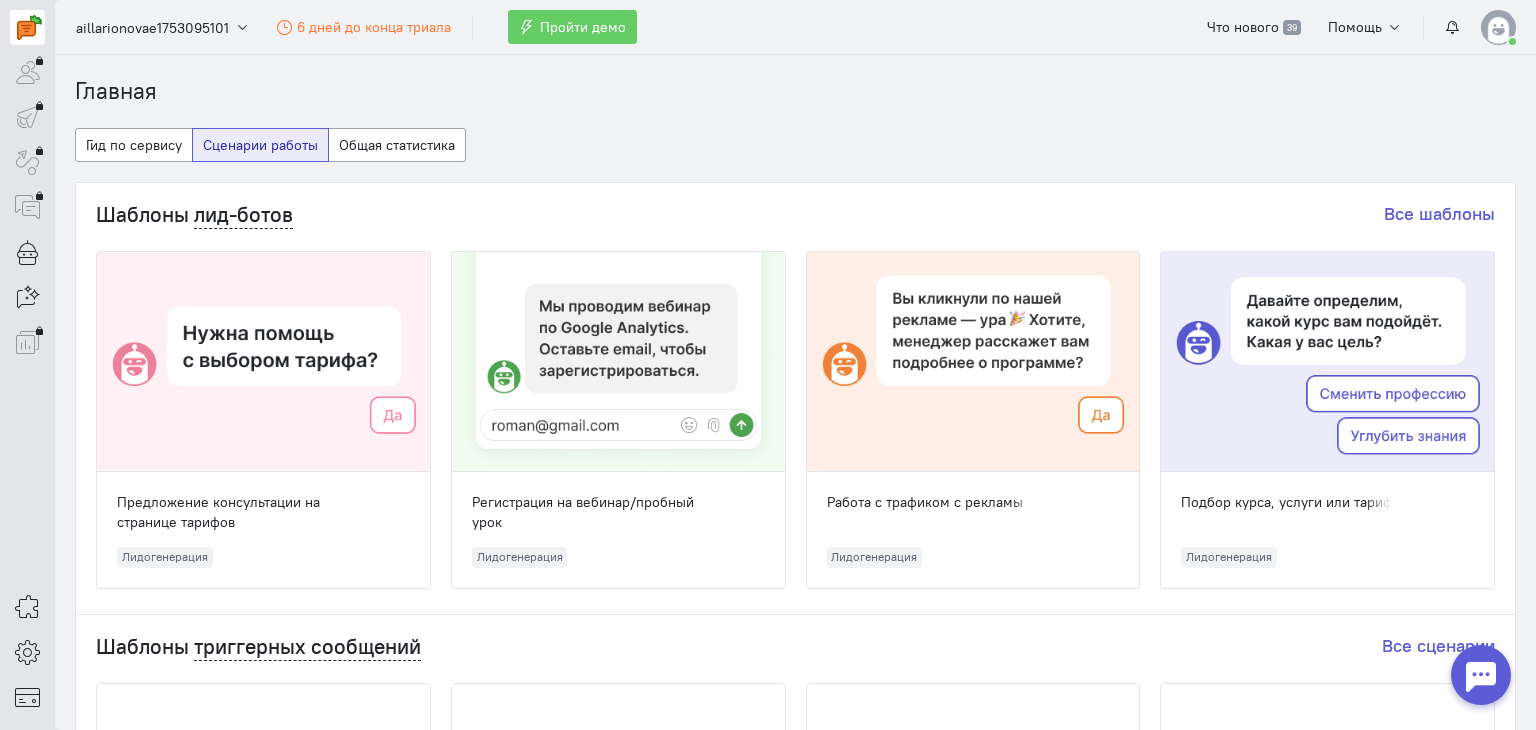 click at bounding box center (1498, 27) 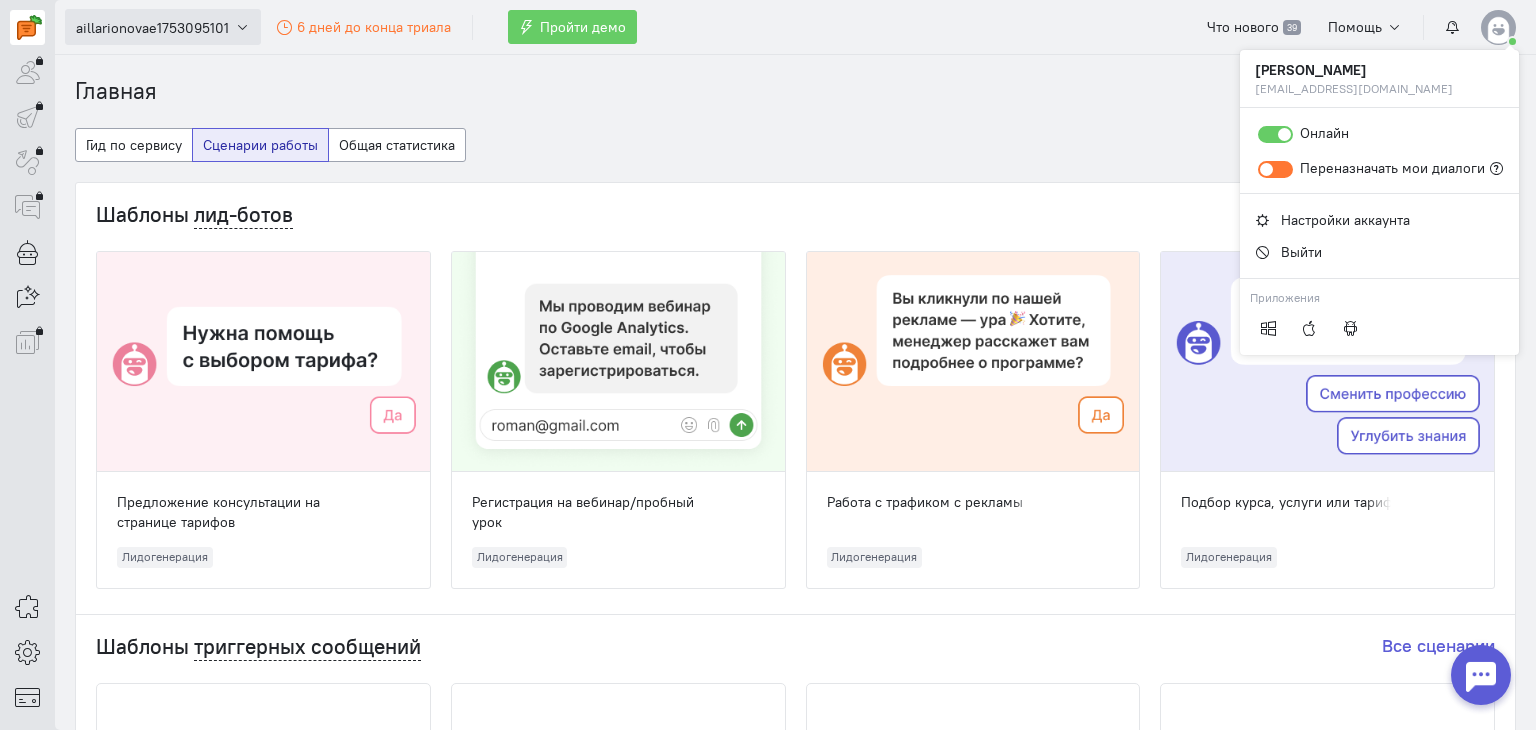 click at bounding box center (242, 27) 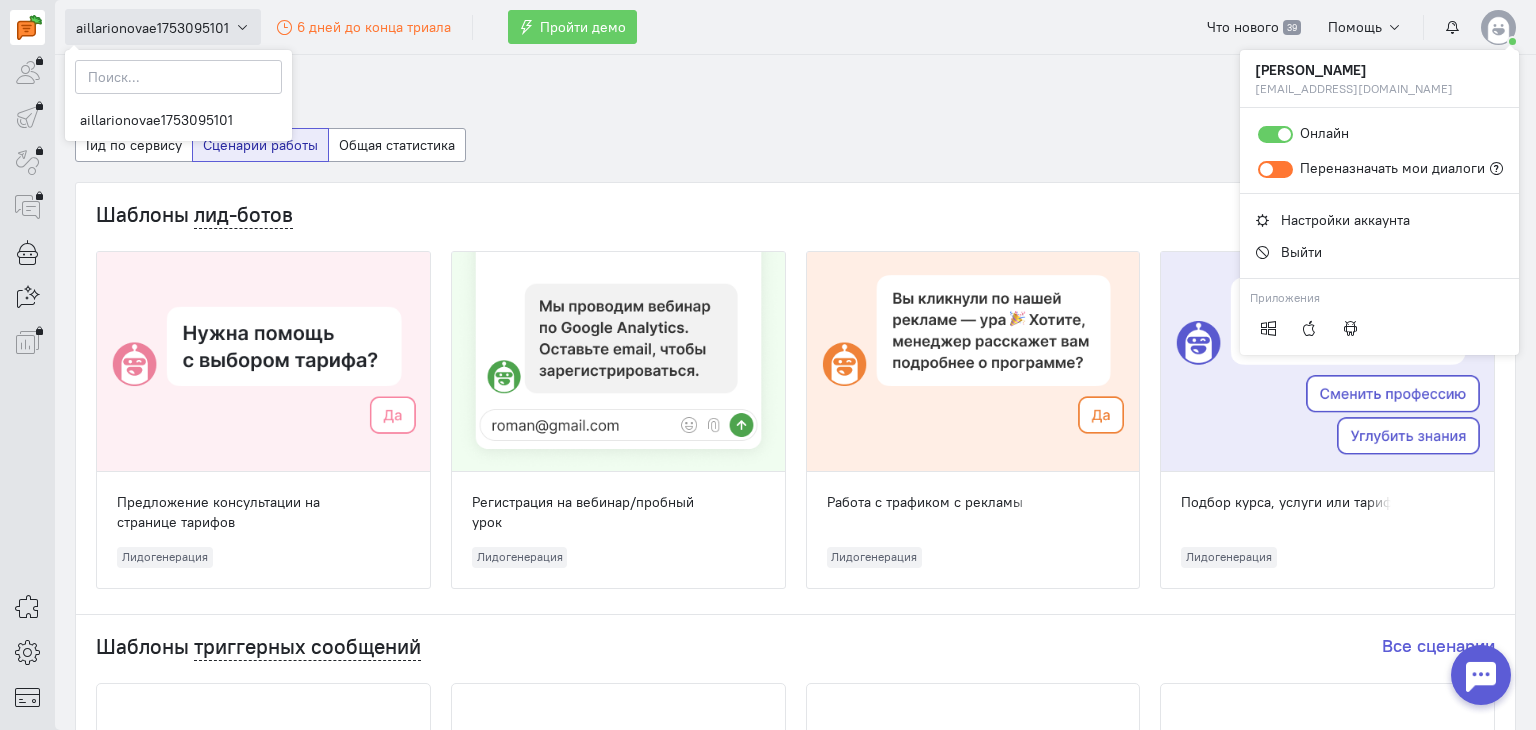 drag, startPoint x: 68, startPoint y: 22, endPoint x: 485, endPoint y: 149, distance: 435.91055 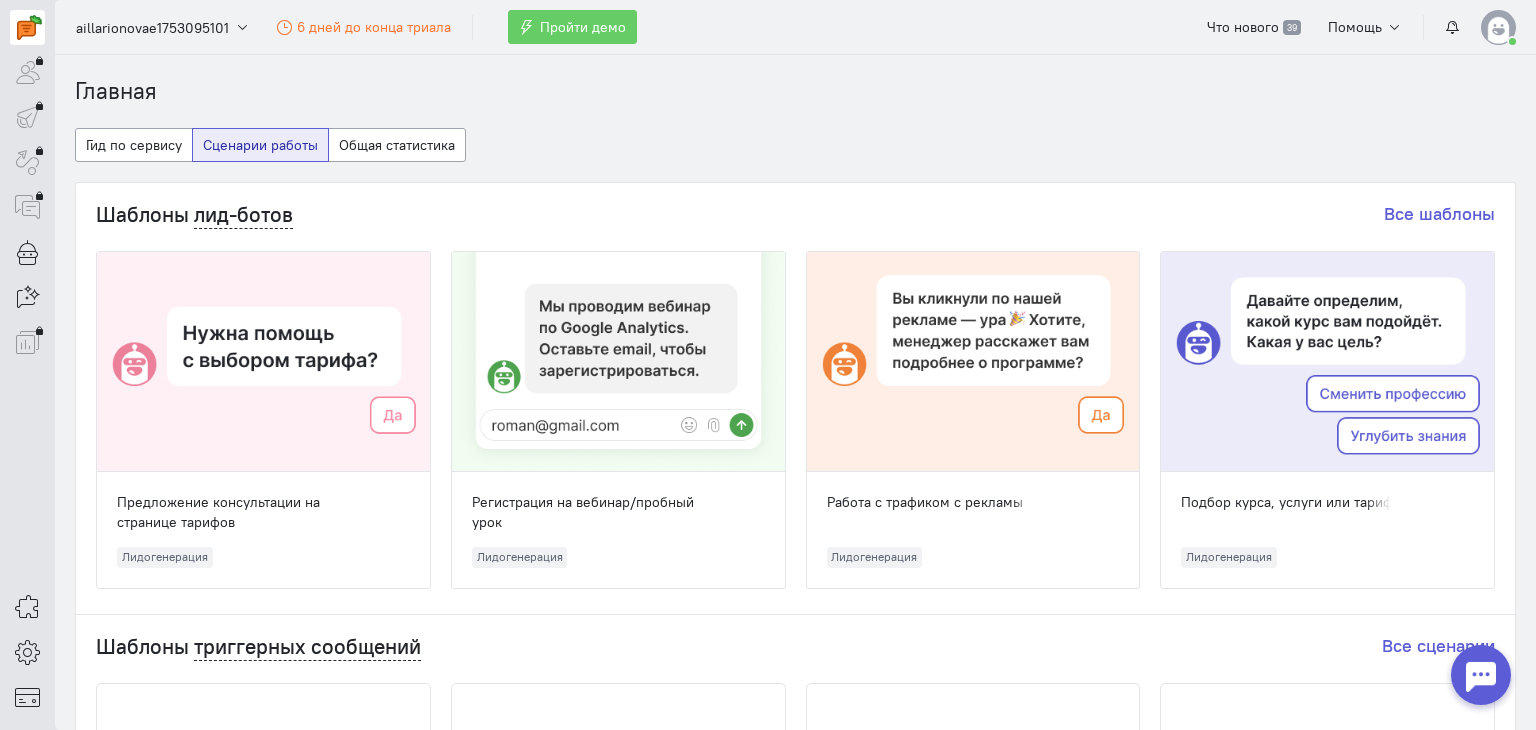 click on "Гид по сервису
Сценарии работы
Общая статистика" at bounding box center (795, 155) 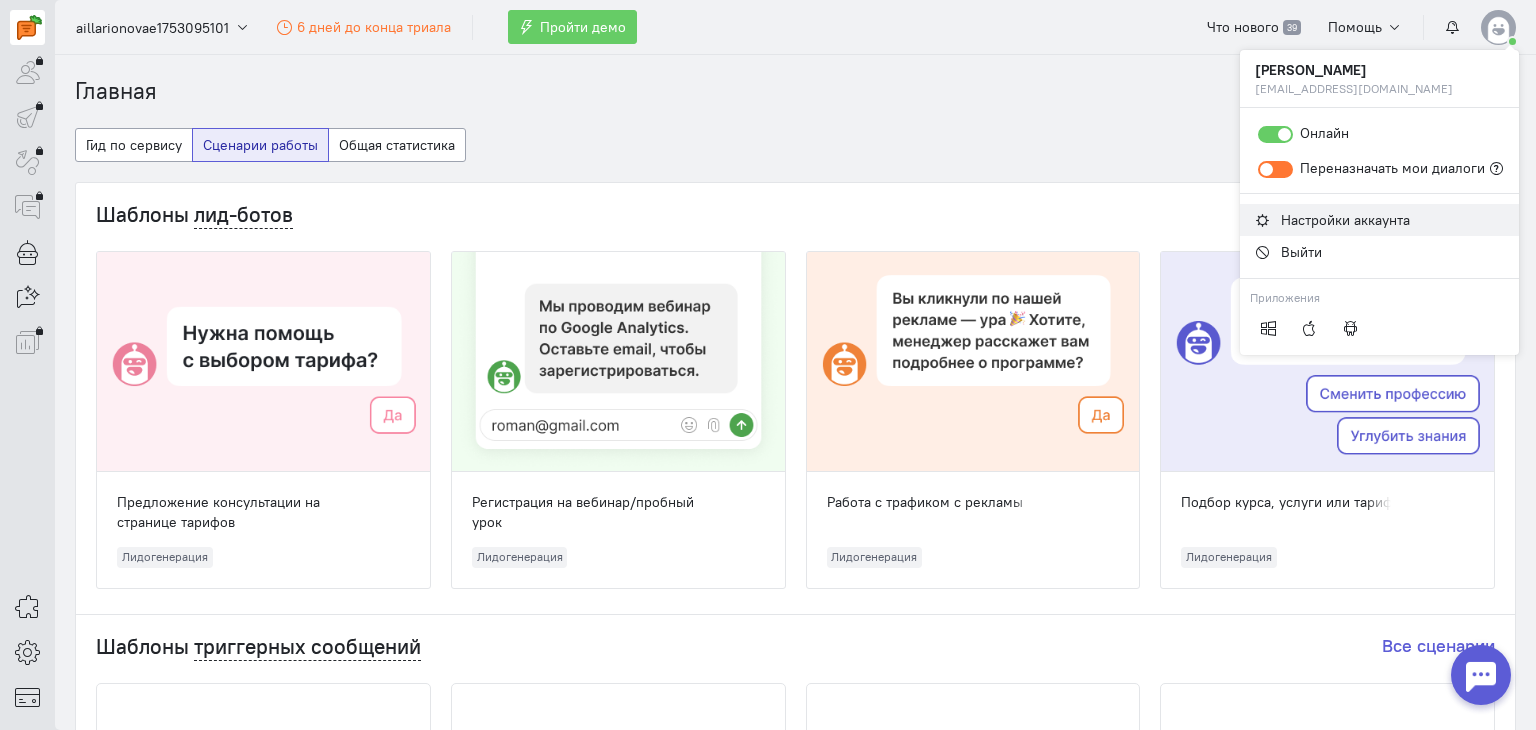 click on "Настройки аккаунта" at bounding box center [1345, 220] 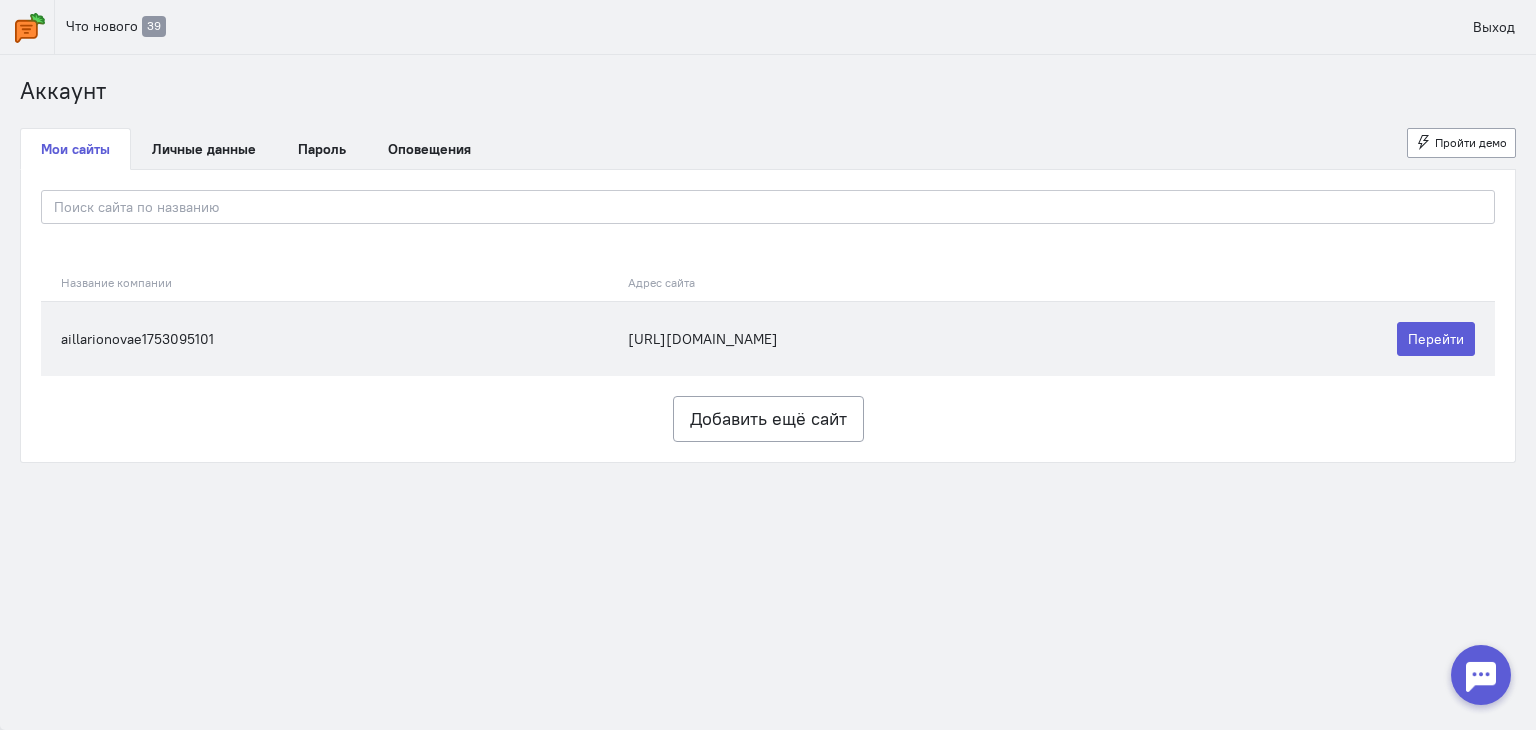 click on "aillarionovae1753095101" at bounding box center (329, 338) 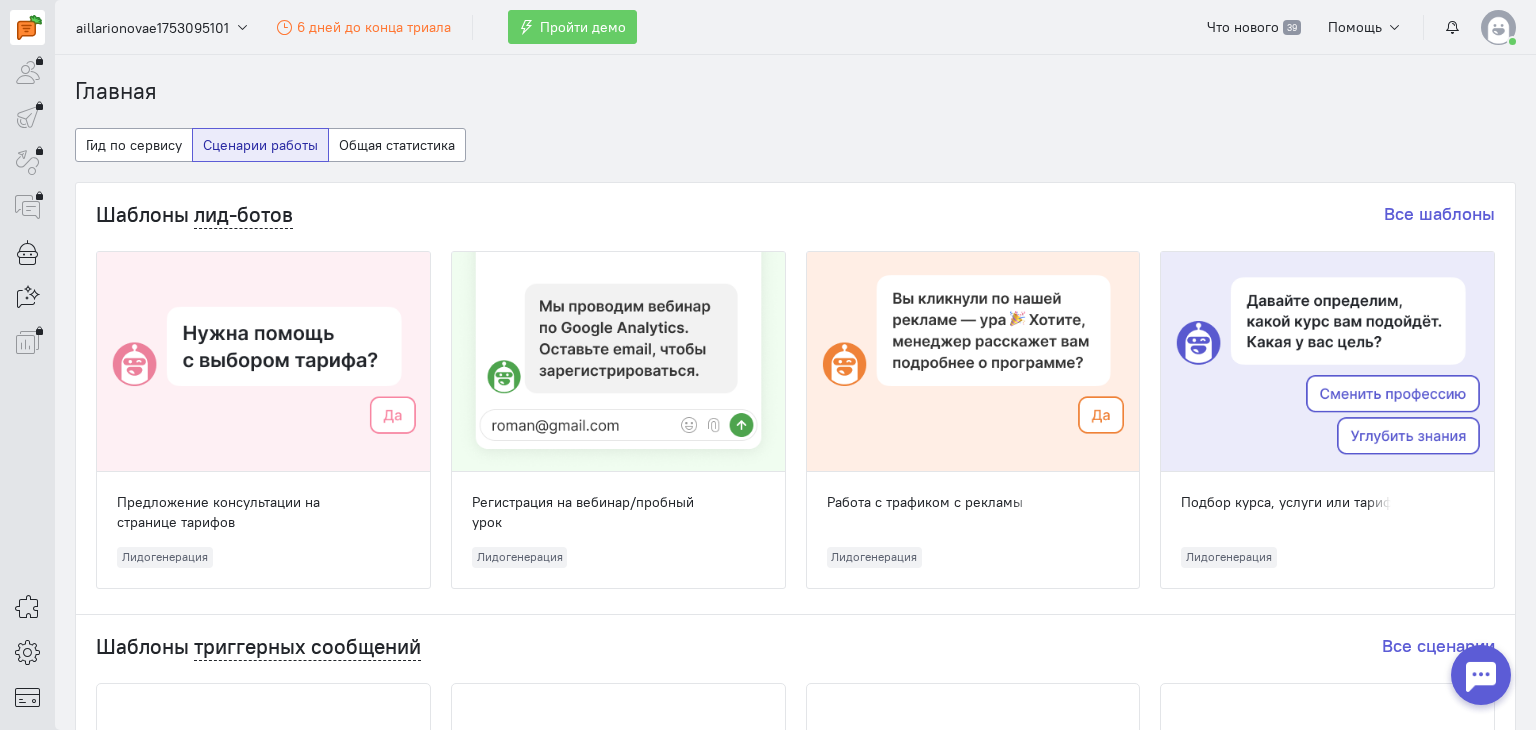 click on "Главная
Гид по сервису
Сценарии работы
Общая статистика
Шаблоны
лид-ботов
Все шаблоны
Предложение консультации на странице тарифов
Лидогенерация
Регистрация на вебинар/пробный урок
Лидогенерация" at bounding box center (795, 913) 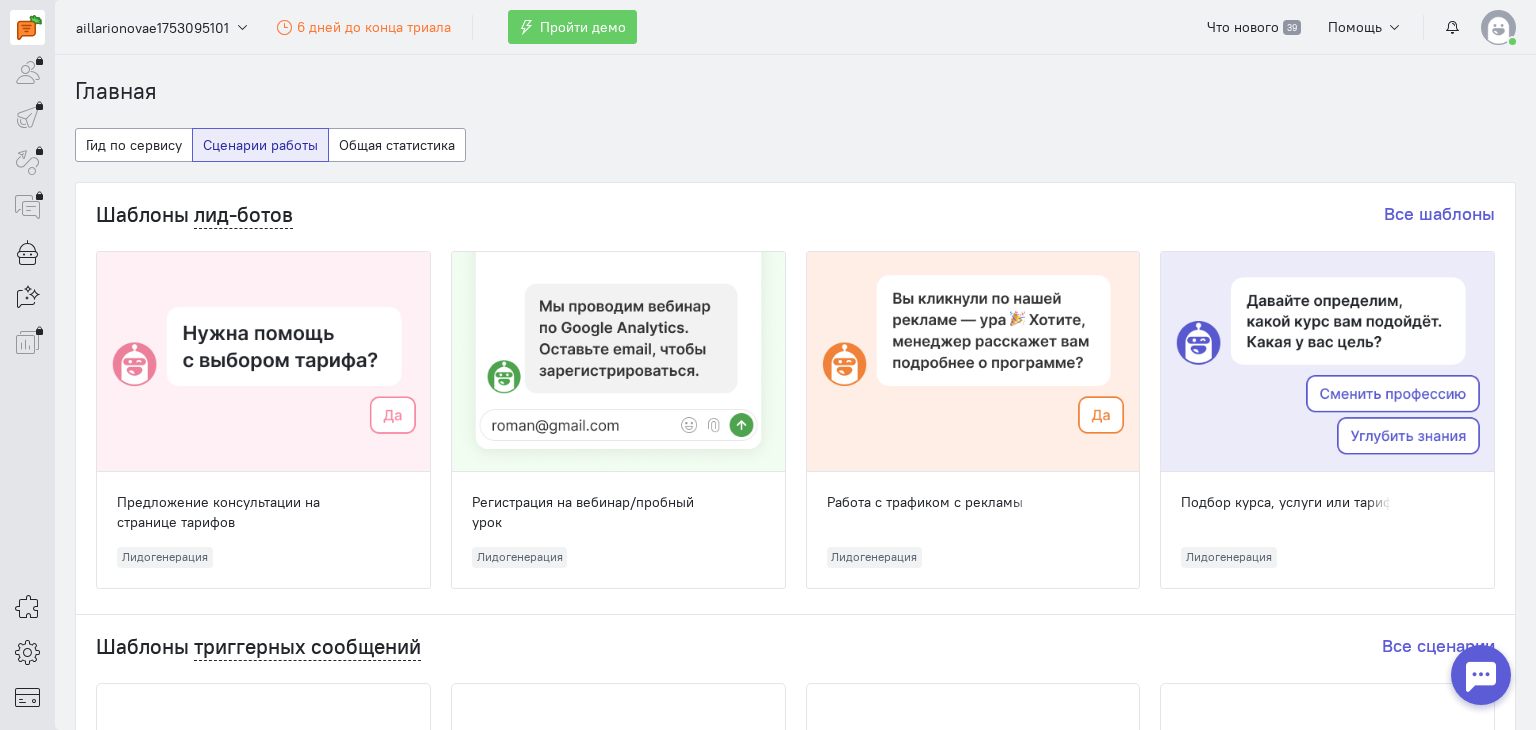 click at bounding box center (1481, 675) 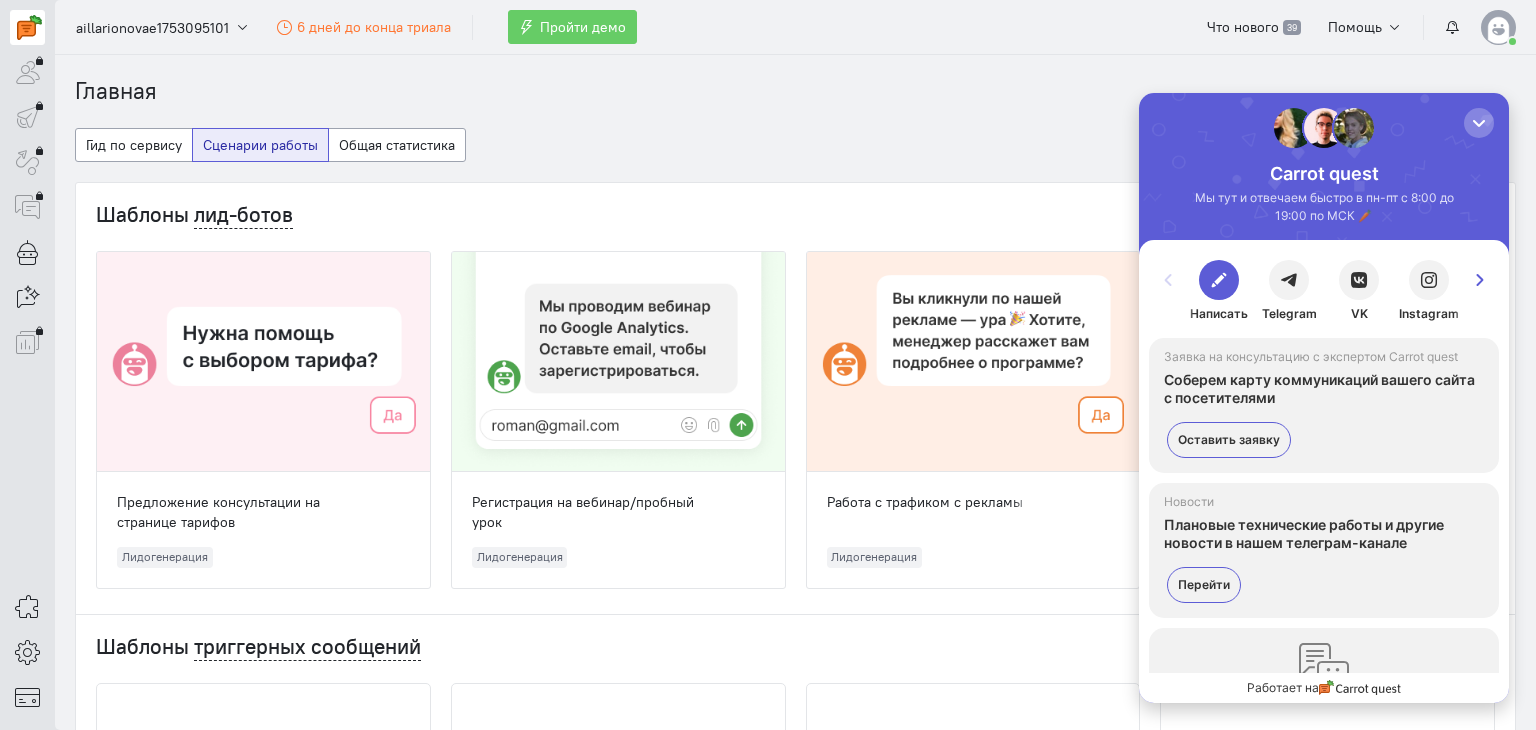 scroll, scrollTop: 0, scrollLeft: 0, axis: both 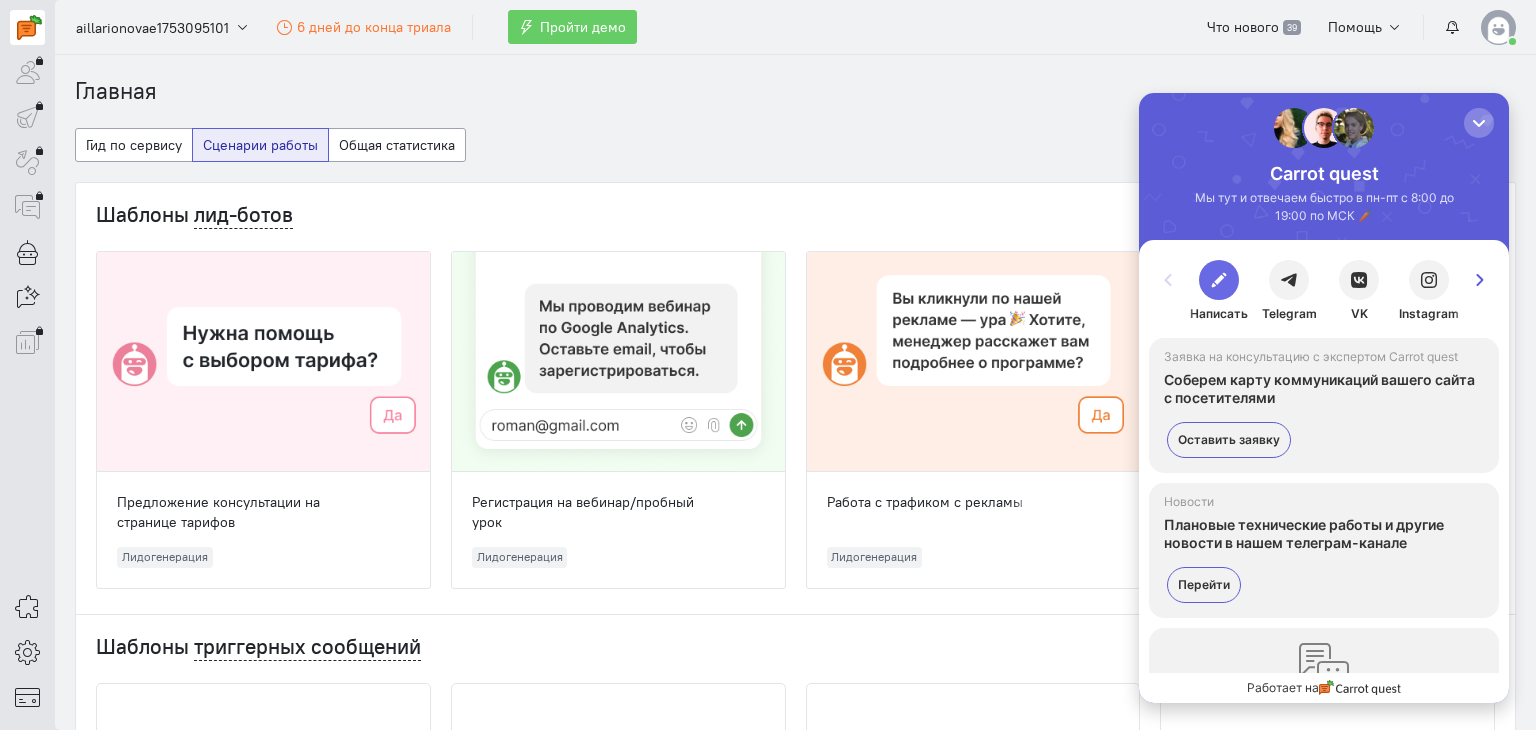 click at bounding box center (1219, 280) 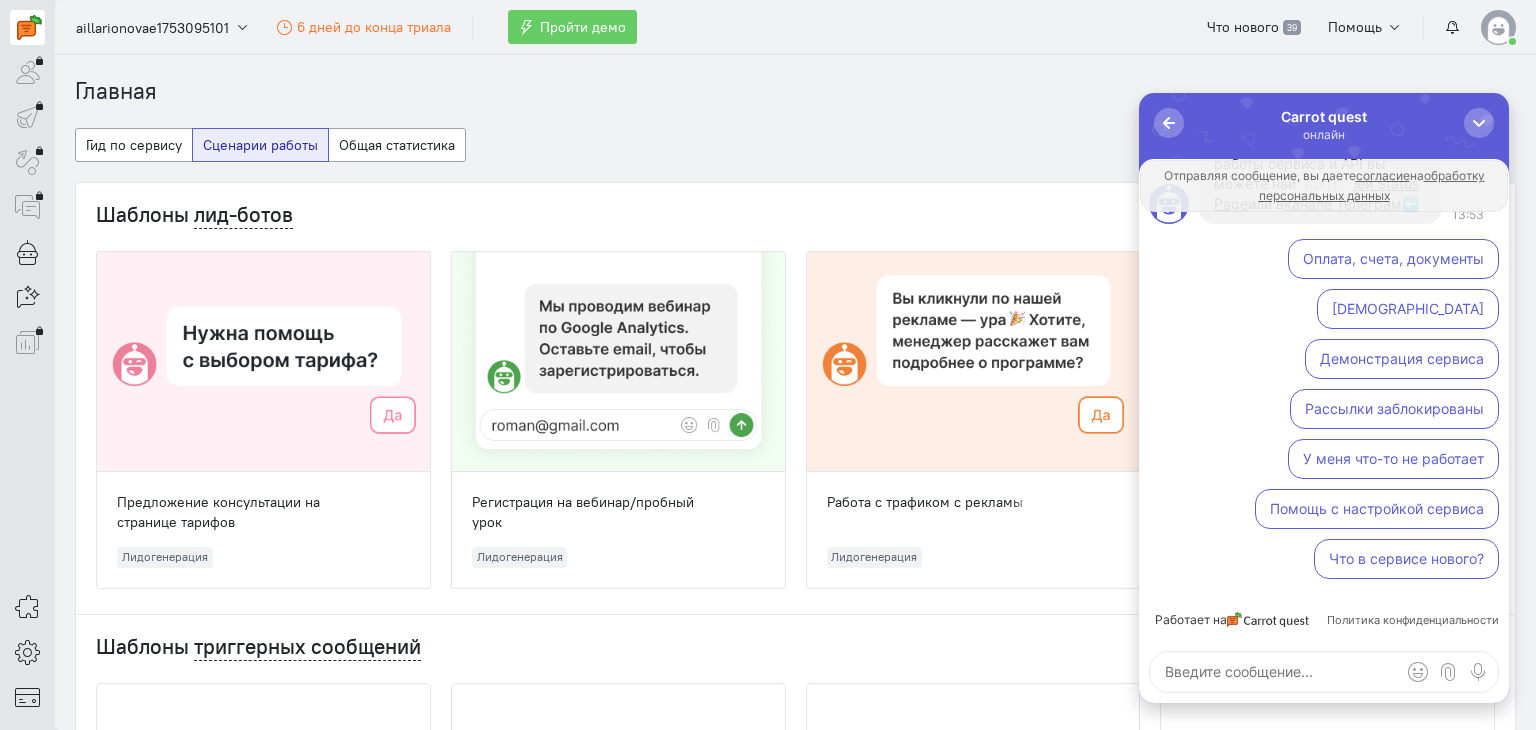 click at bounding box center (1324, 672) 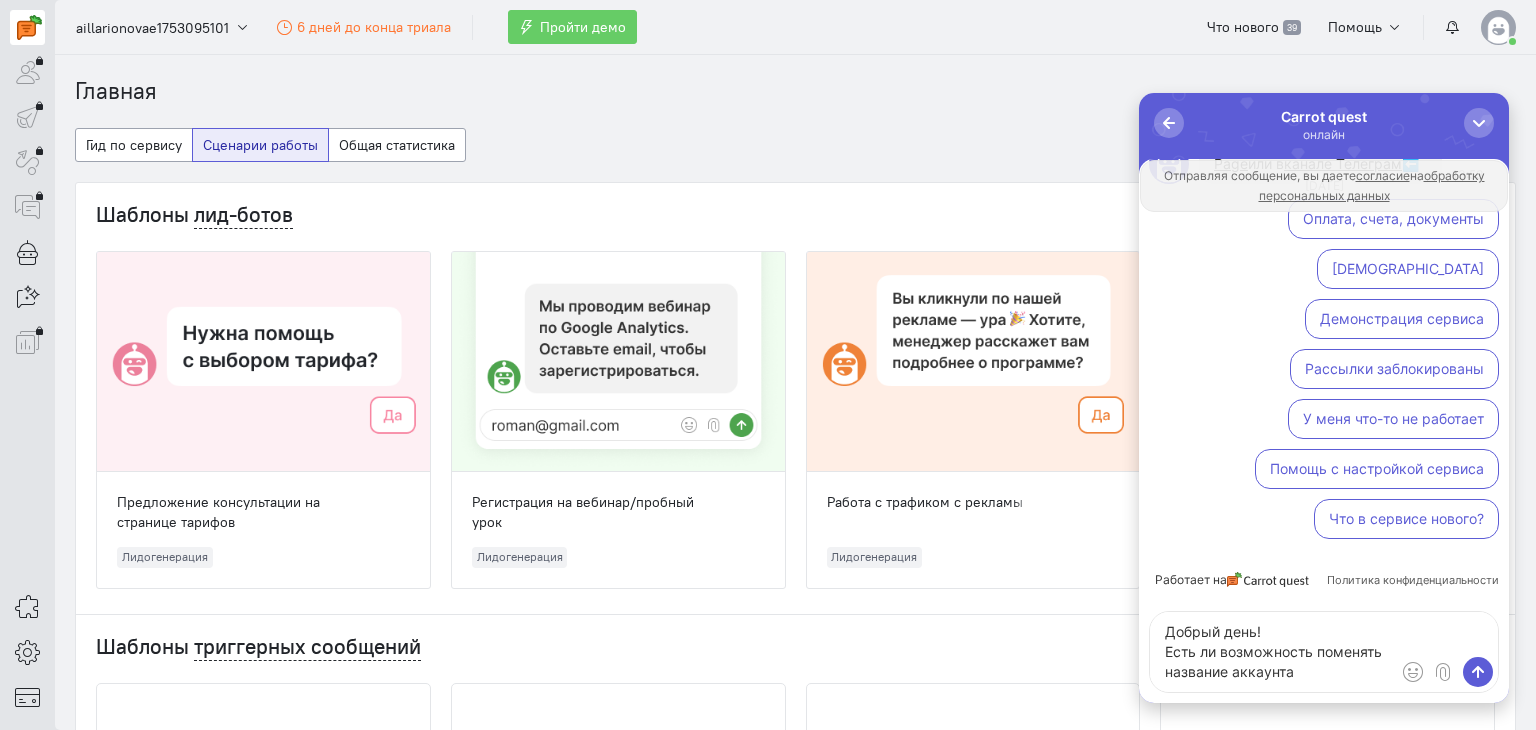 type on "Добрый день!
Есть ли возможность поменять название аккаунта?" 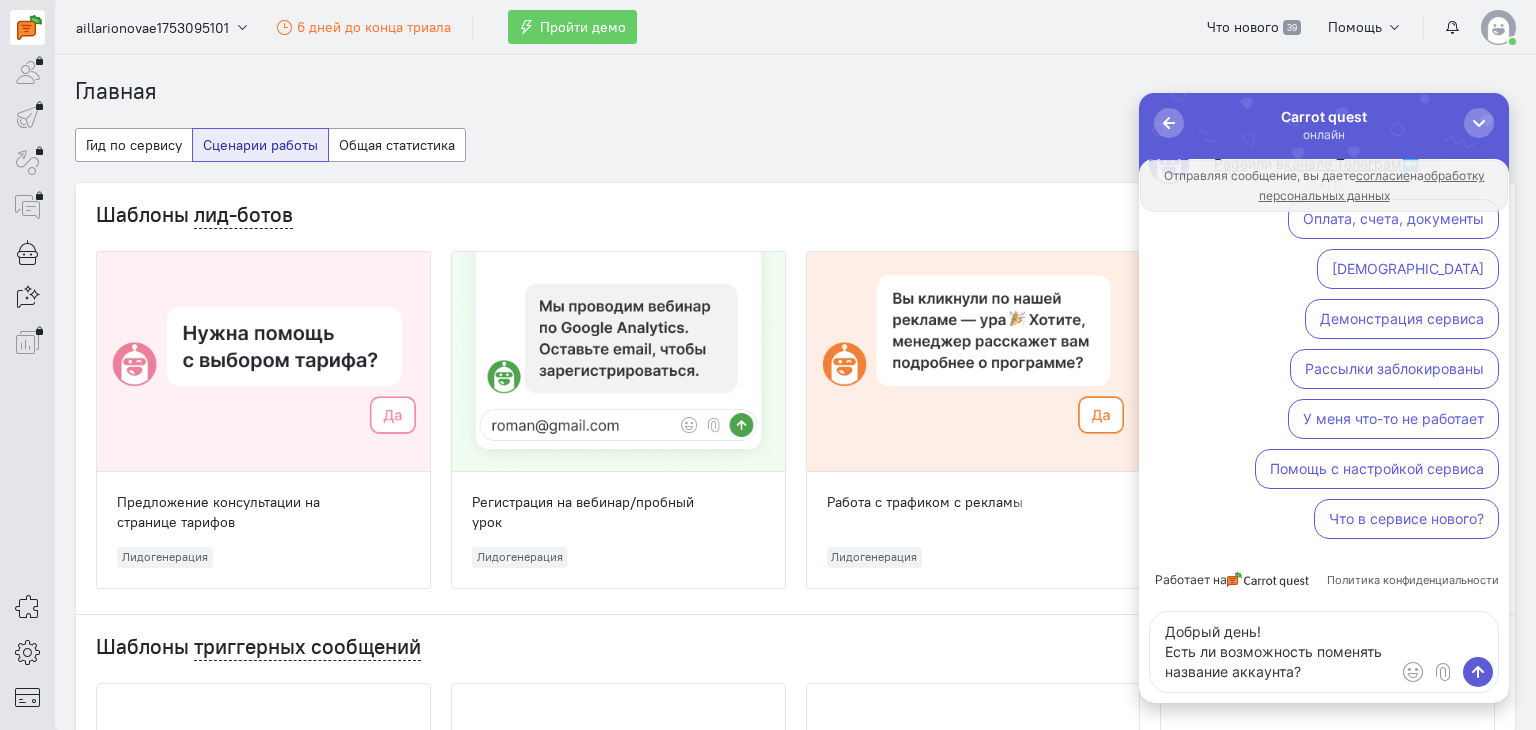 type 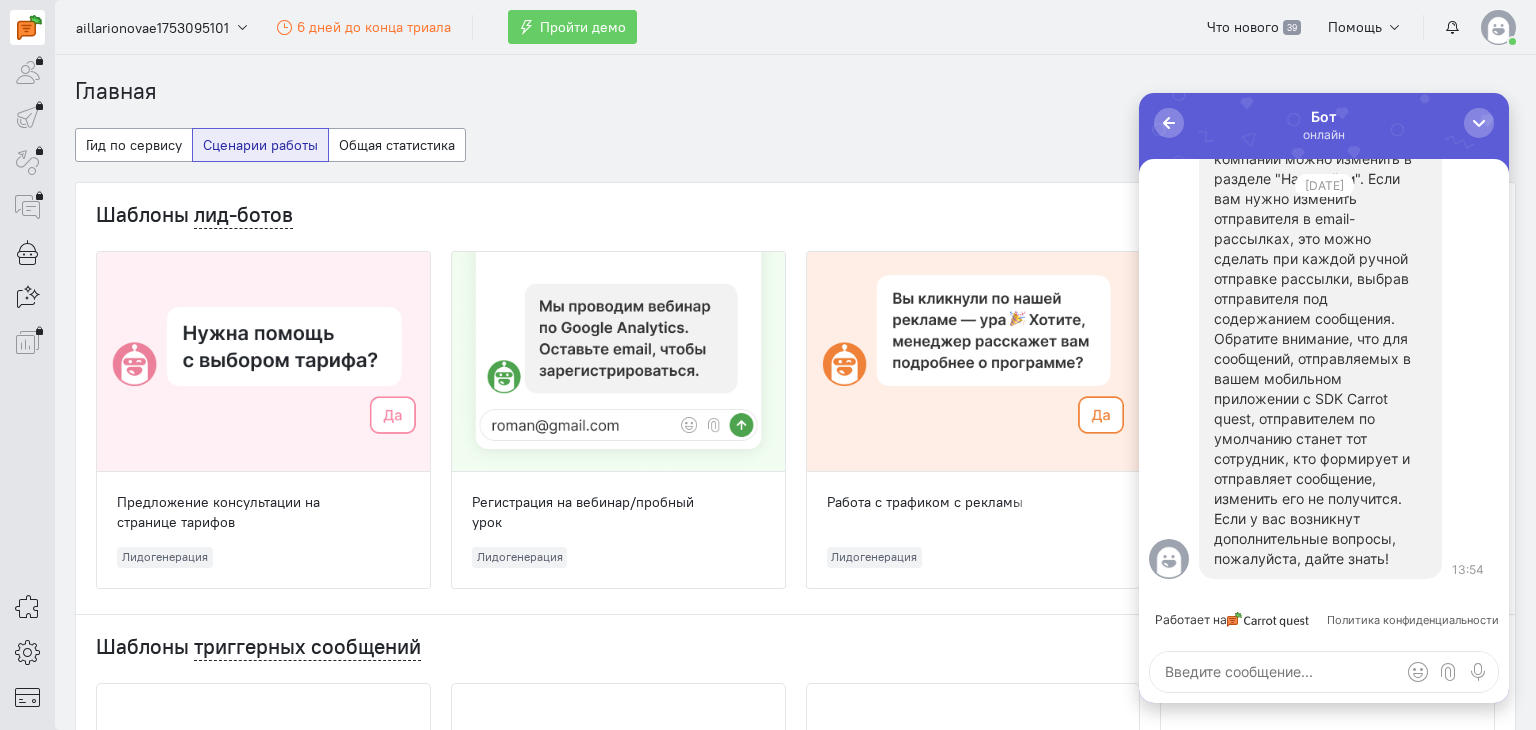 click on "Добрый день! Название компании можно изменить в разделе "Настройки". Если вам нужно изменить отправителя в email-рассылках, это можно сделать при каждой ручной отправке рассылки, выбрав отправителя под содержанием сообщения. Обратите внимание, что для сообщений, отправляемых в вашем мобильном приложении с SDK Carrot quest, отправителем по умолчанию станет тот сотрудник, кто формирует и отправляет сообщение, изменить его не получится. Если у вас возникнут дополнительные вопросы, пожалуйста, дайте знать!" at bounding box center (1320, 349) 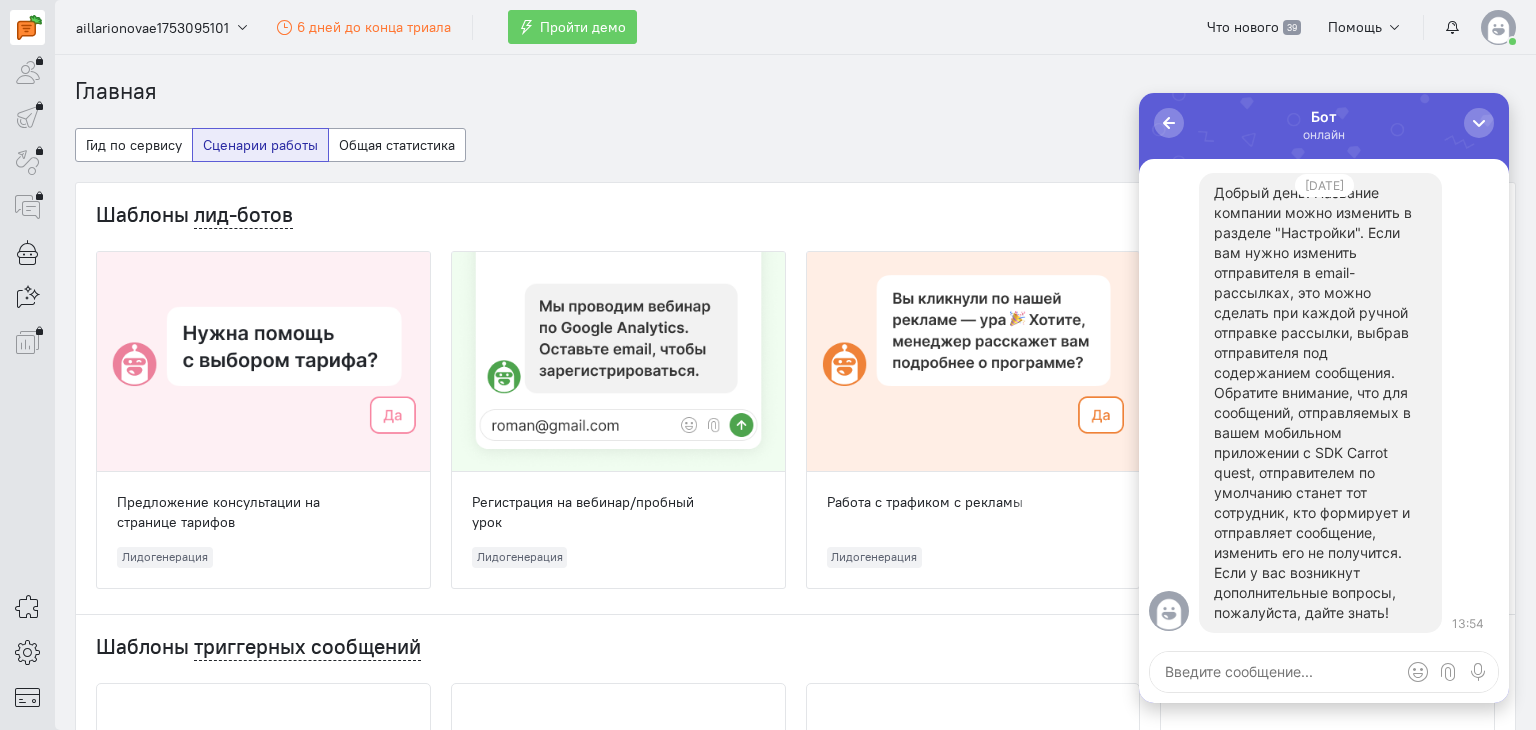 scroll, scrollTop: 0, scrollLeft: 0, axis: both 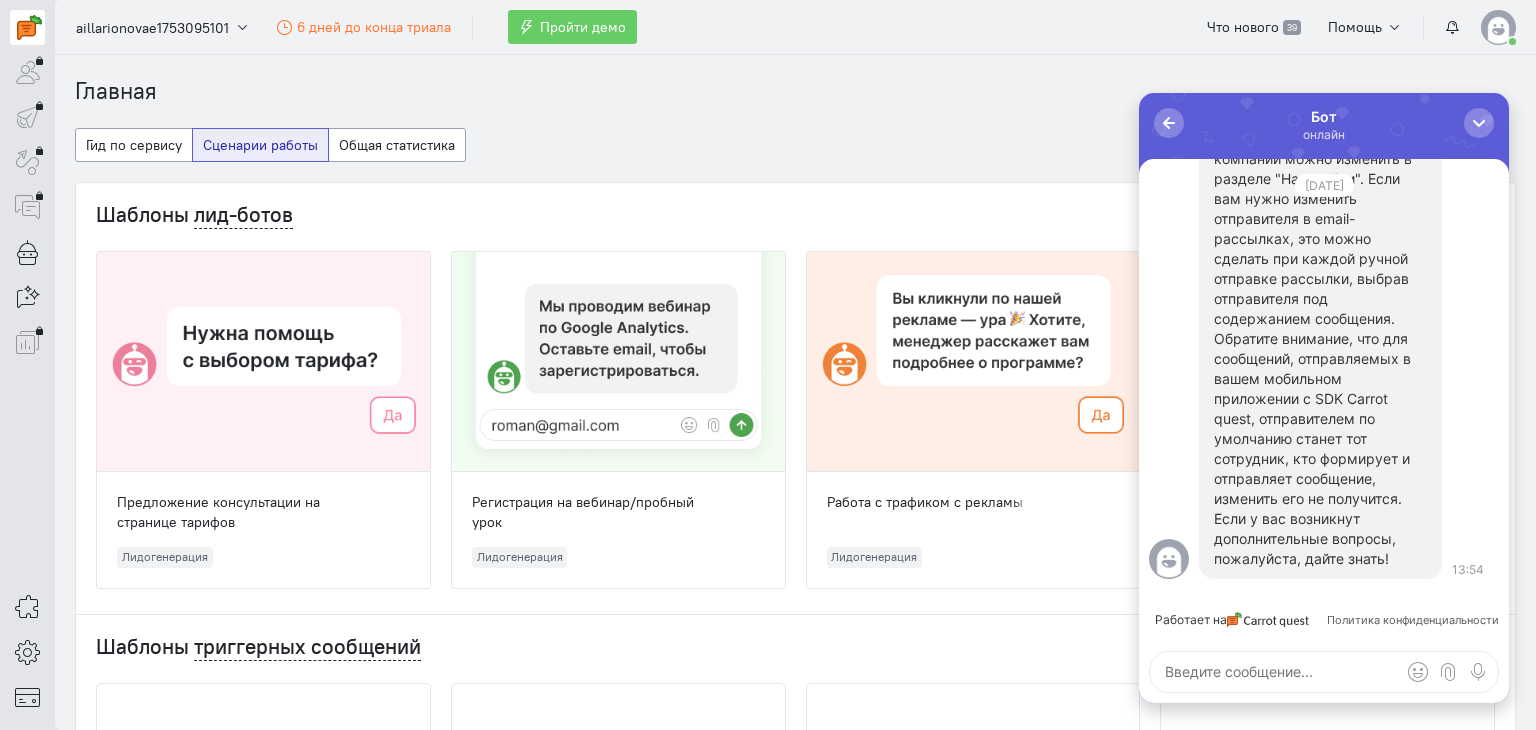click on "Главная
Гид по сервису
Сценарии работы
Общая статистика
Шаблоны
лид-ботов
Все шаблоны
Предложение консультации на странице тарифов
Лидогенерация
Регистрация на вебинар/пробный урок
Лидогенерация" at bounding box center (795, 913) 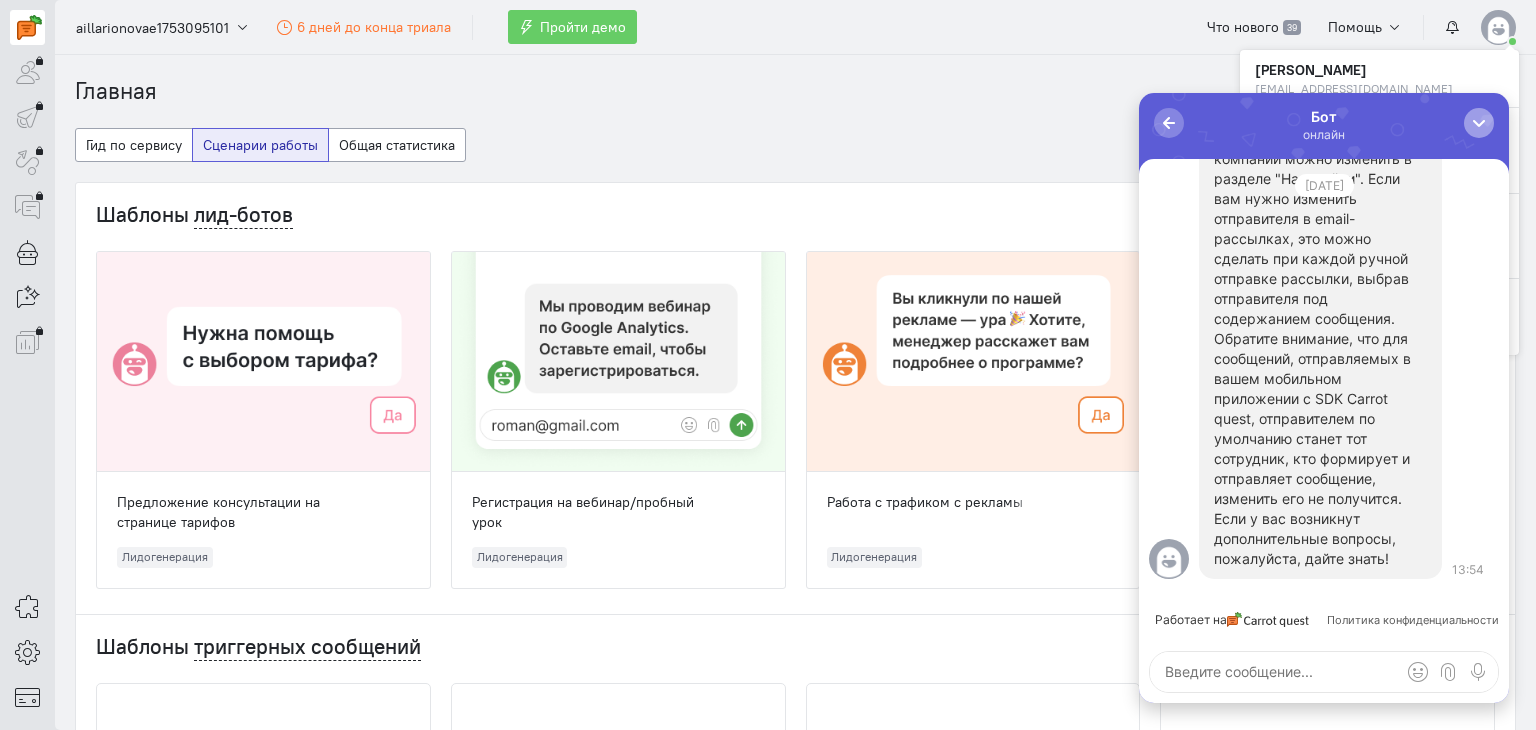 click at bounding box center [1479, 123] 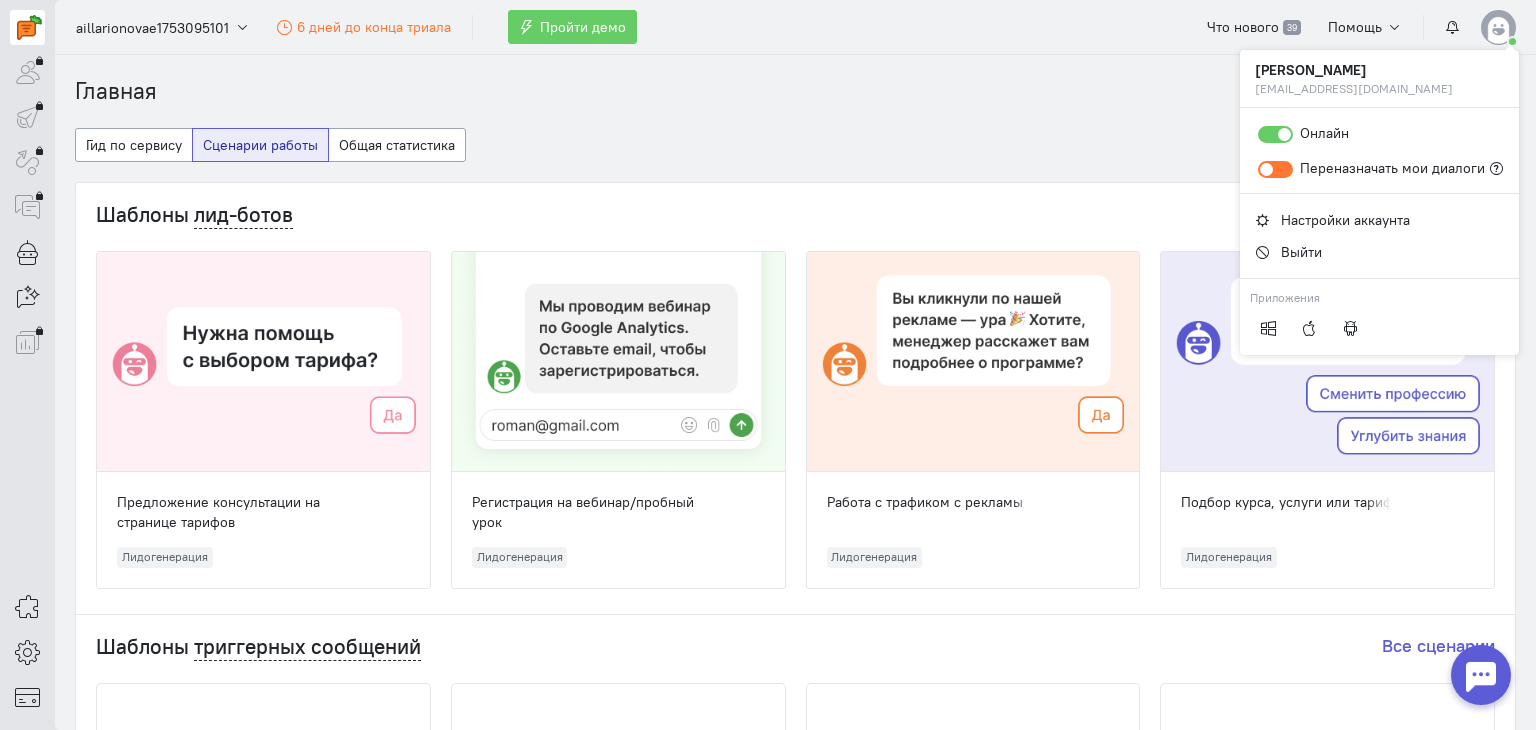 scroll, scrollTop: 0, scrollLeft: 0, axis: both 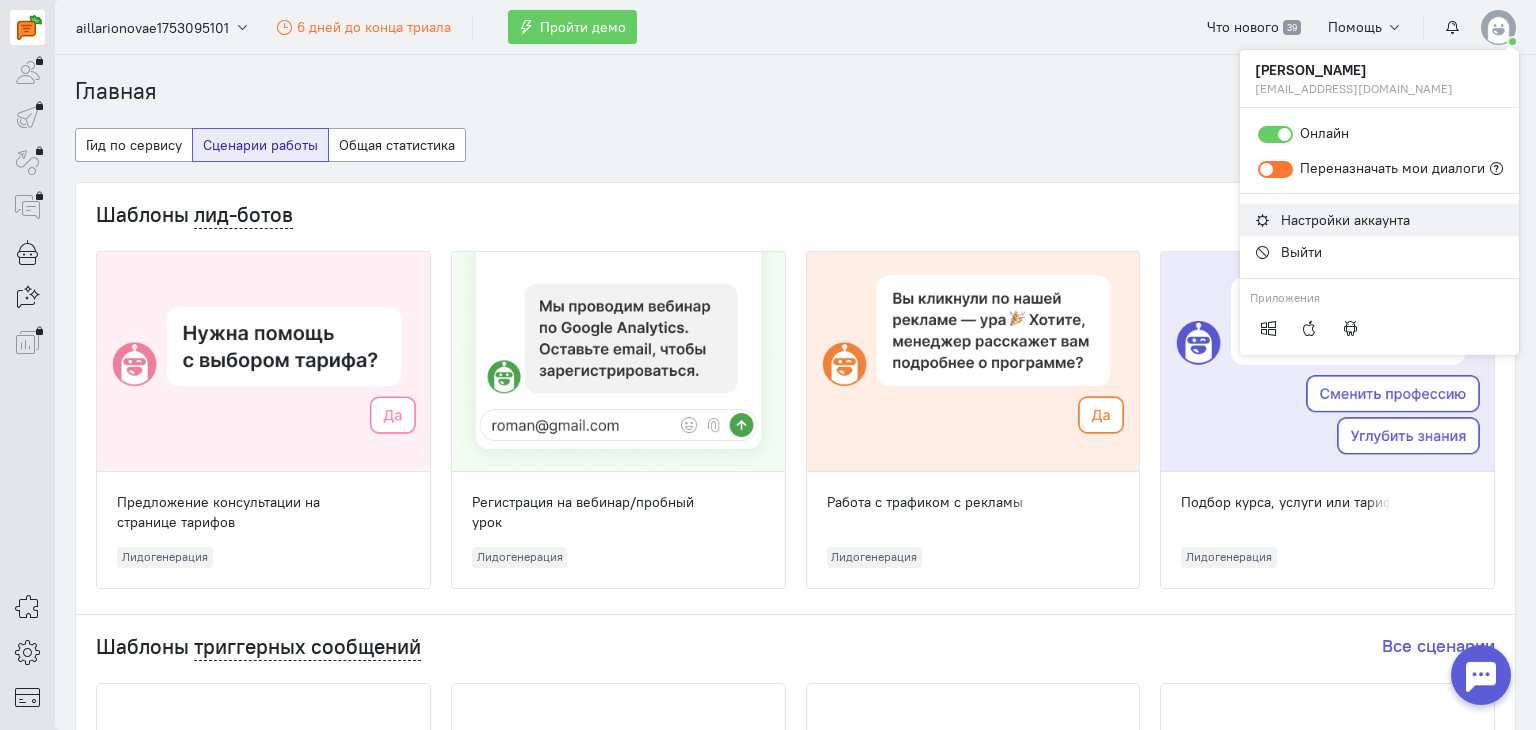 click on "Настройки аккаунта" at bounding box center [1379, 220] 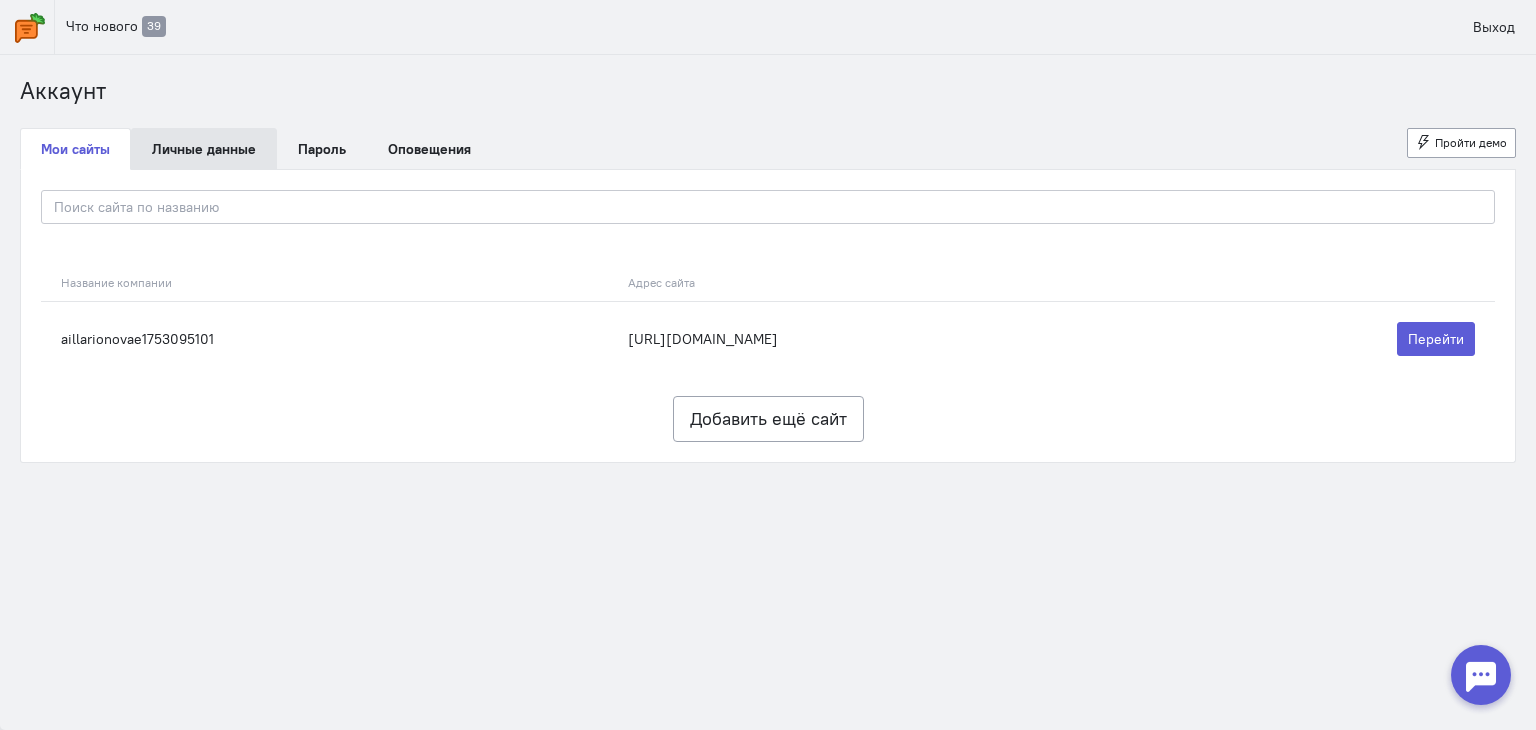 click on "Личные данные" at bounding box center (204, 149) 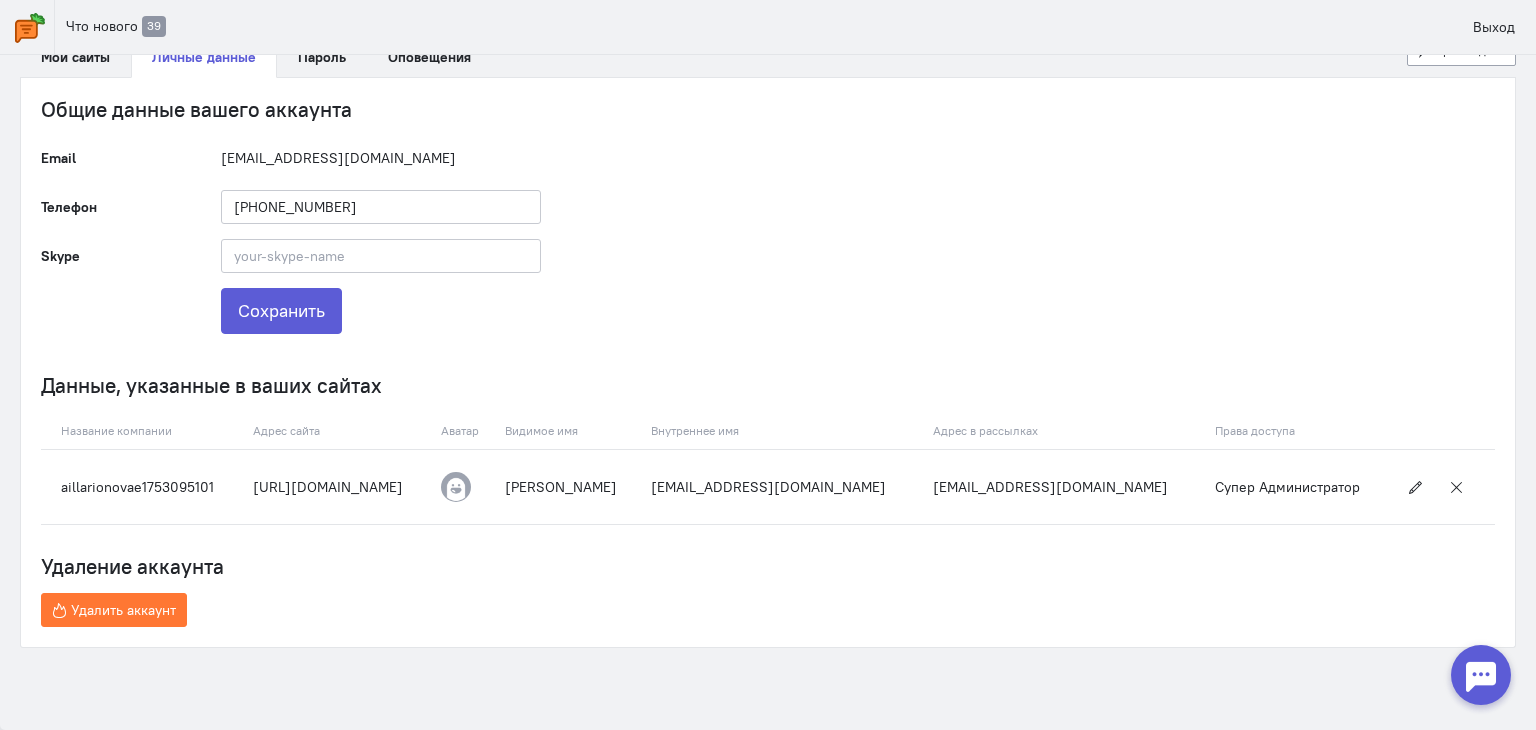 scroll, scrollTop: 108, scrollLeft: 0, axis: vertical 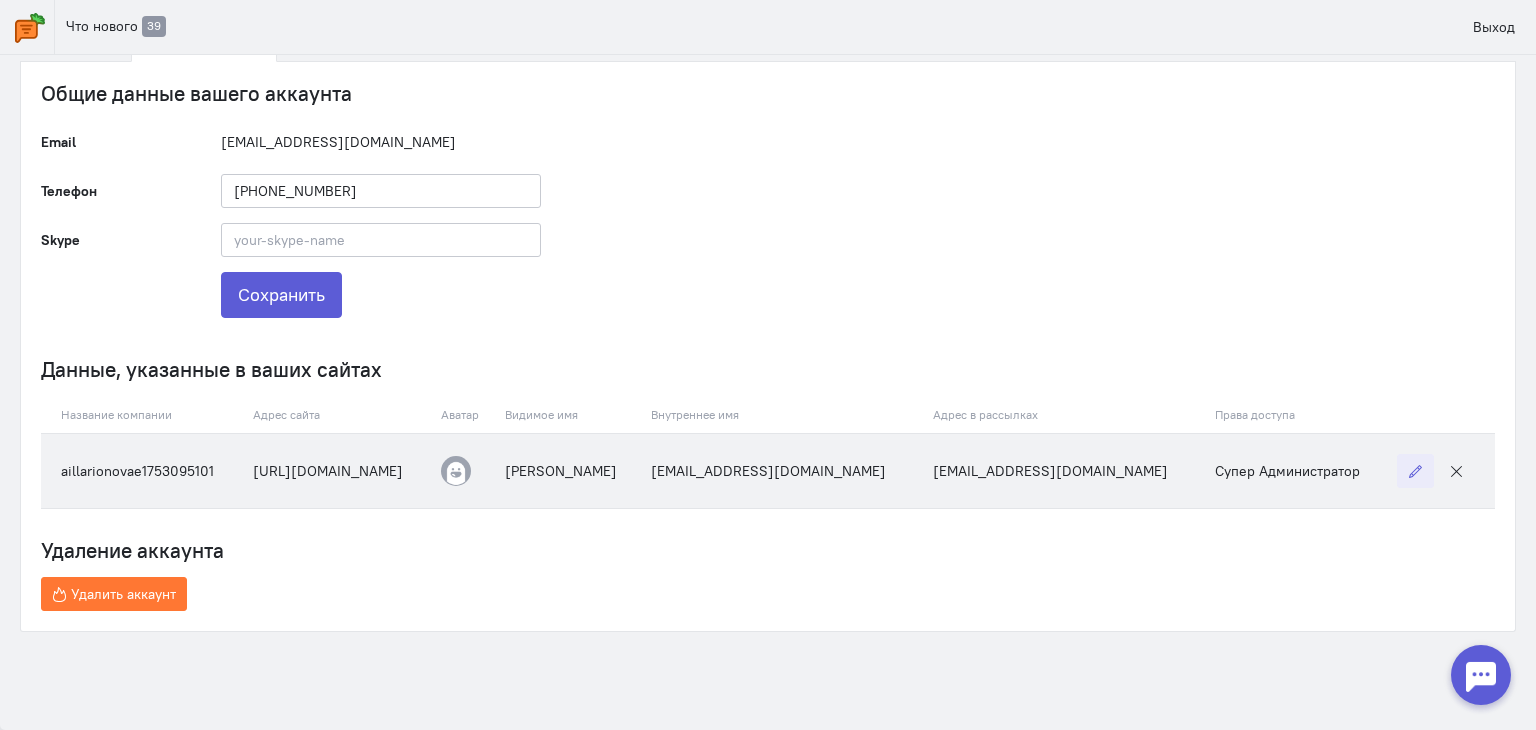 click at bounding box center [1415, 471] 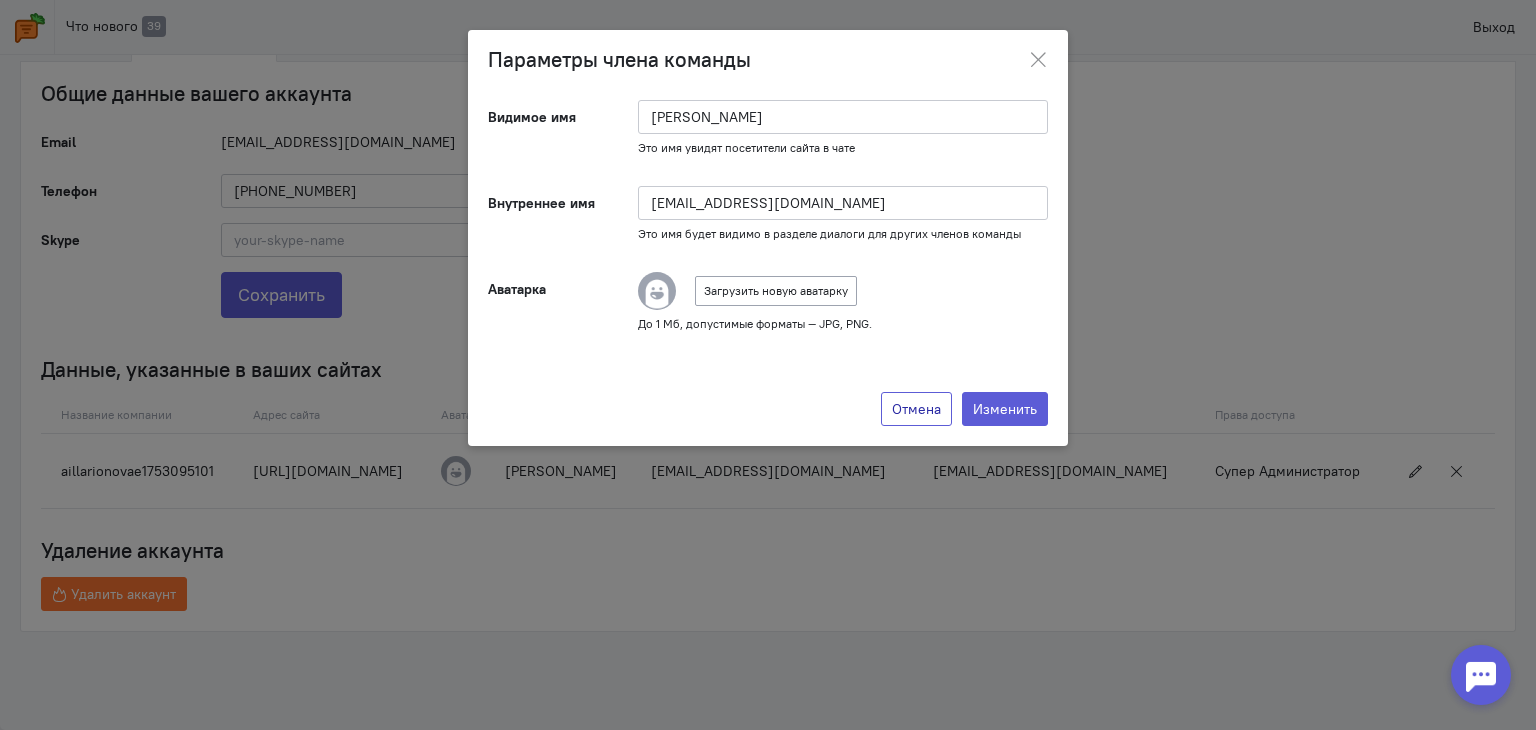 click on "Отмена" 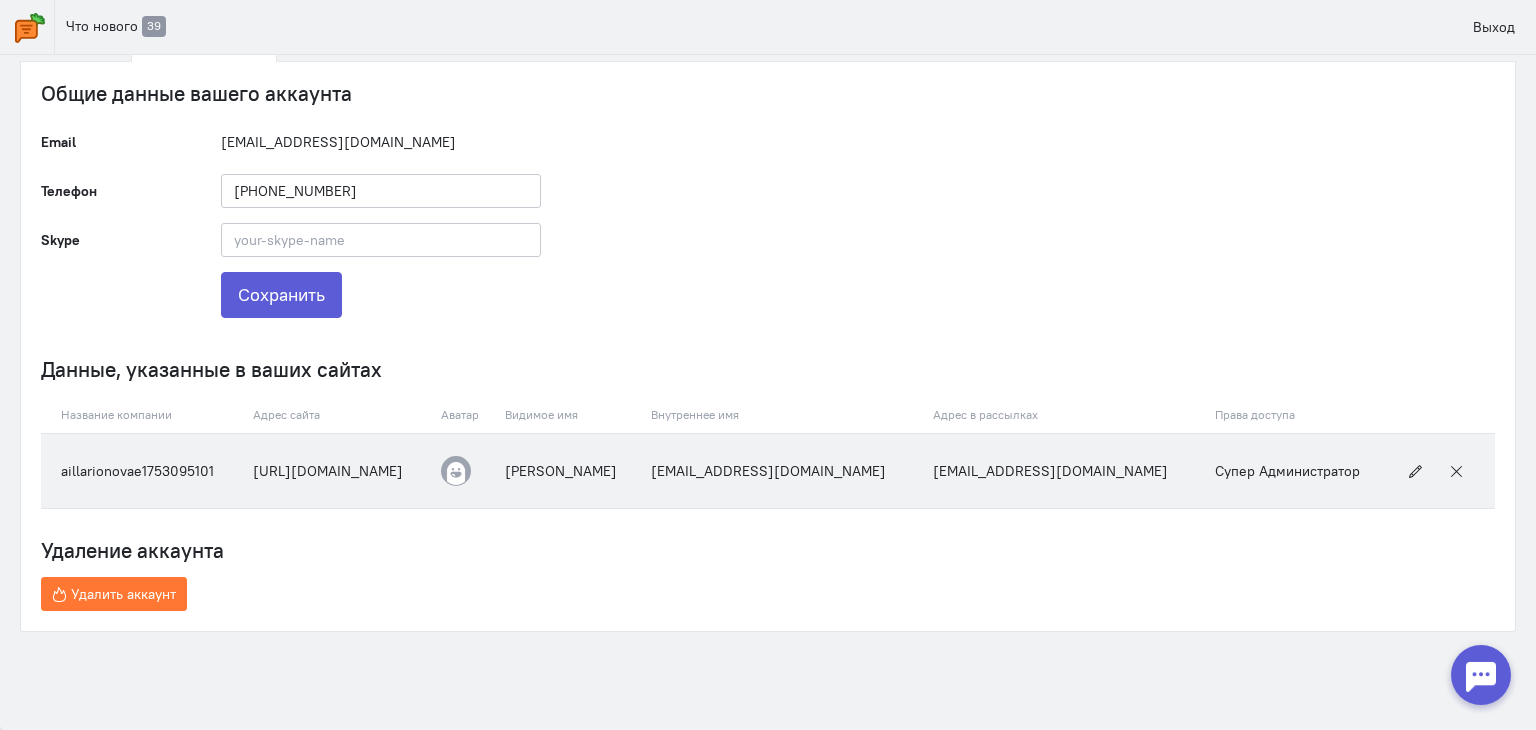 click on "aillarionovae1753095101" at bounding box center [142, 471] 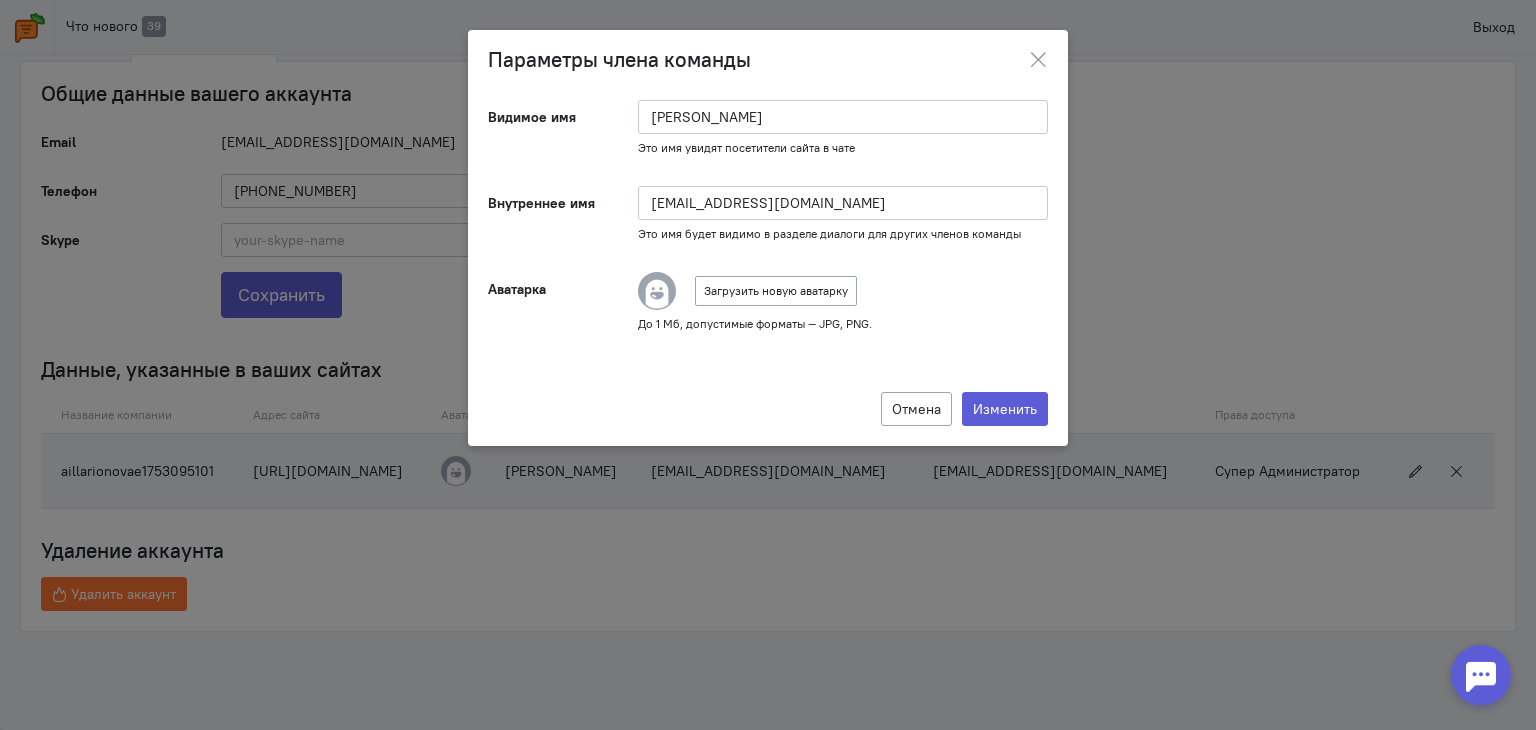 click on "Параметры члена команды
Видимое имя
[PERSON_NAME]
Это имя увидят посетители сайта в чате
Внутреннее имя
[EMAIL_ADDRESS][DOMAIN_NAME]
Это имя будет видимо в разделе диалоги для других членов команды
Аватарка
Загрузить новую аватарку" 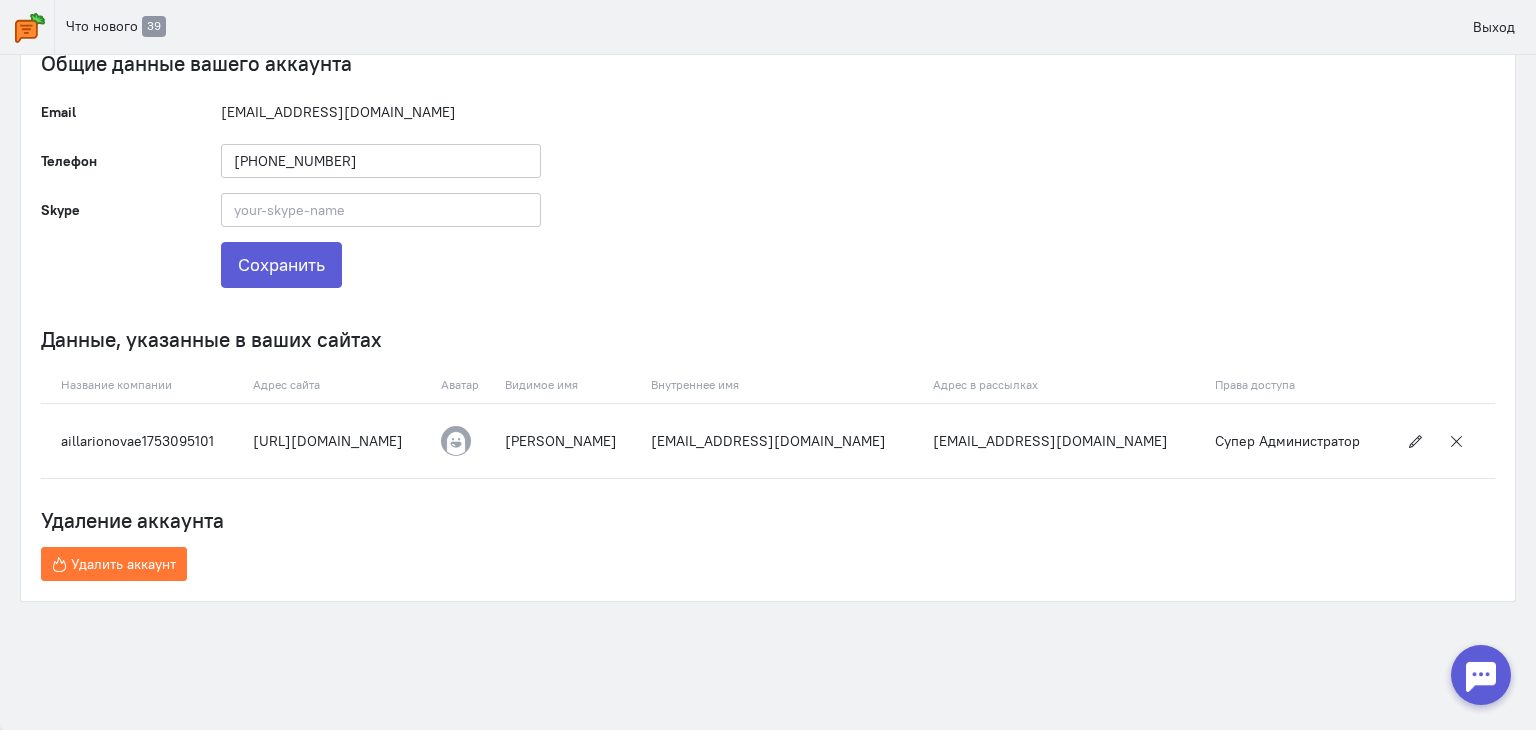 scroll, scrollTop: 0, scrollLeft: 0, axis: both 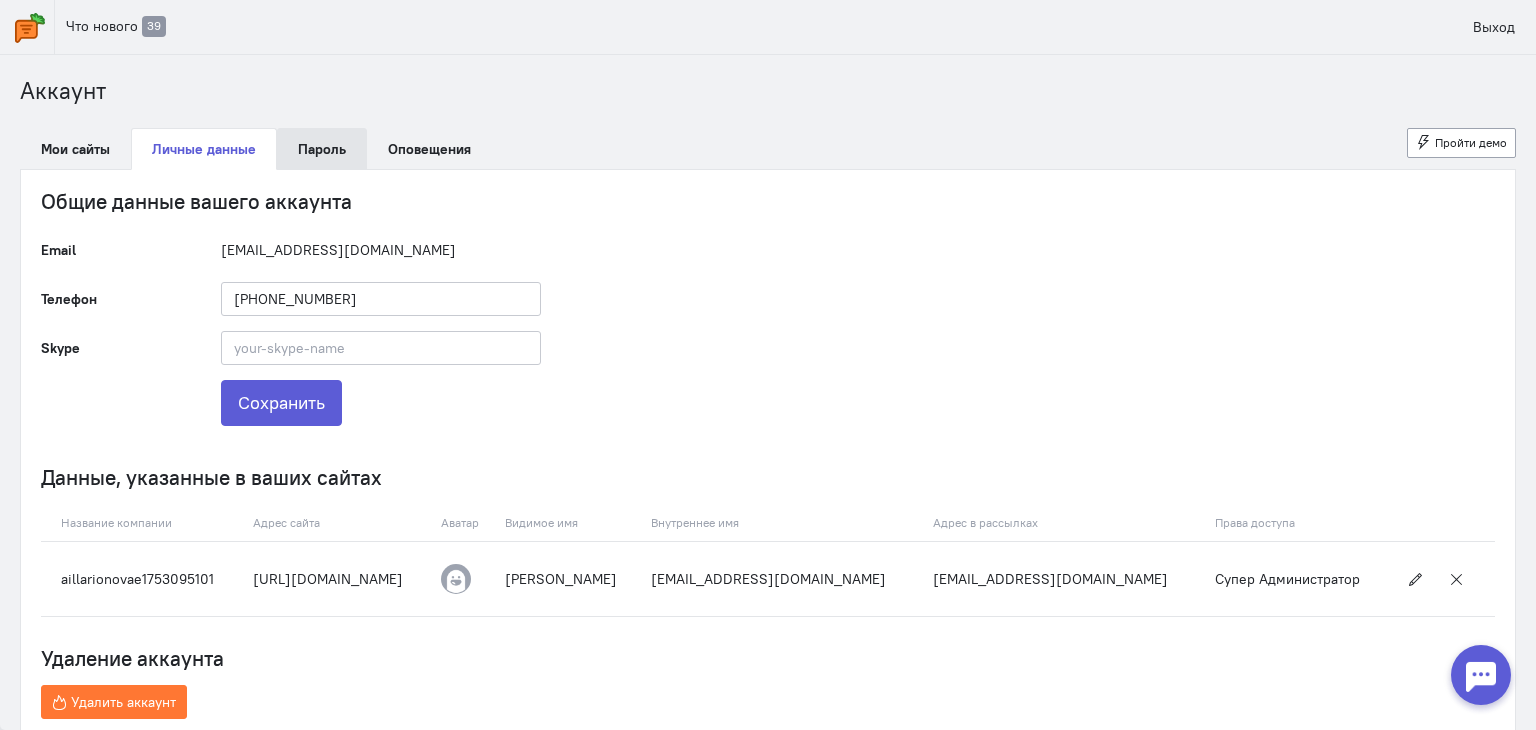 click on "Пароль" at bounding box center (322, 149) 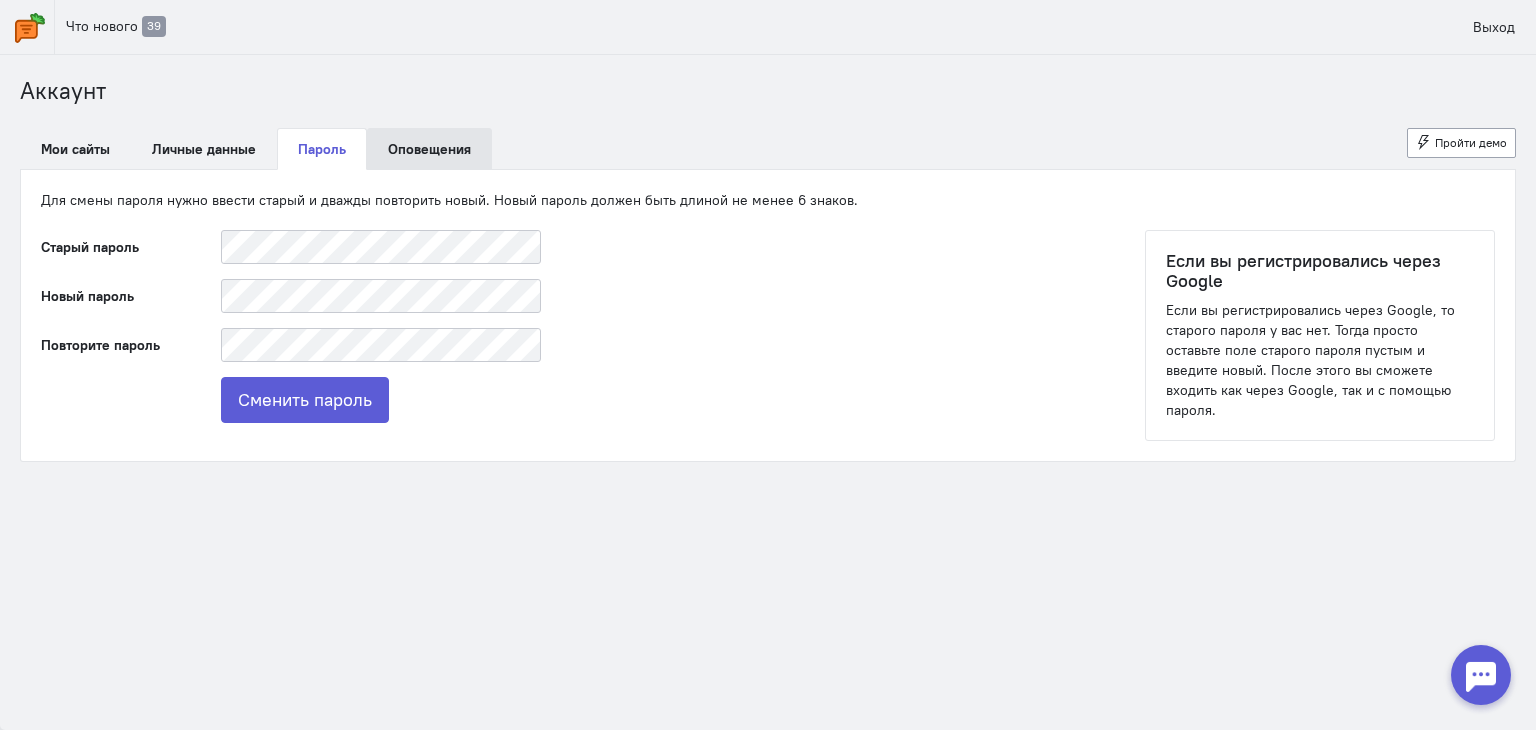 click on "Оповещения" at bounding box center (429, 149) 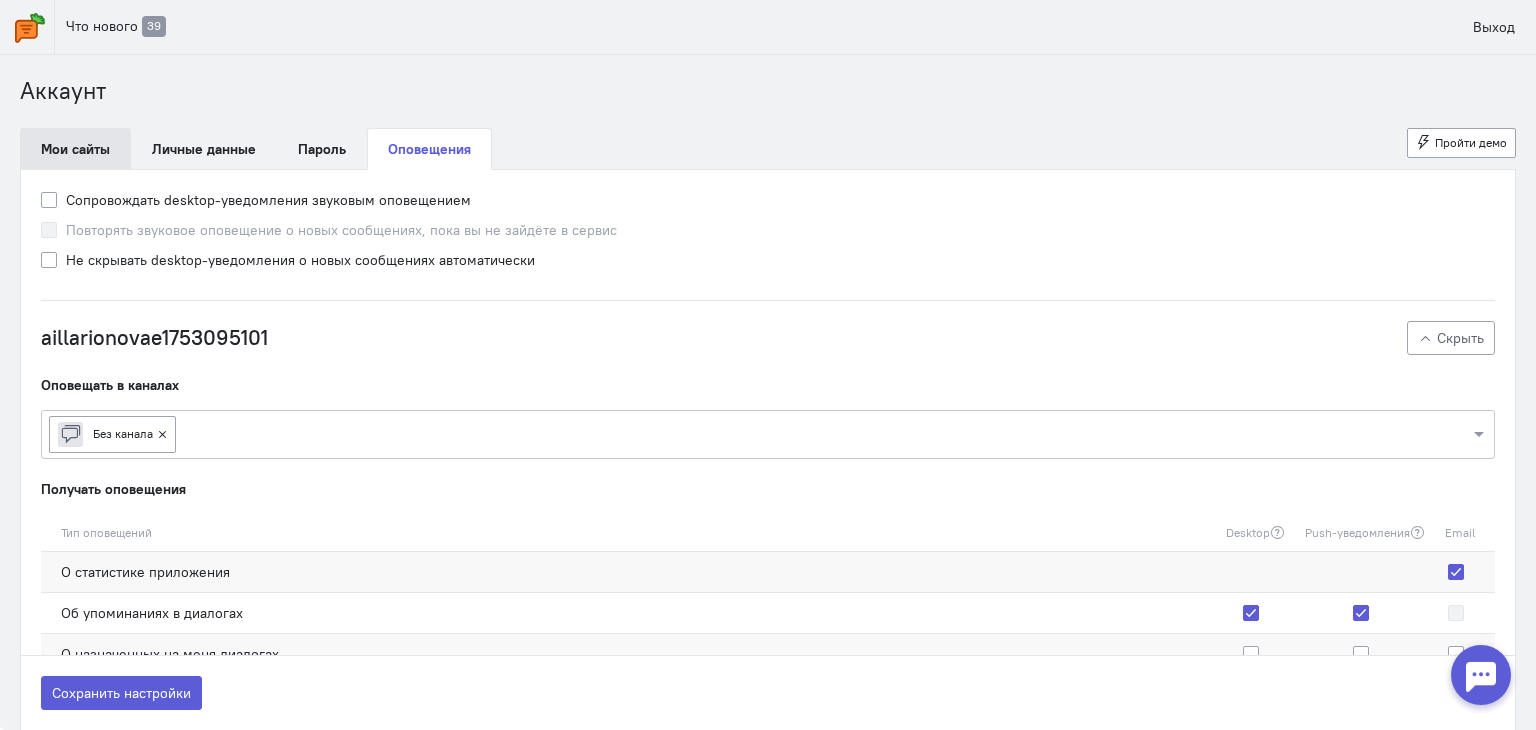 click on "Мои сайты" at bounding box center [75, 149] 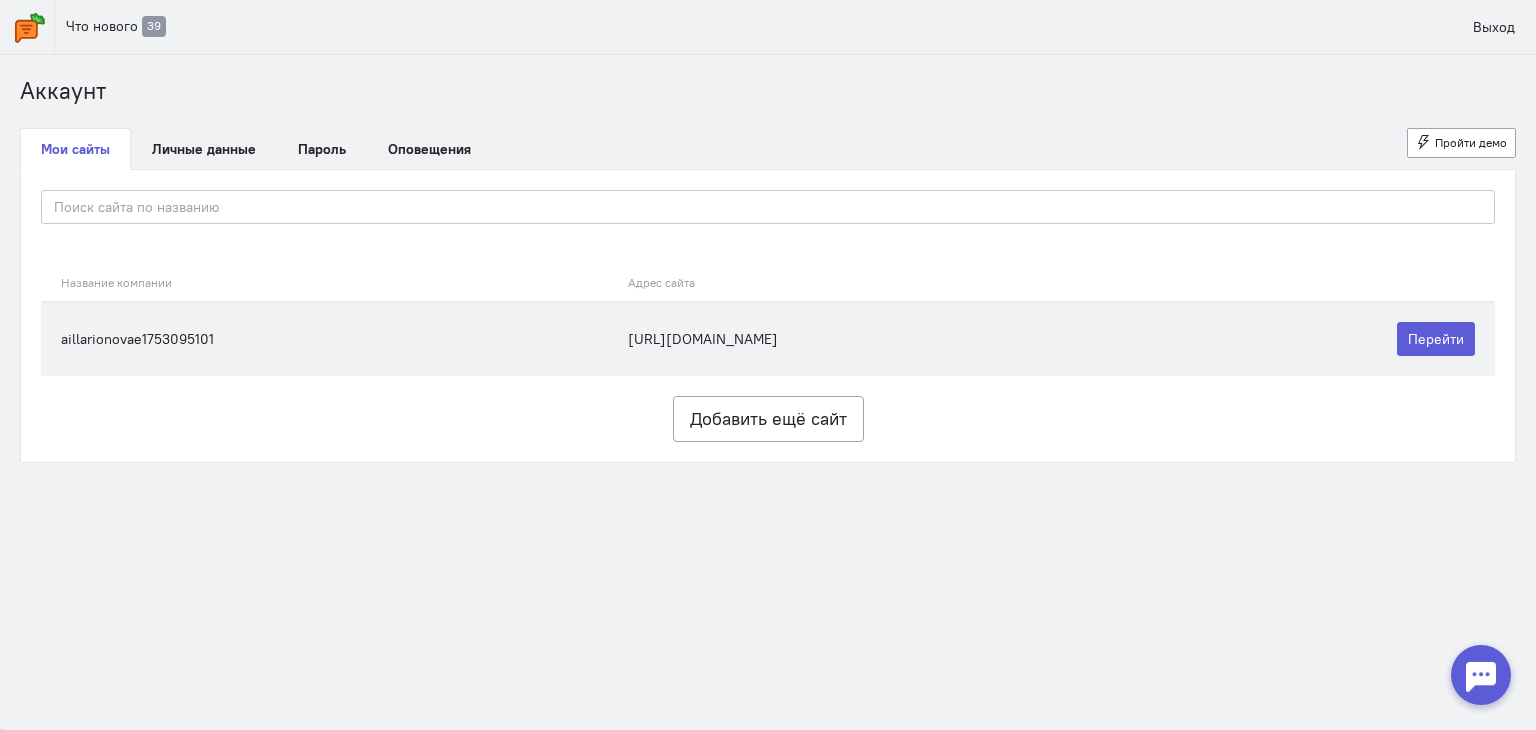 click on "aillarionovae1753095101" at bounding box center (329, 338) 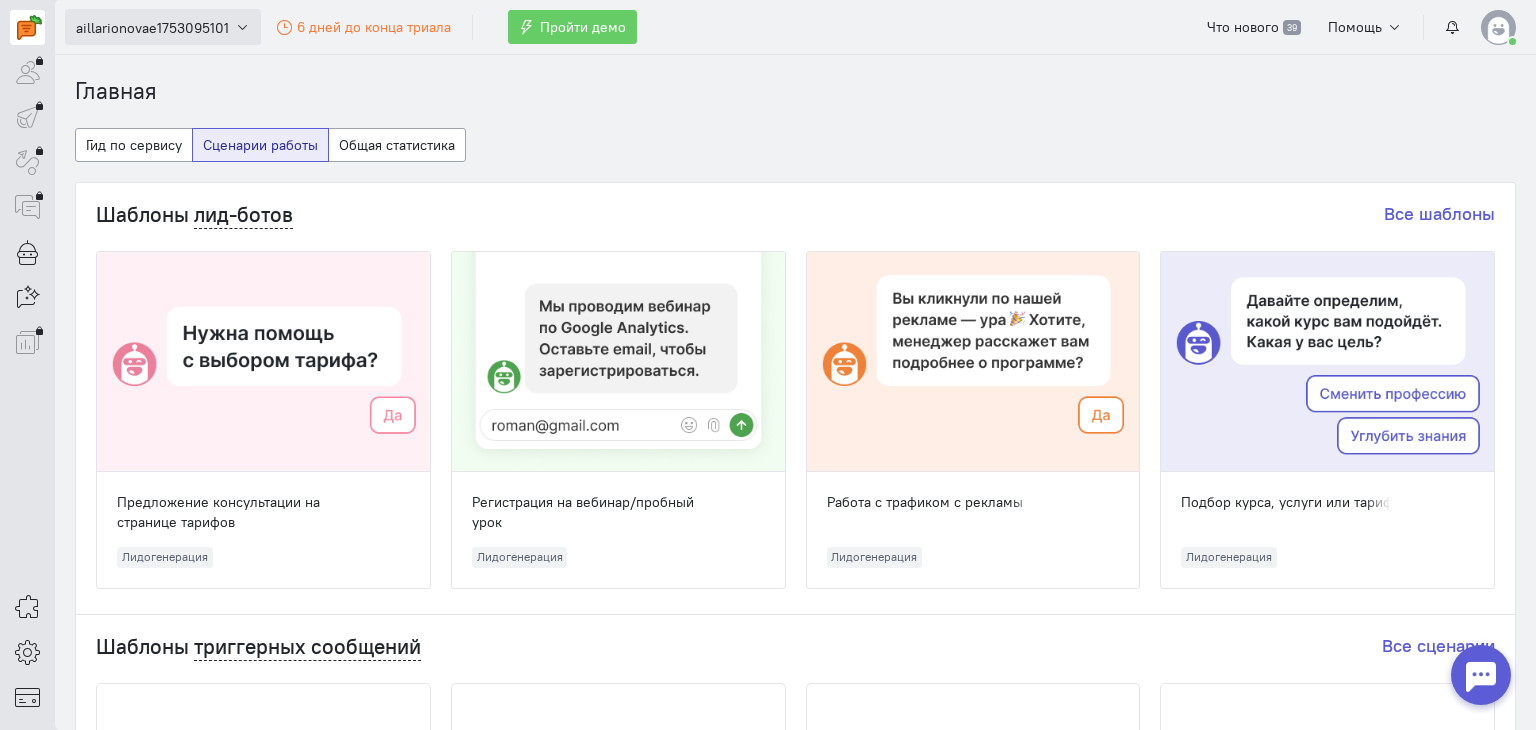 click at bounding box center (242, 27) 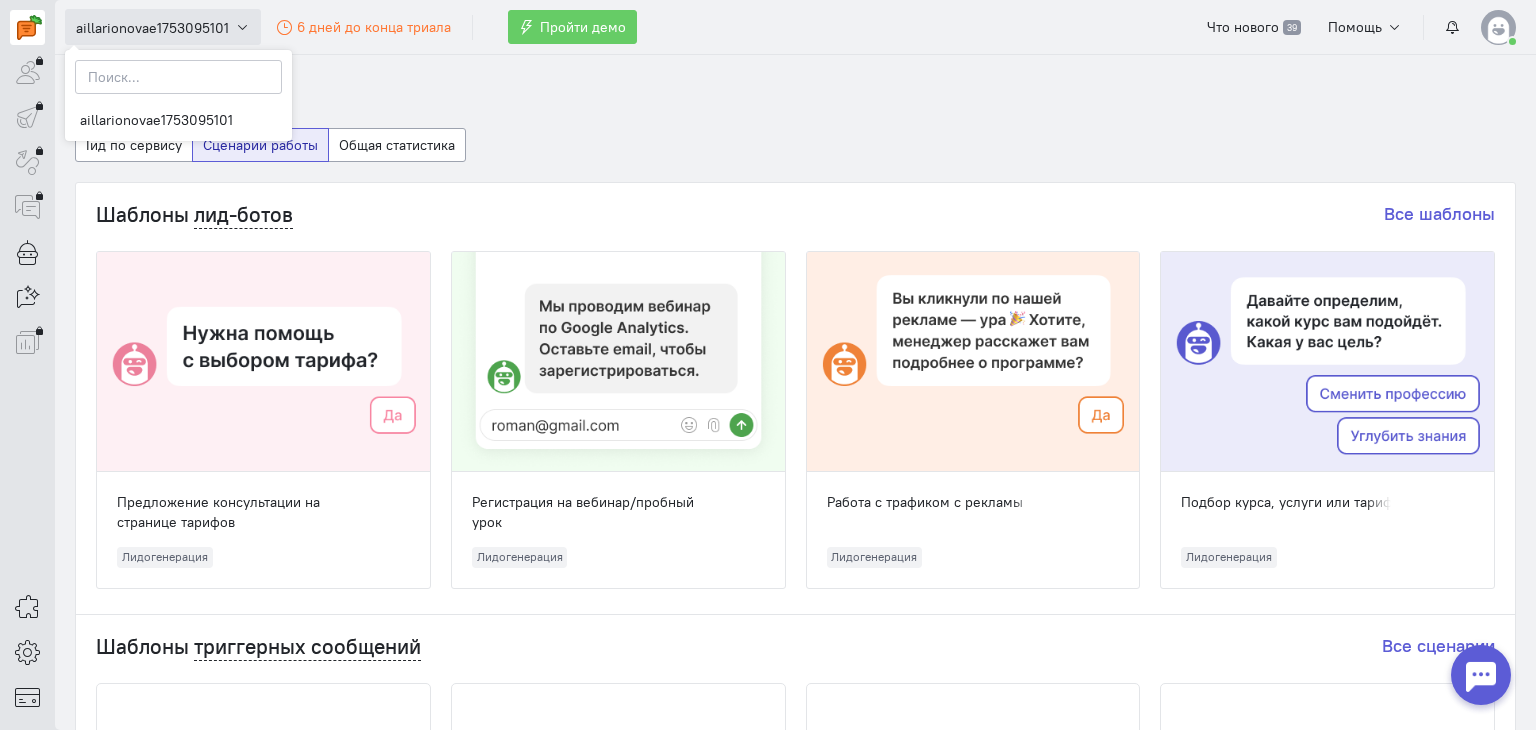 click at bounding box center [242, 27] 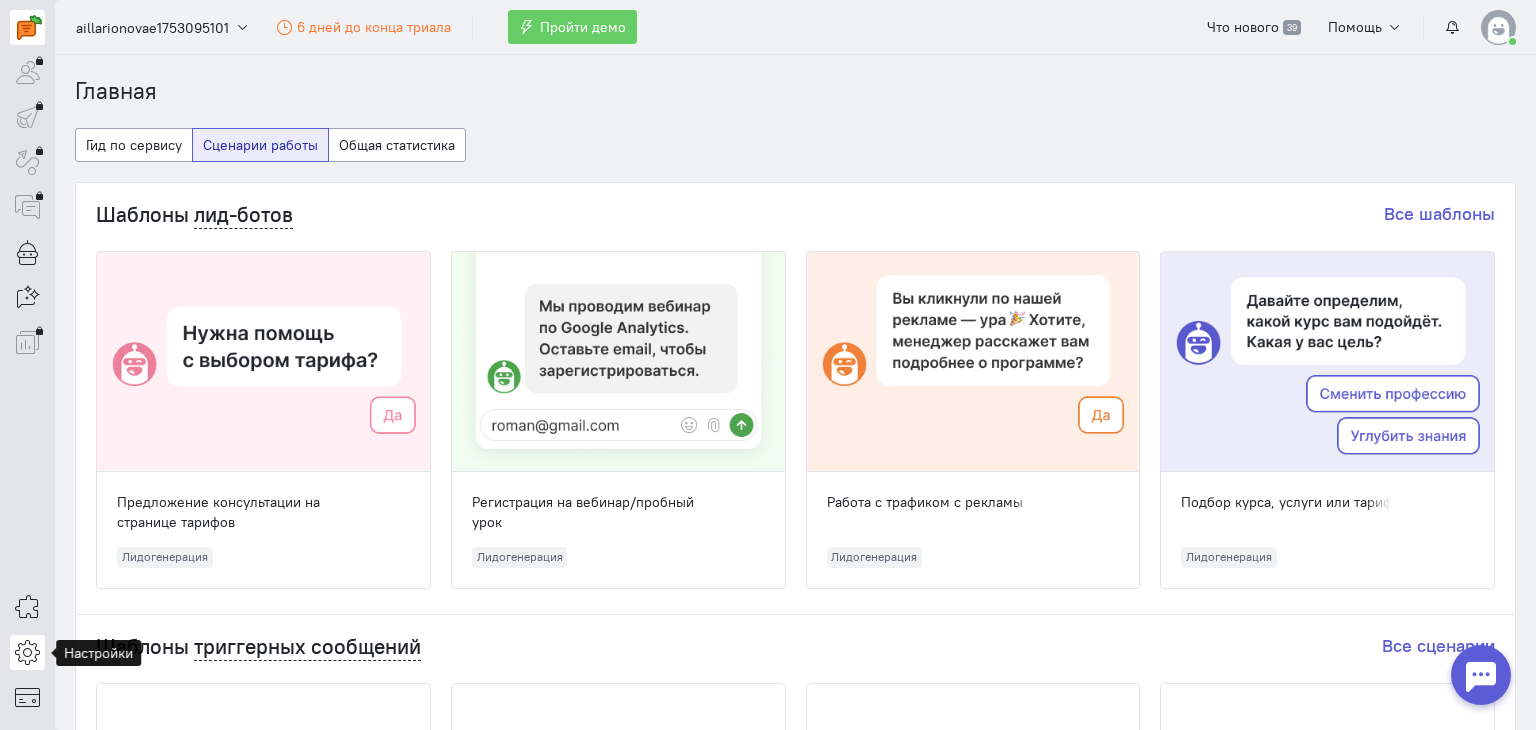 click at bounding box center [27, 652] 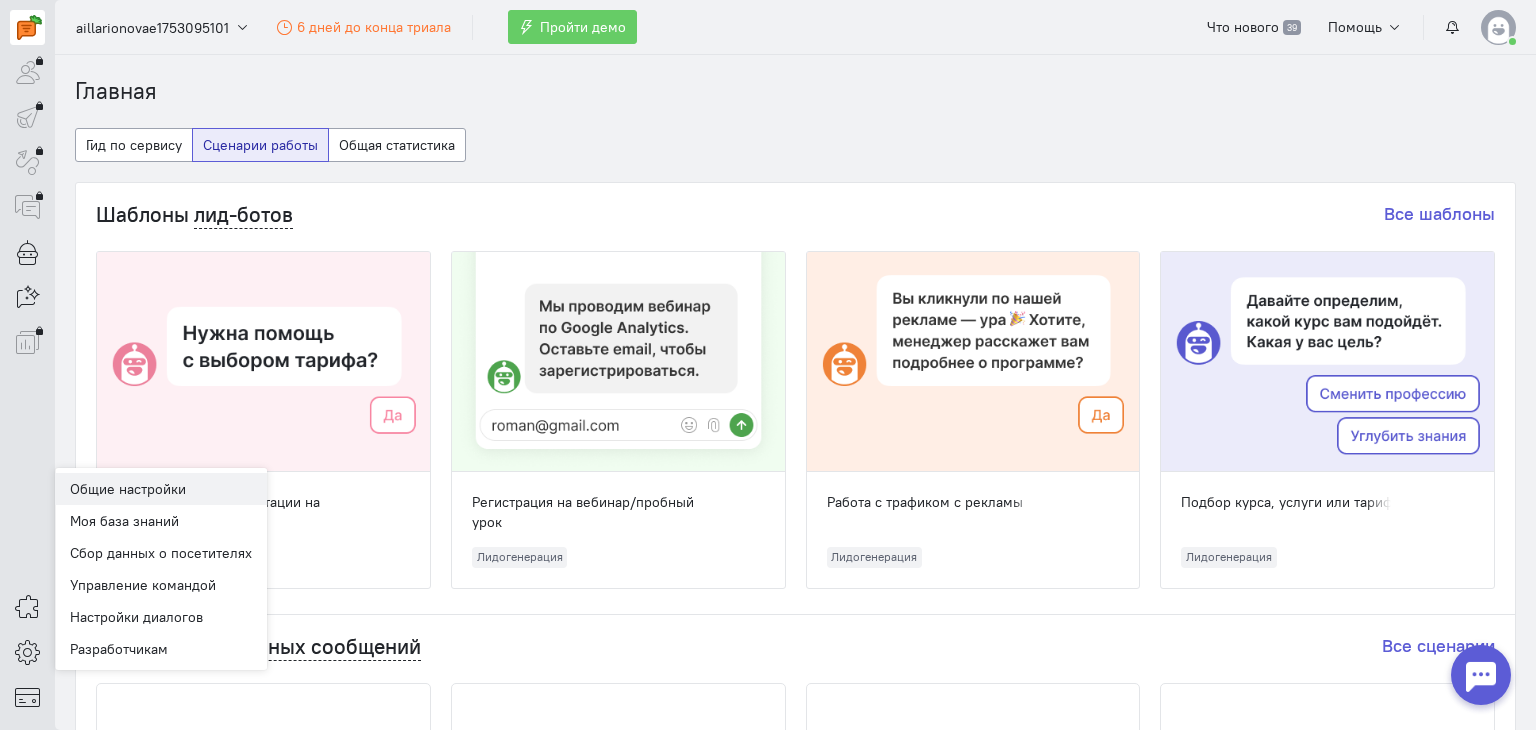 click on "Общие настройки" at bounding box center (161, 489) 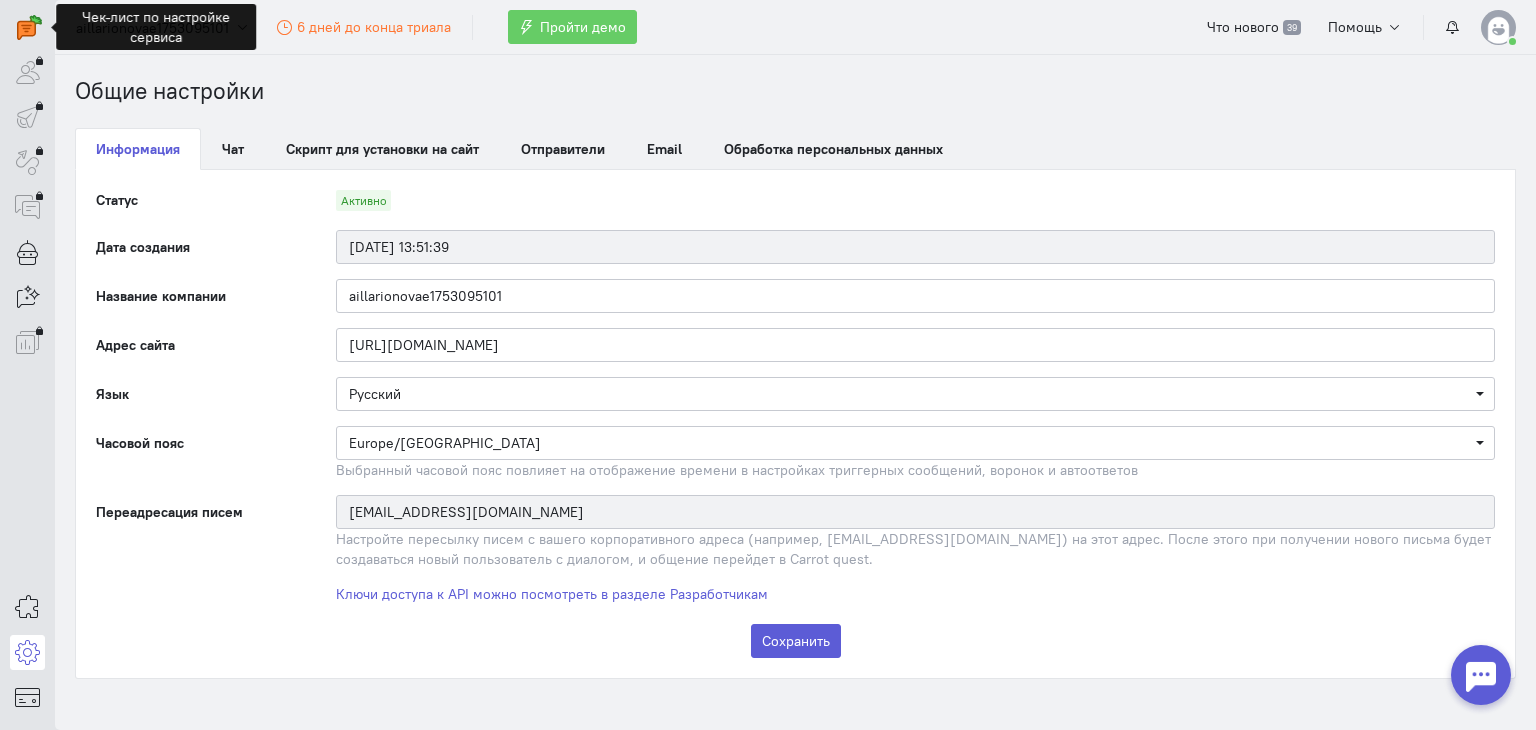 scroll, scrollTop: 0, scrollLeft: 0, axis: both 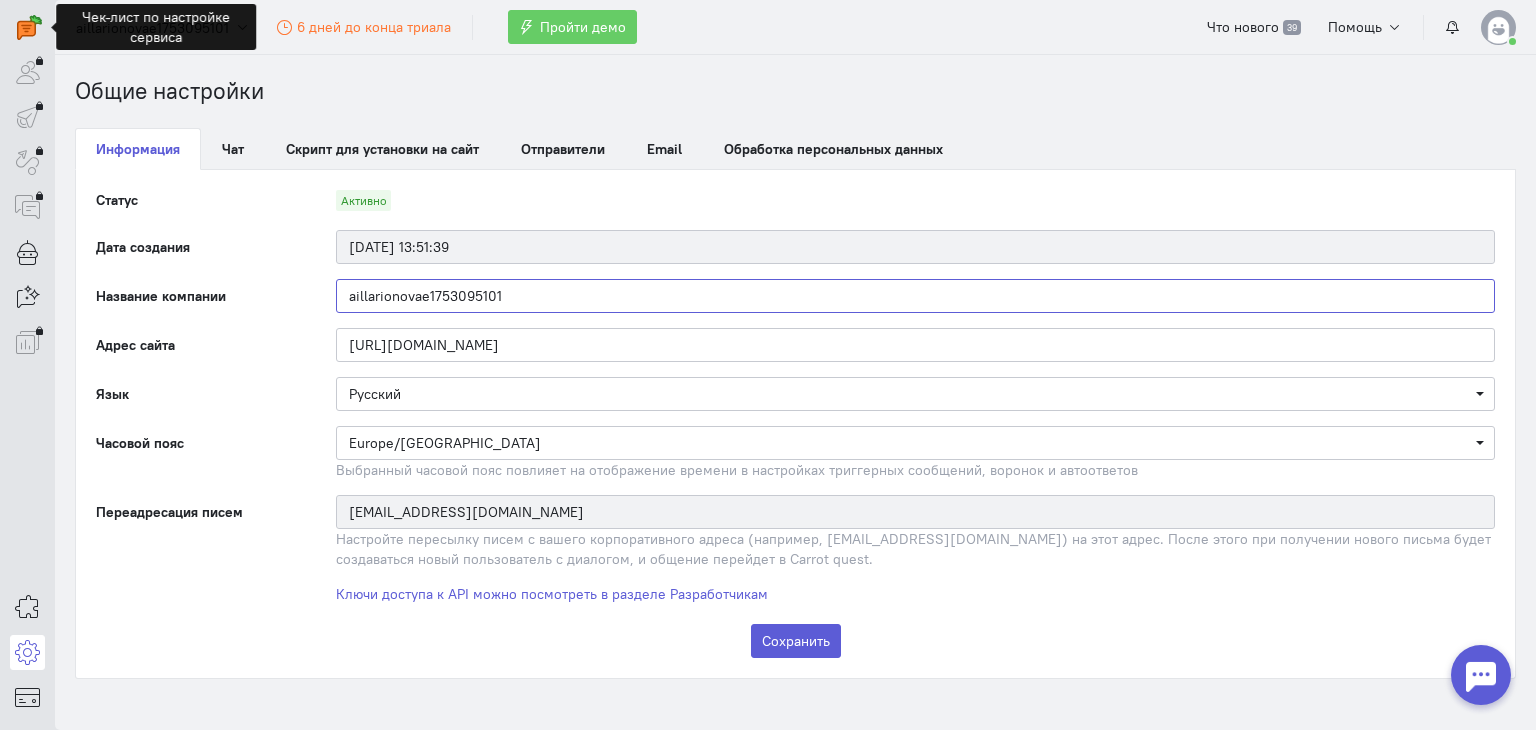drag, startPoint x: 549, startPoint y: 286, endPoint x: 276, endPoint y: 302, distance: 273.46848 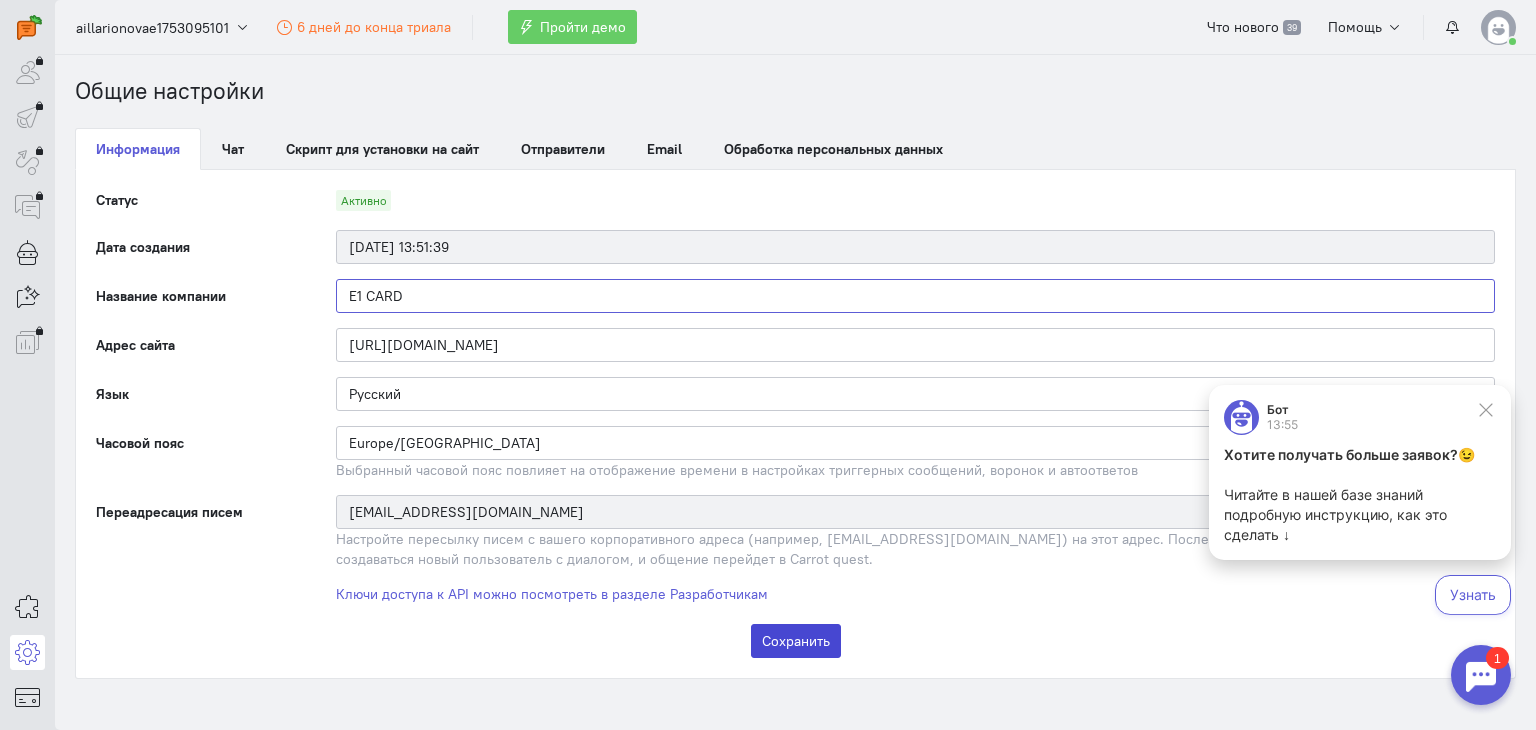 scroll, scrollTop: 0, scrollLeft: 0, axis: both 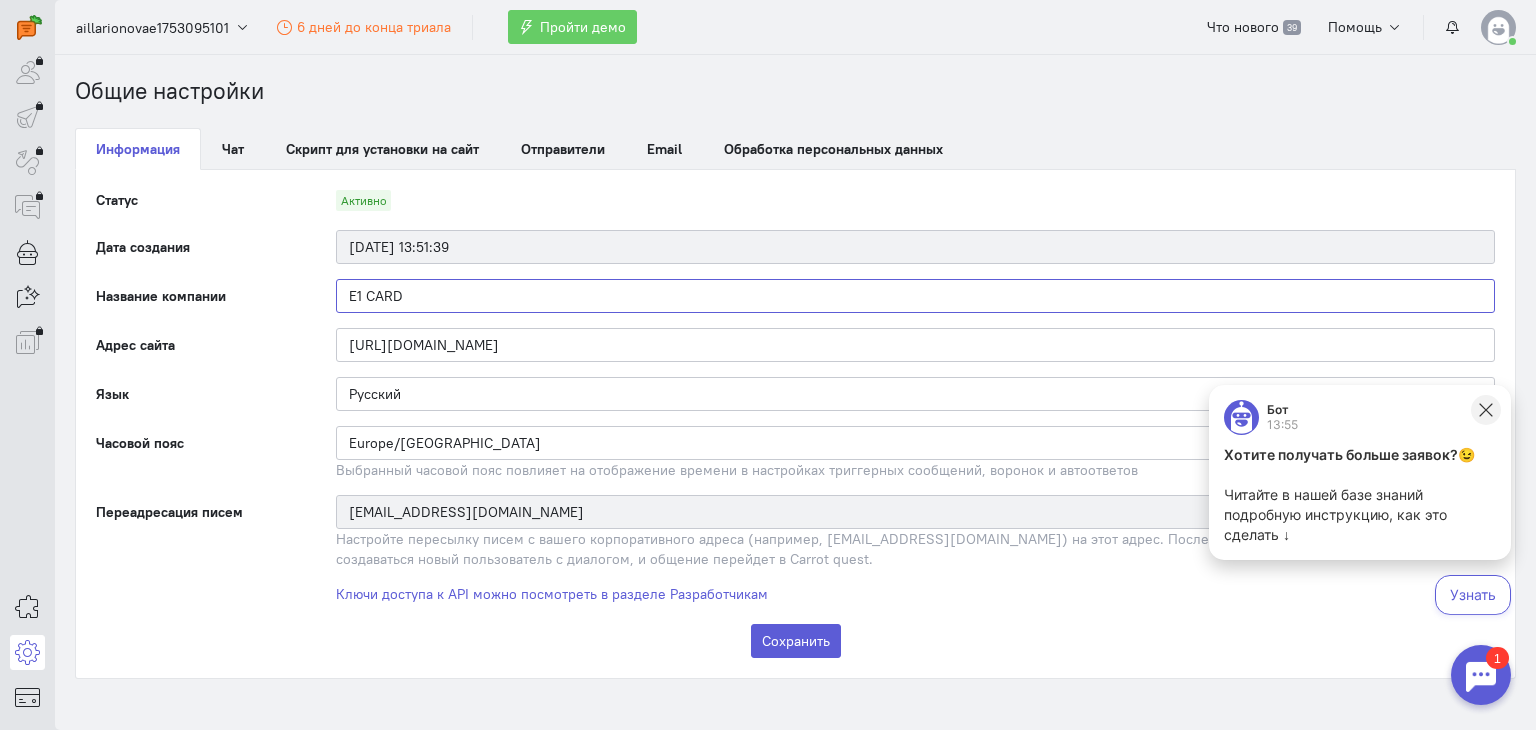 type on "E1 CARD" 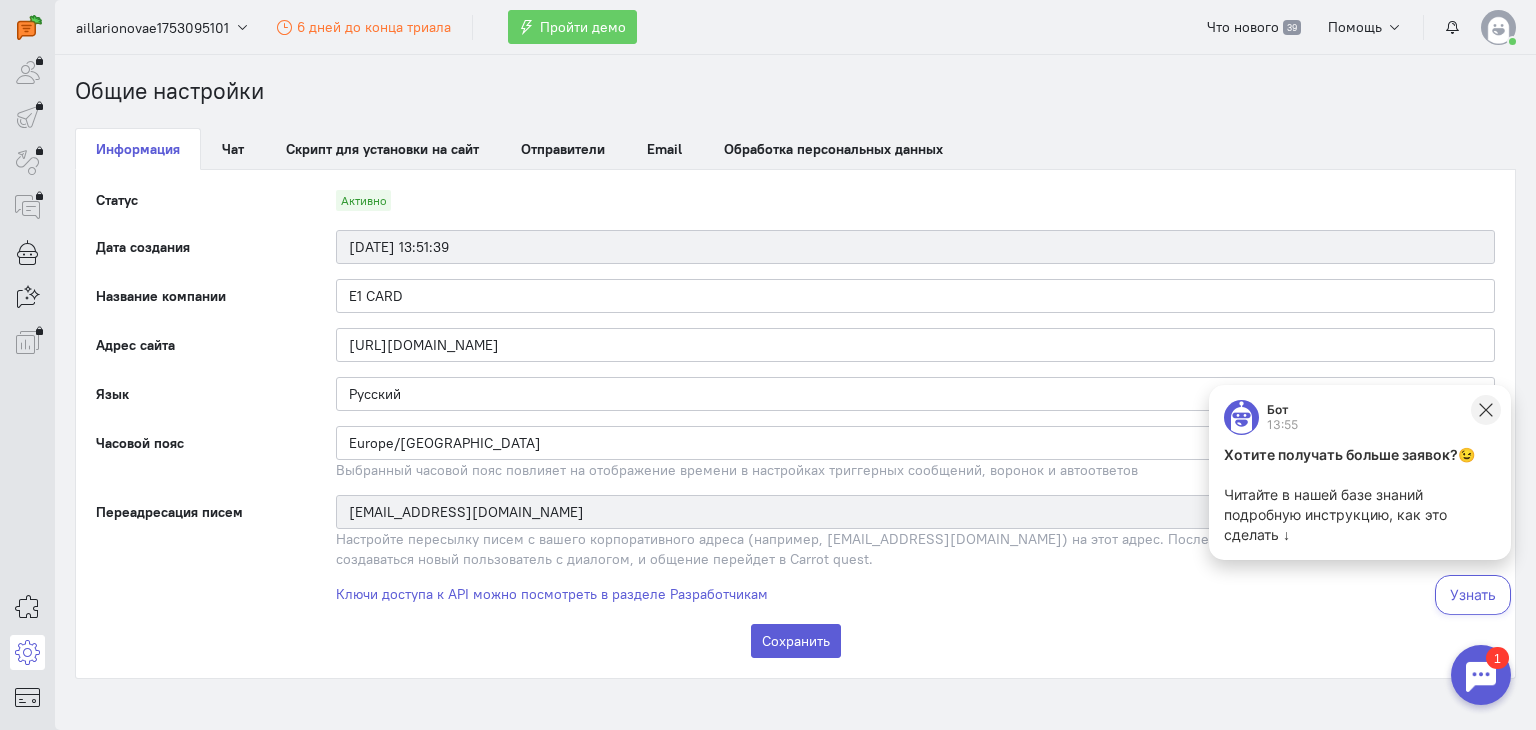 click 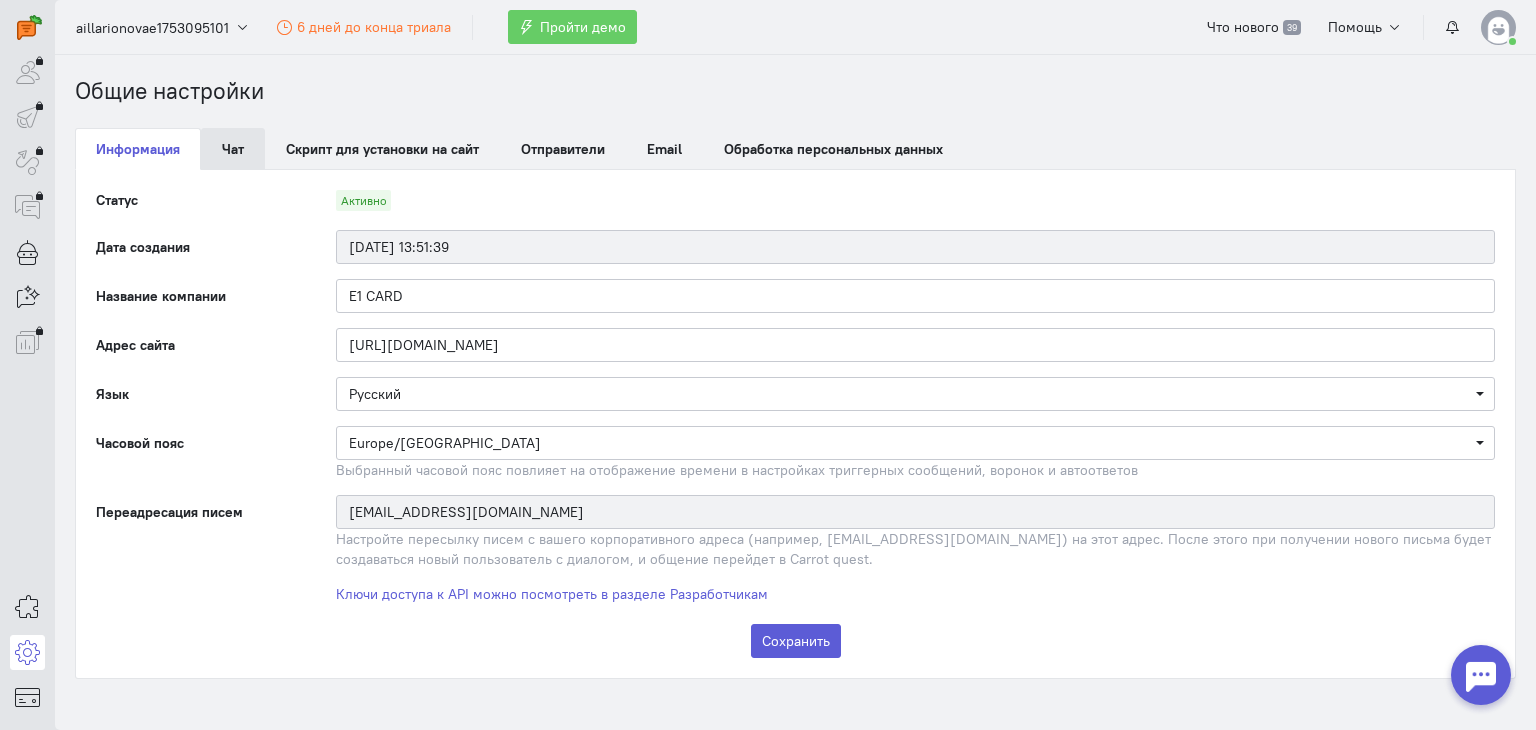 click on "Чат" at bounding box center [233, 149] 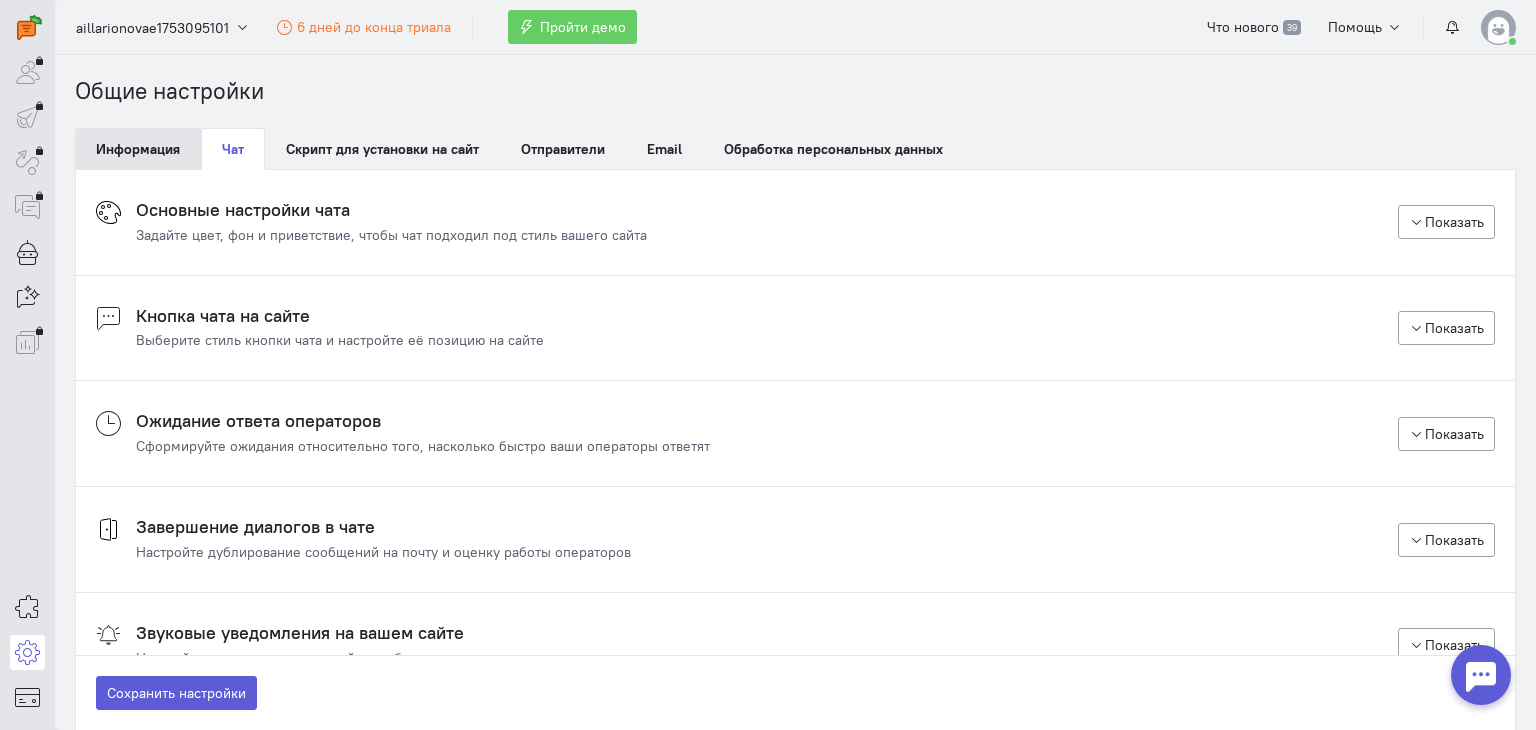 click on "Информация" at bounding box center (138, 149) 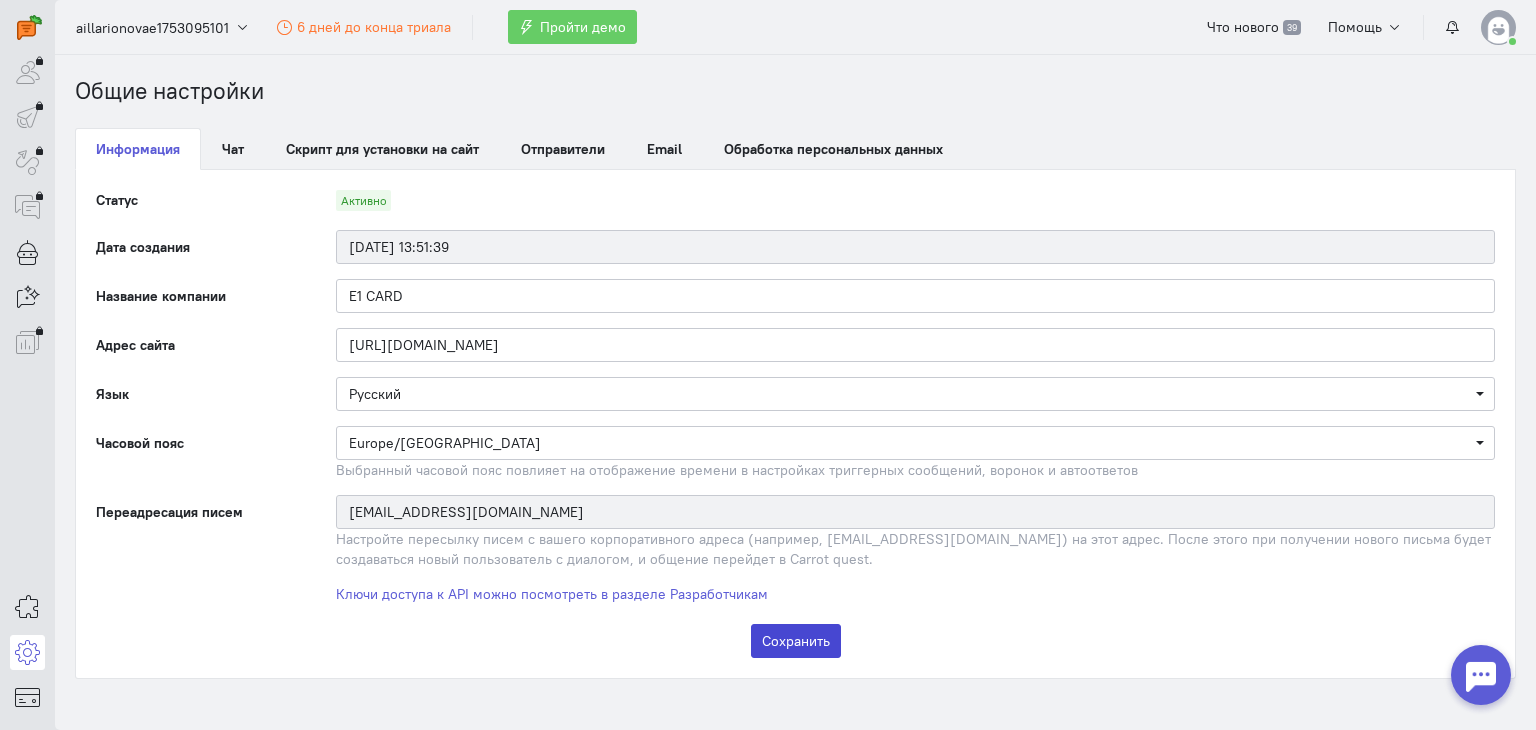 click on "Сохранить" at bounding box center [796, 641] 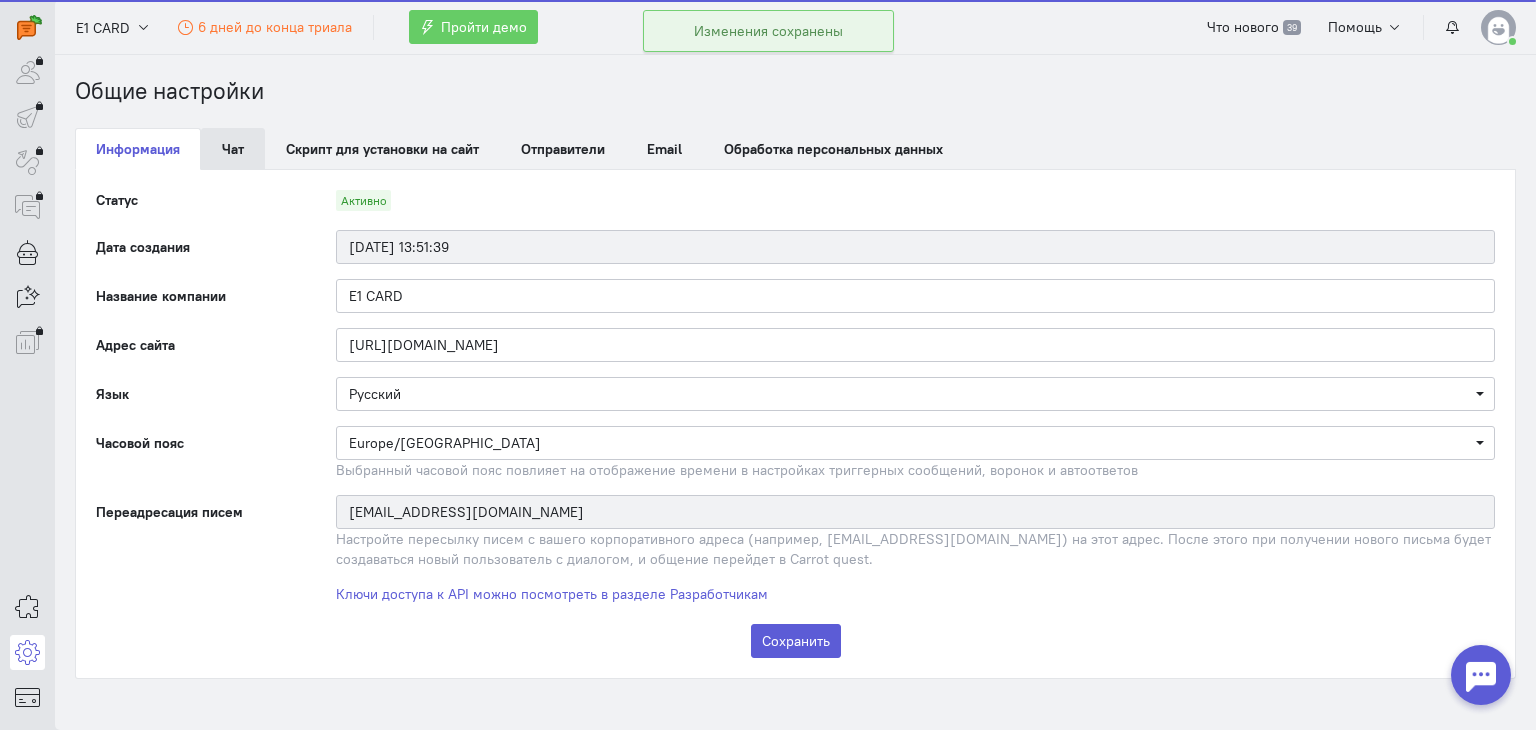 click on "Чат" at bounding box center (233, 149) 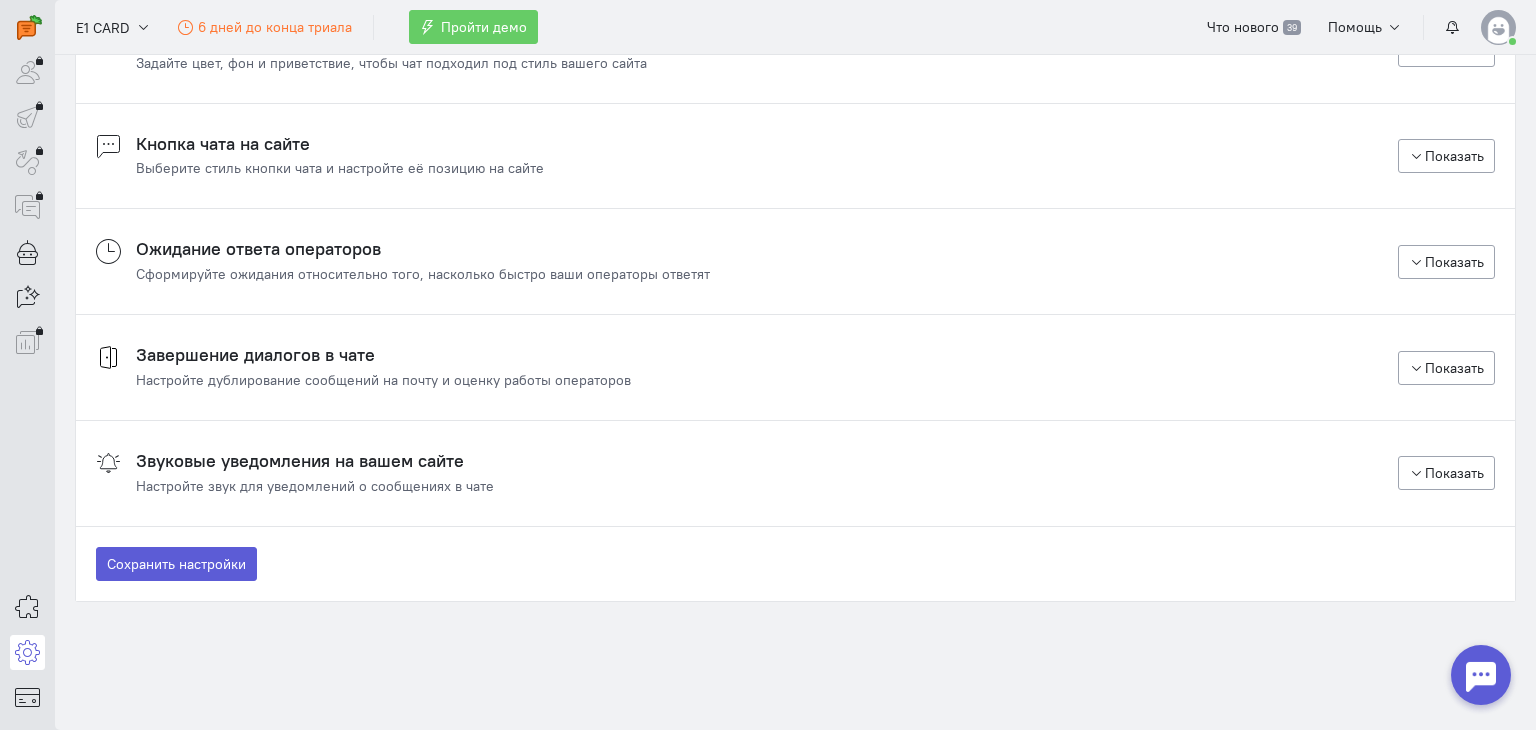 scroll, scrollTop: 0, scrollLeft: 0, axis: both 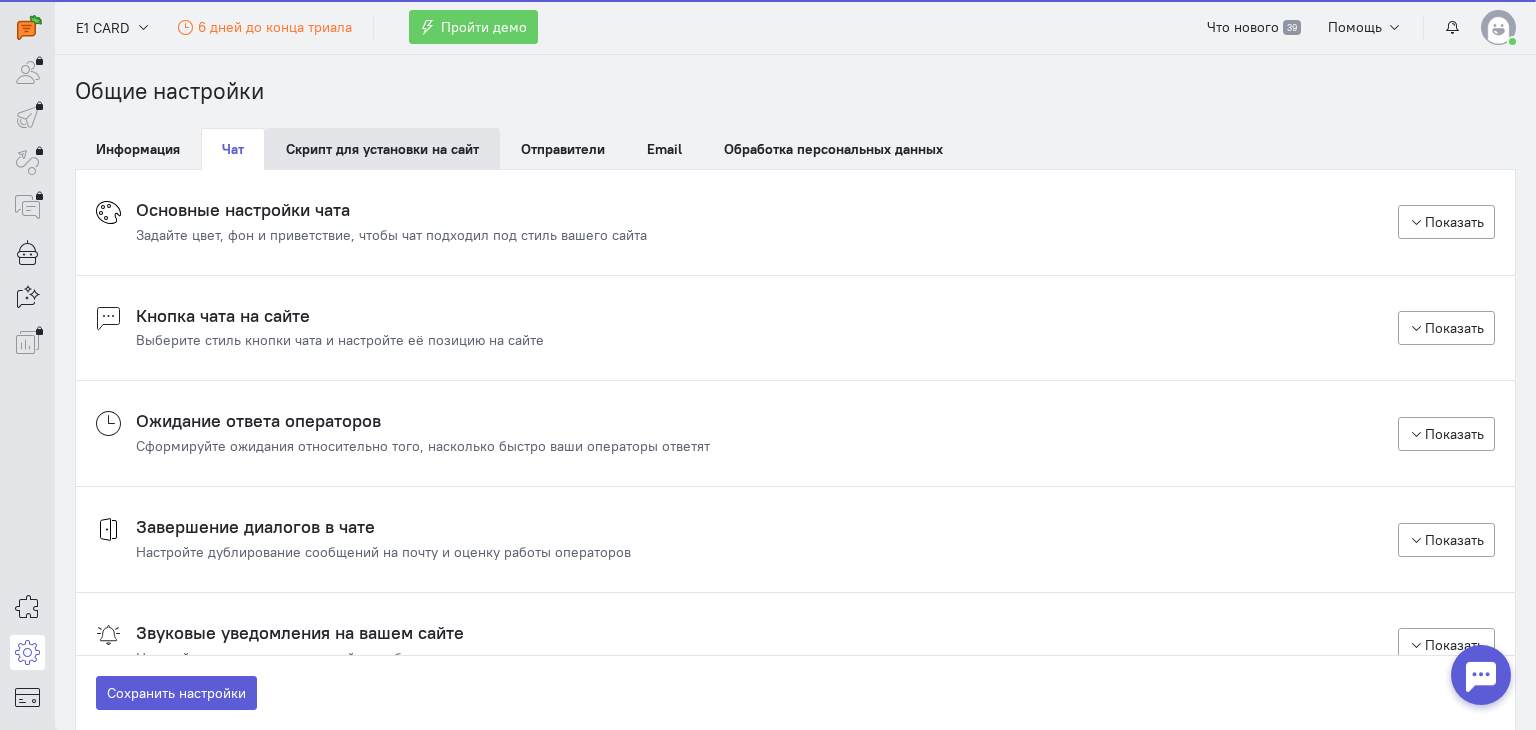 click on "Скрипт для установки на сайт" at bounding box center [382, 149] 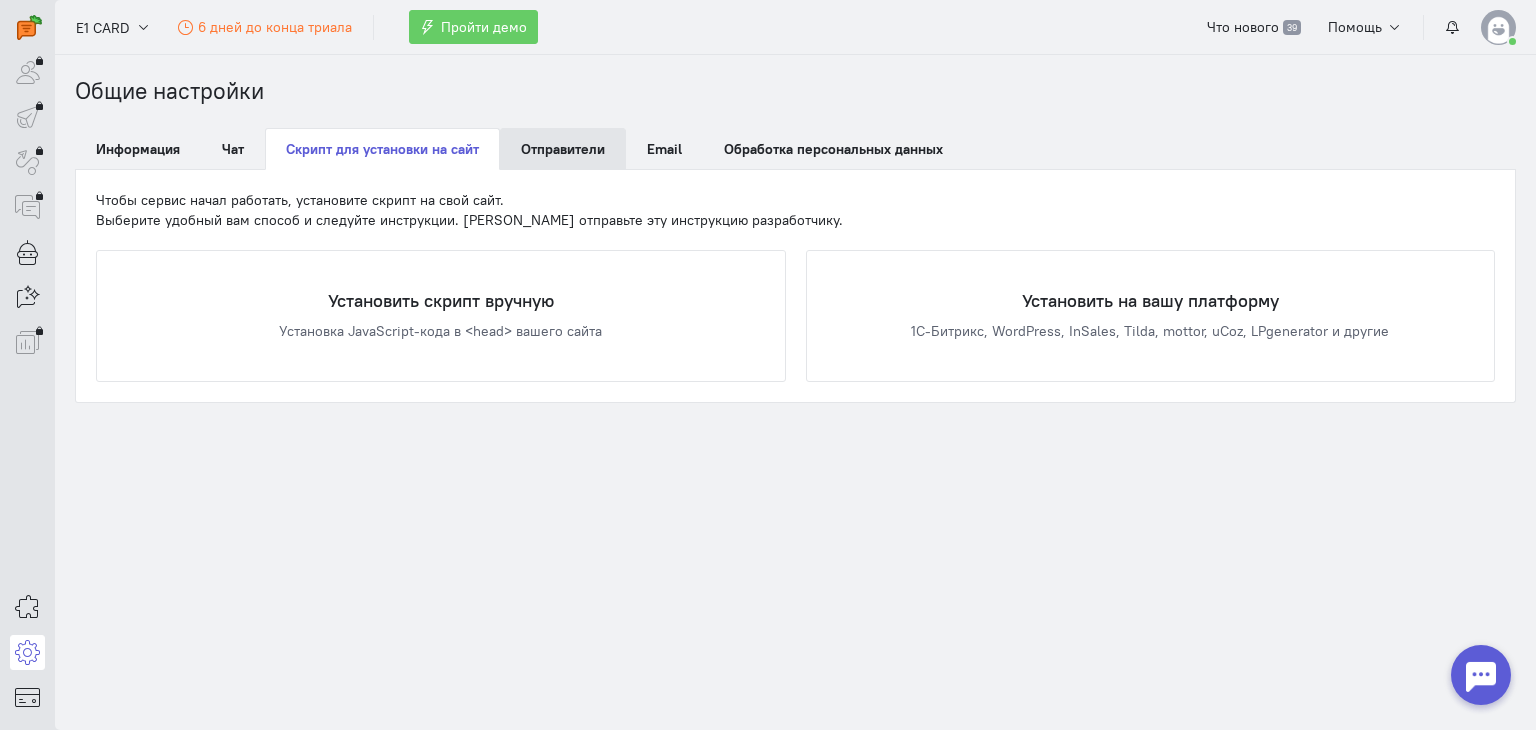 click on "Отправители" at bounding box center (563, 149) 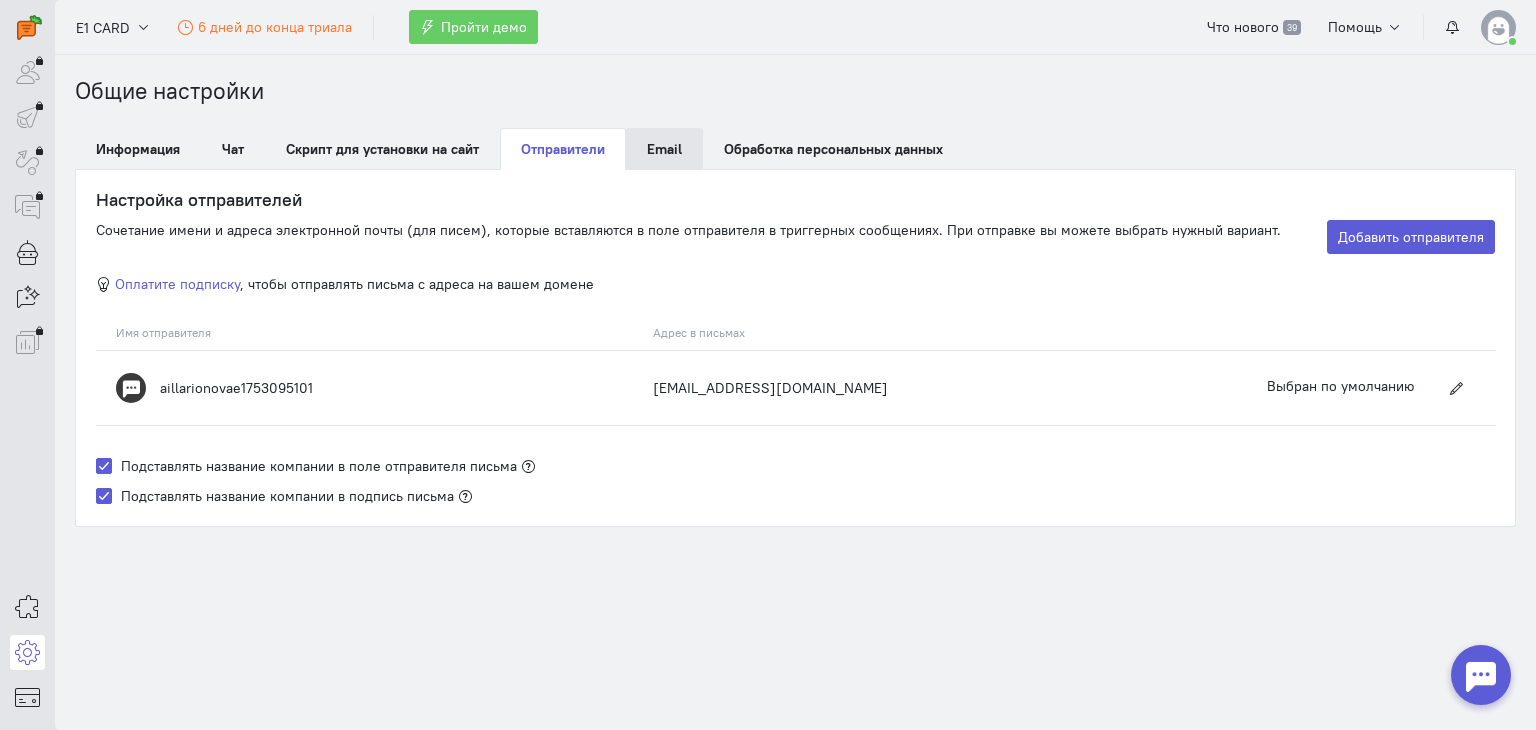 click on "Email" at bounding box center (664, 149) 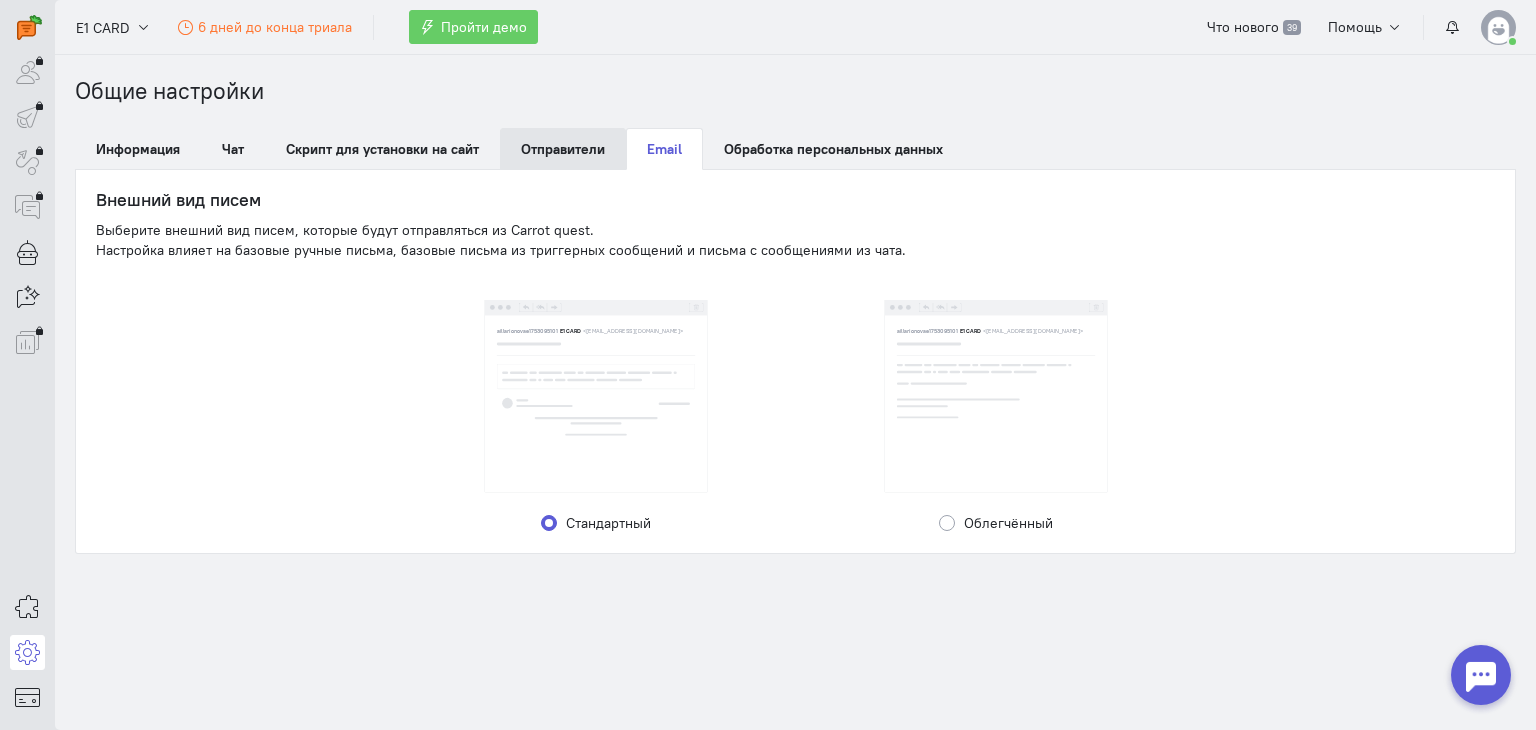click on "Отправители" at bounding box center [563, 149] 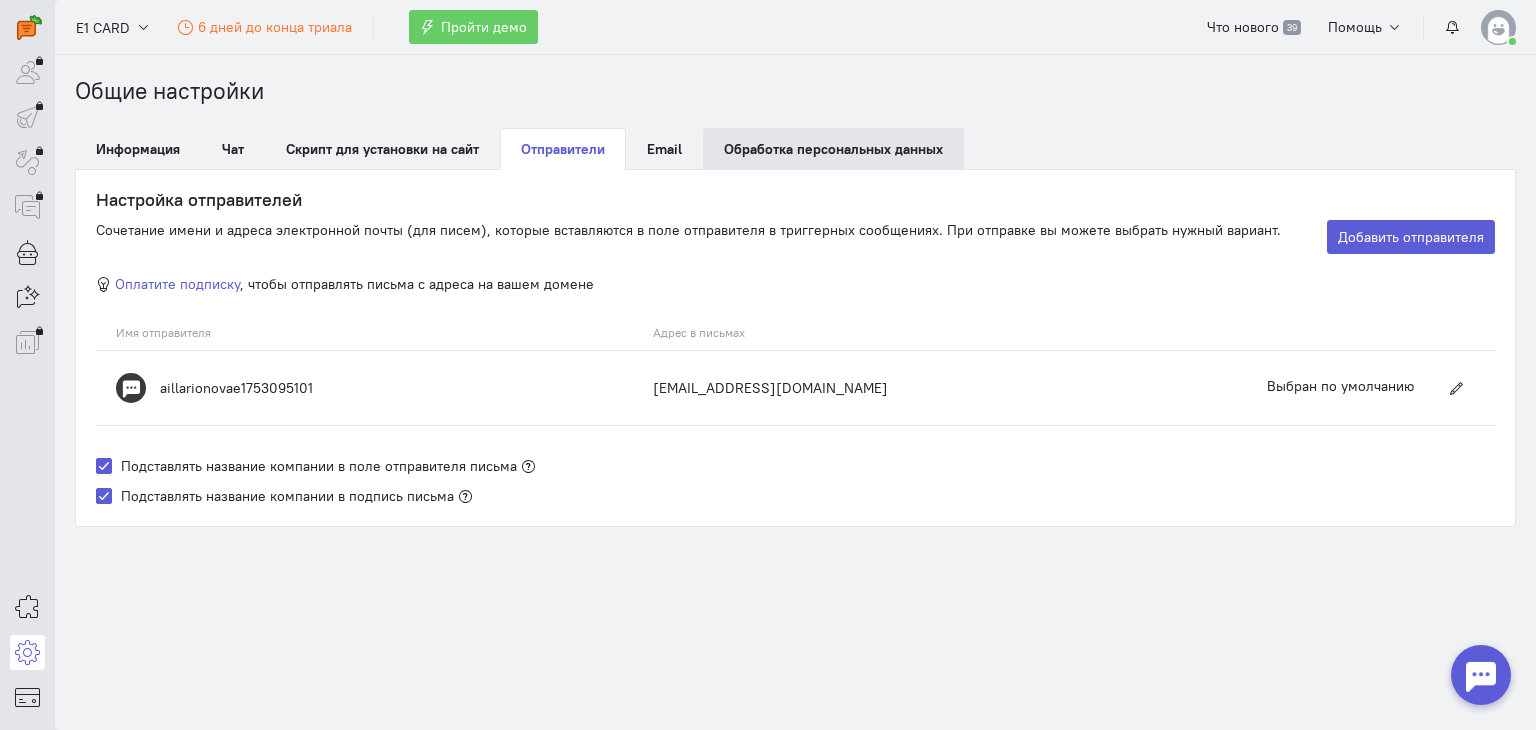 click on "Обработка персональных данных" at bounding box center [833, 149] 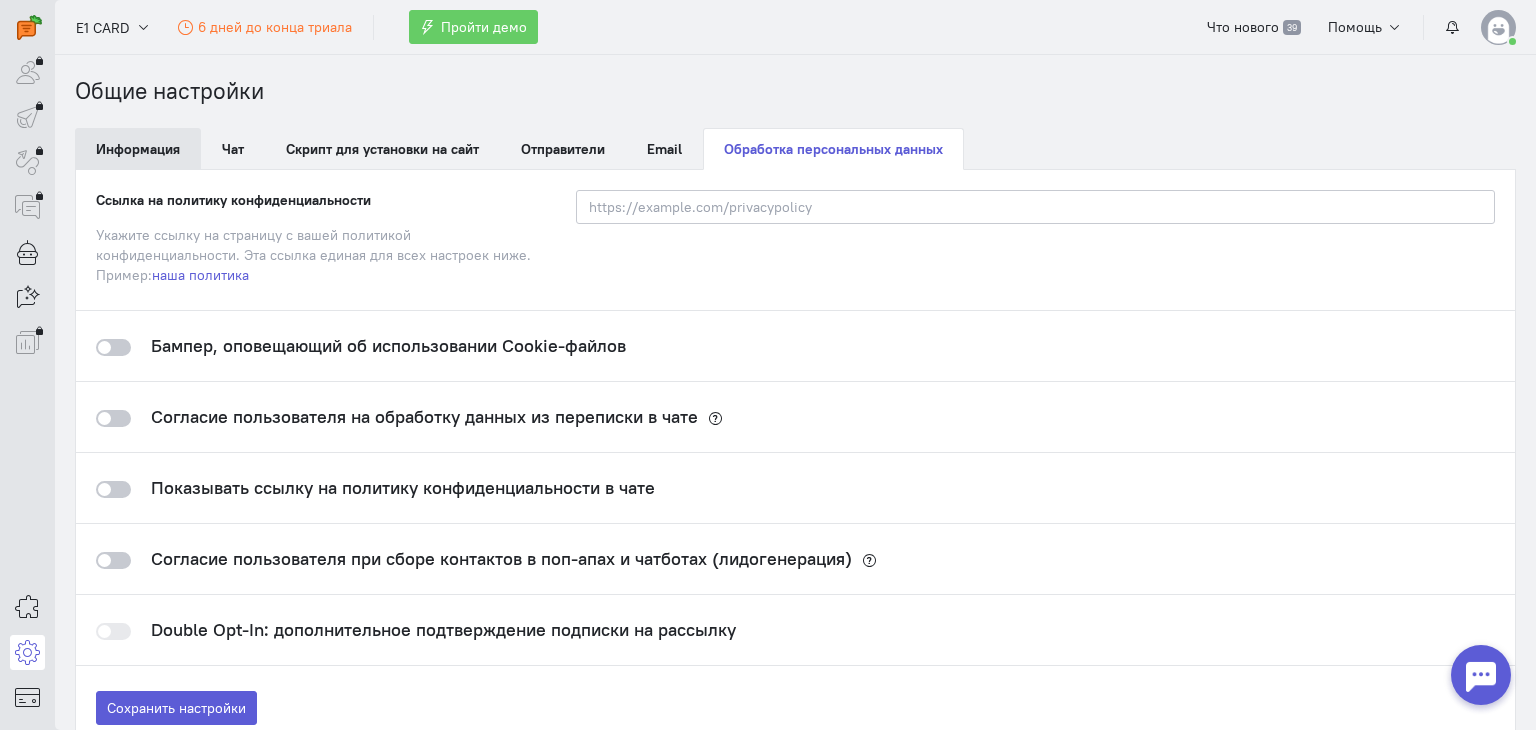 click on "Информация" at bounding box center [138, 149] 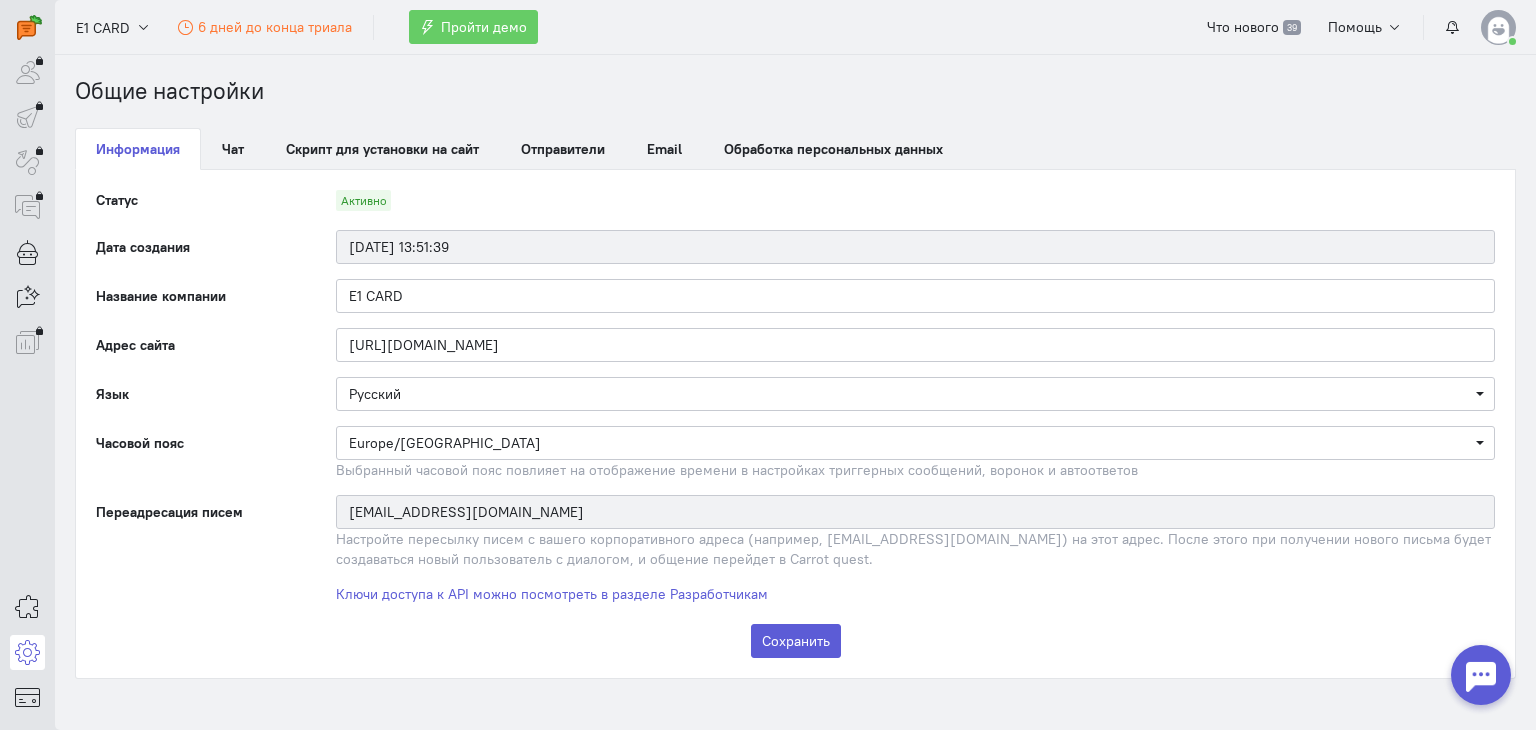click at bounding box center [1498, 27] 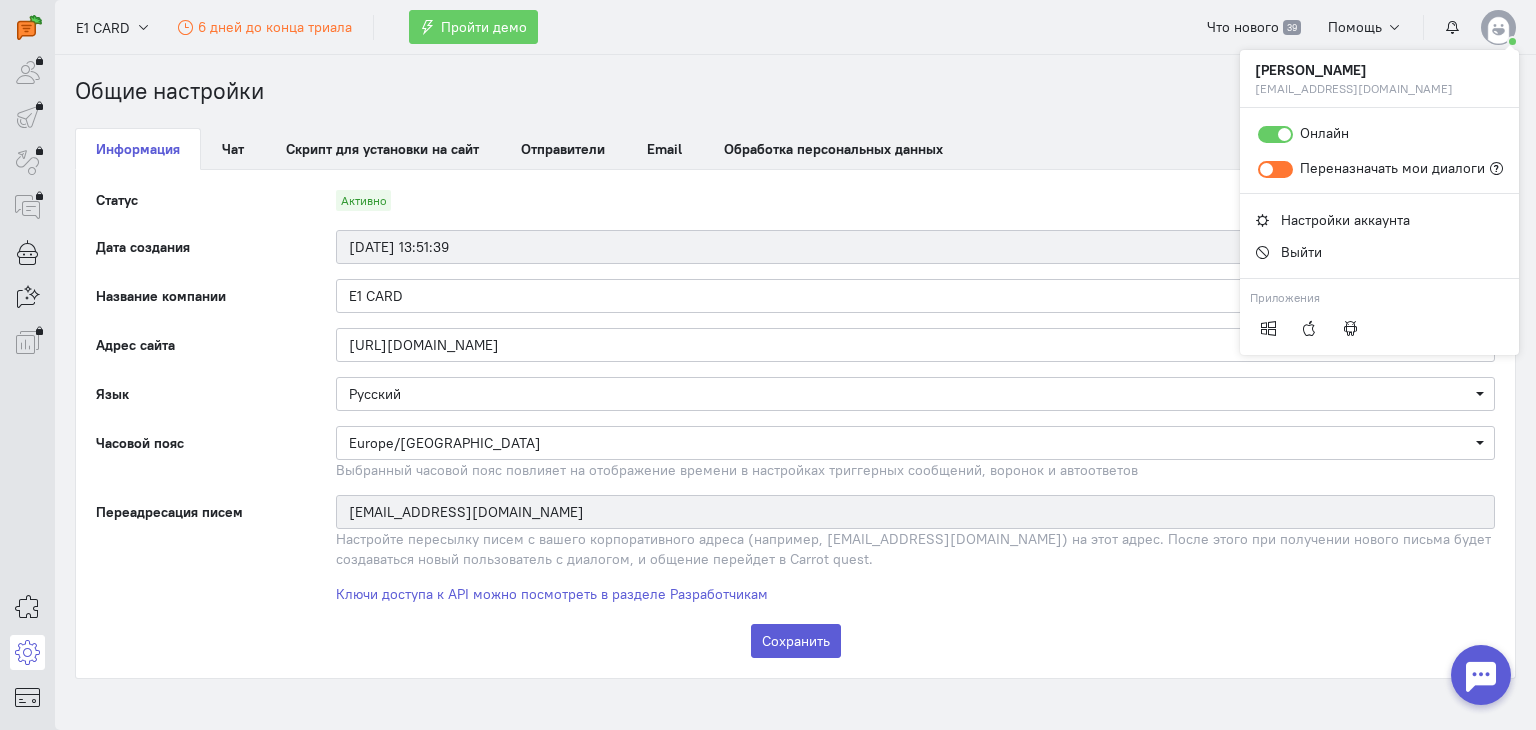 click on "Общие настройки
Информация
Чат
Скрипт для установки на сайт
Отправители
Email
Обработка персональных данных
Основные настройки чата
Задайте цвет, фон и приветствие, чтобы чат подходил под стиль вашего сайта
Показать
Видимость чата
Видимый
Виджет чата видно всегда
ПК и планшеты
Ширина экрана >480 px
Смартфоны" at bounding box center (795, 377) 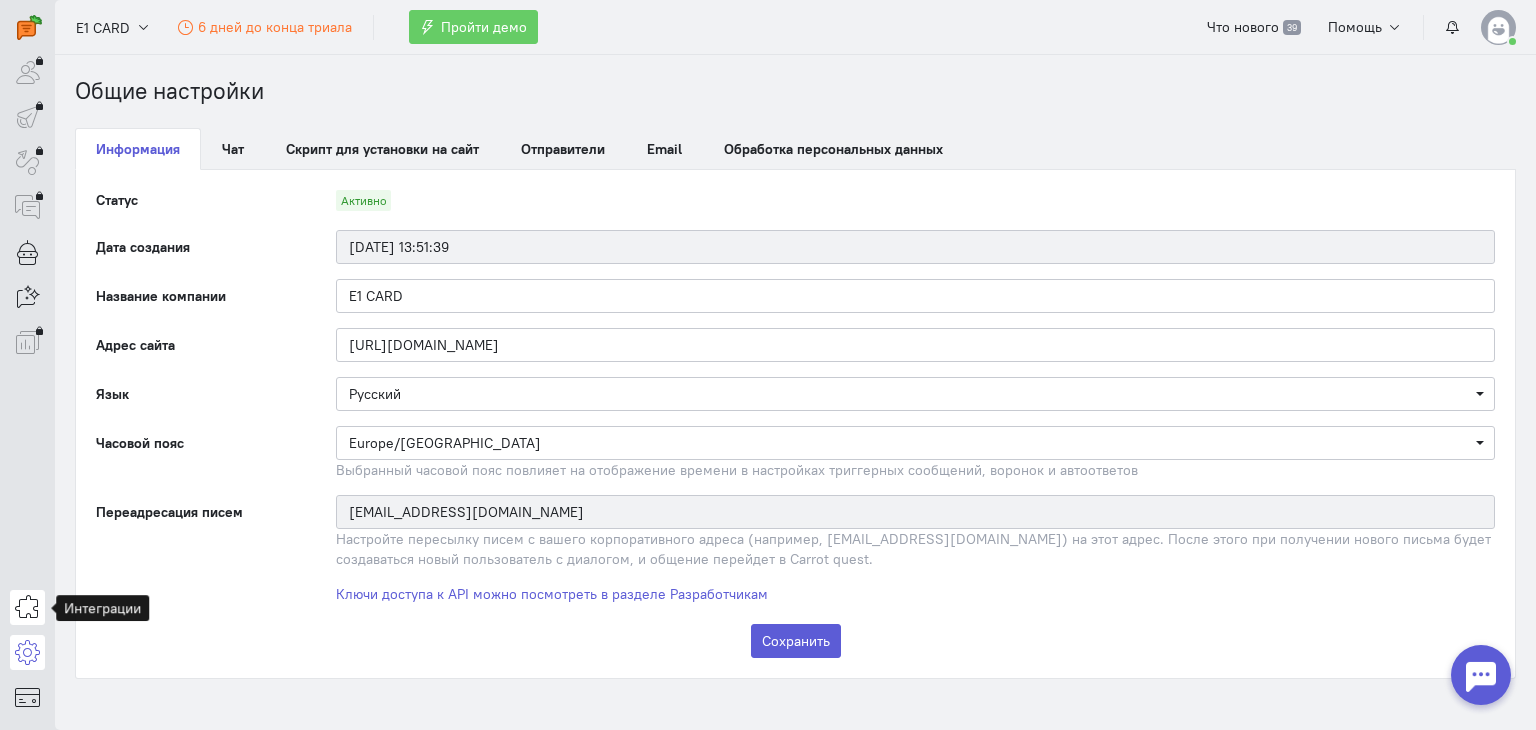 click at bounding box center (27, 607) 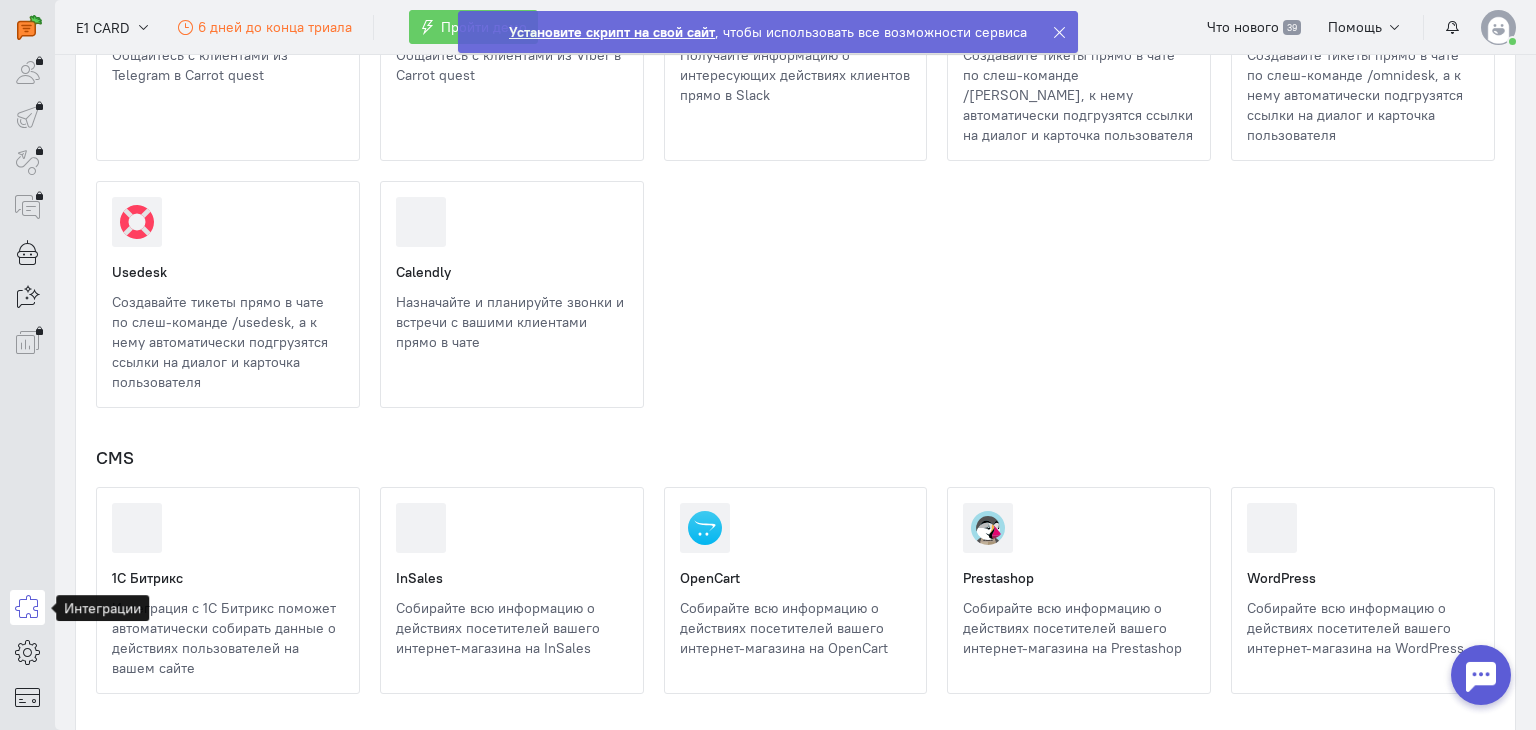 scroll, scrollTop: 0, scrollLeft: 0, axis: both 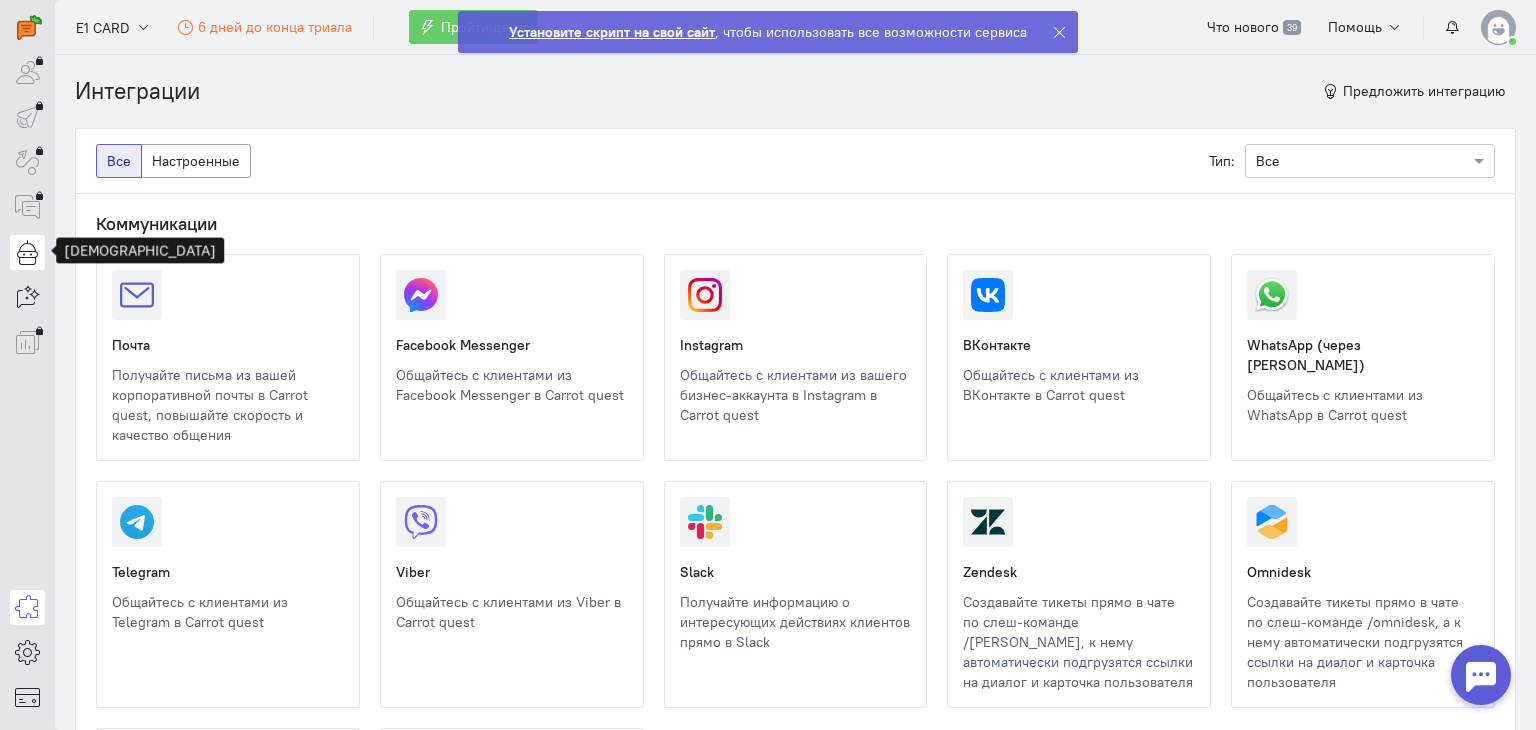 click at bounding box center [27, 252] 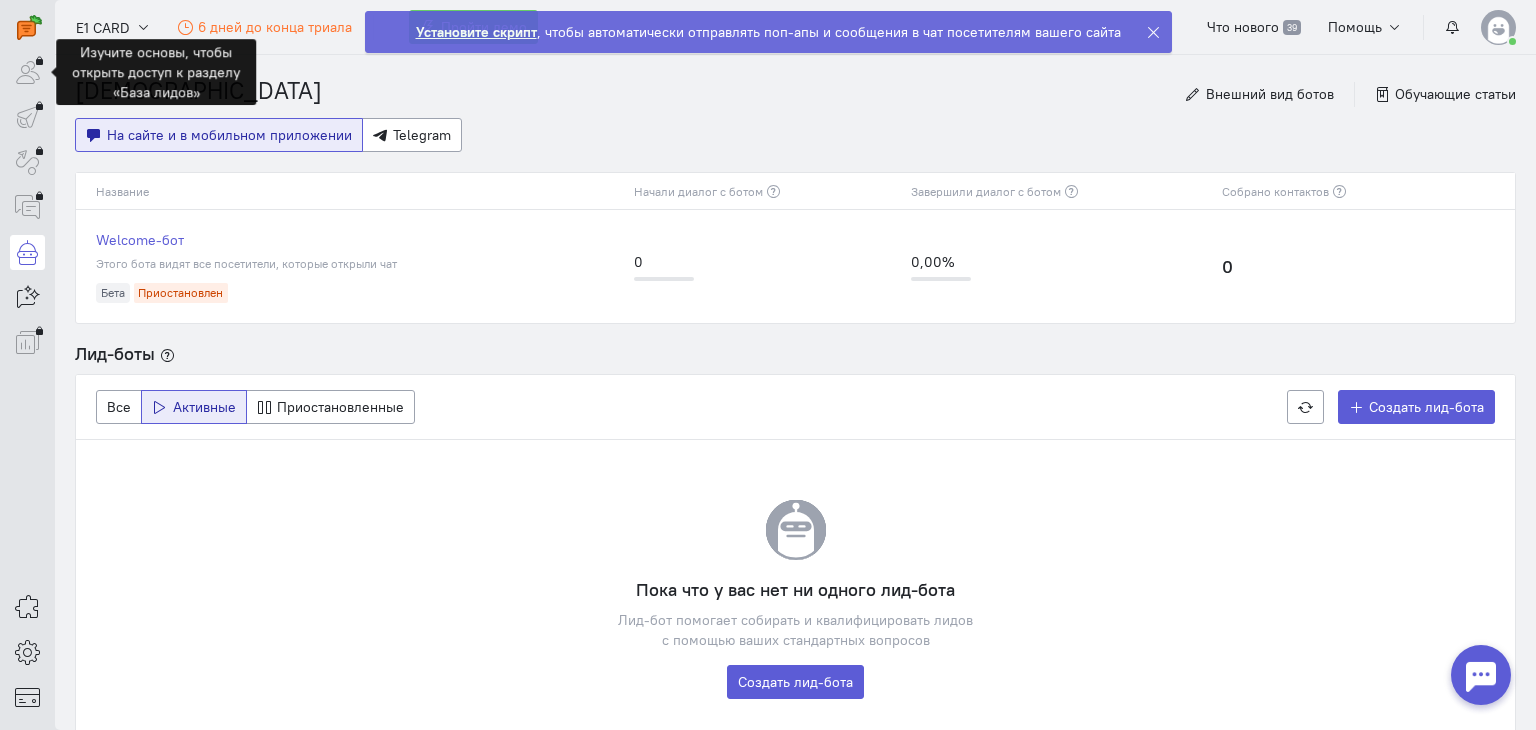 click at bounding box center (27, 72) 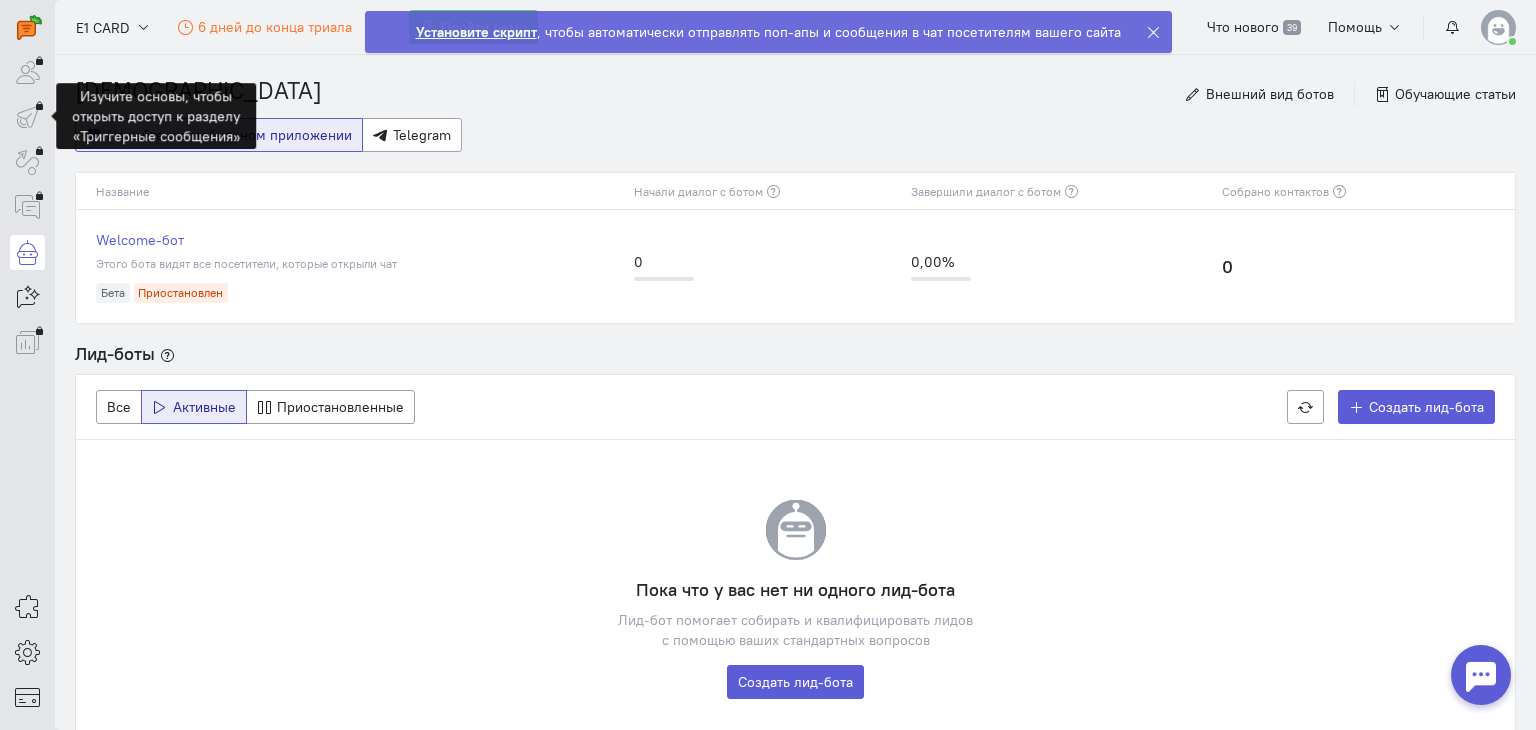 click at bounding box center [27, 117] 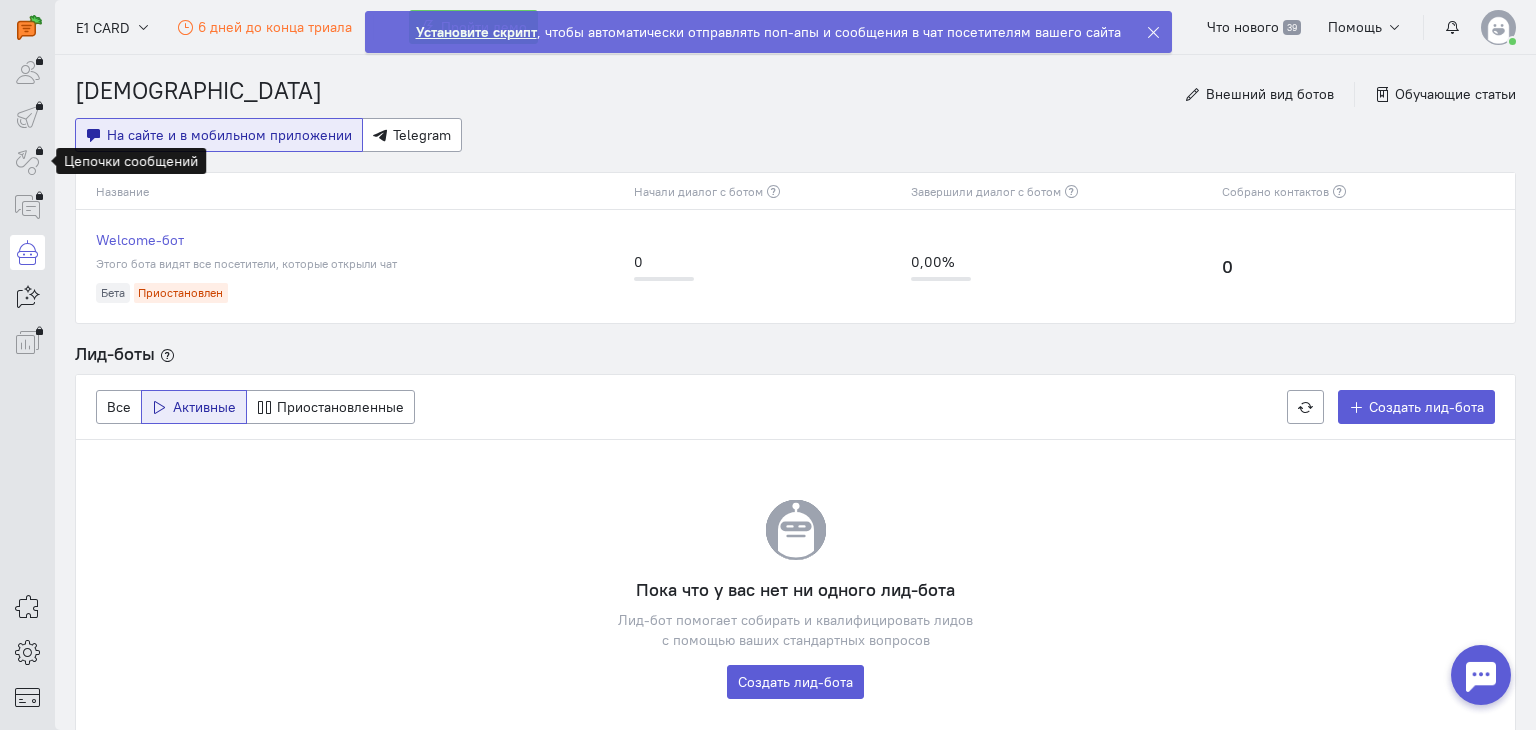 click at bounding box center [27, 162] 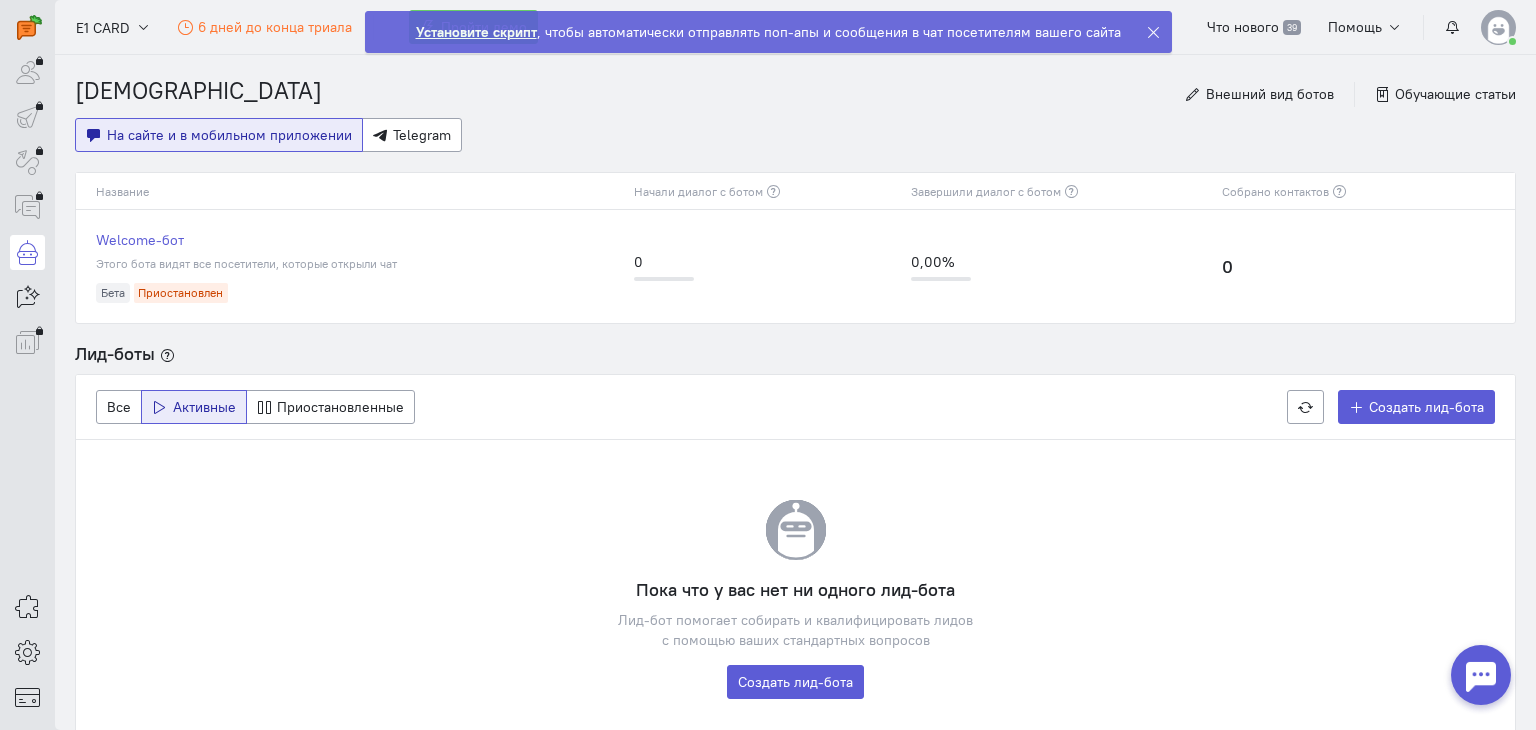 click 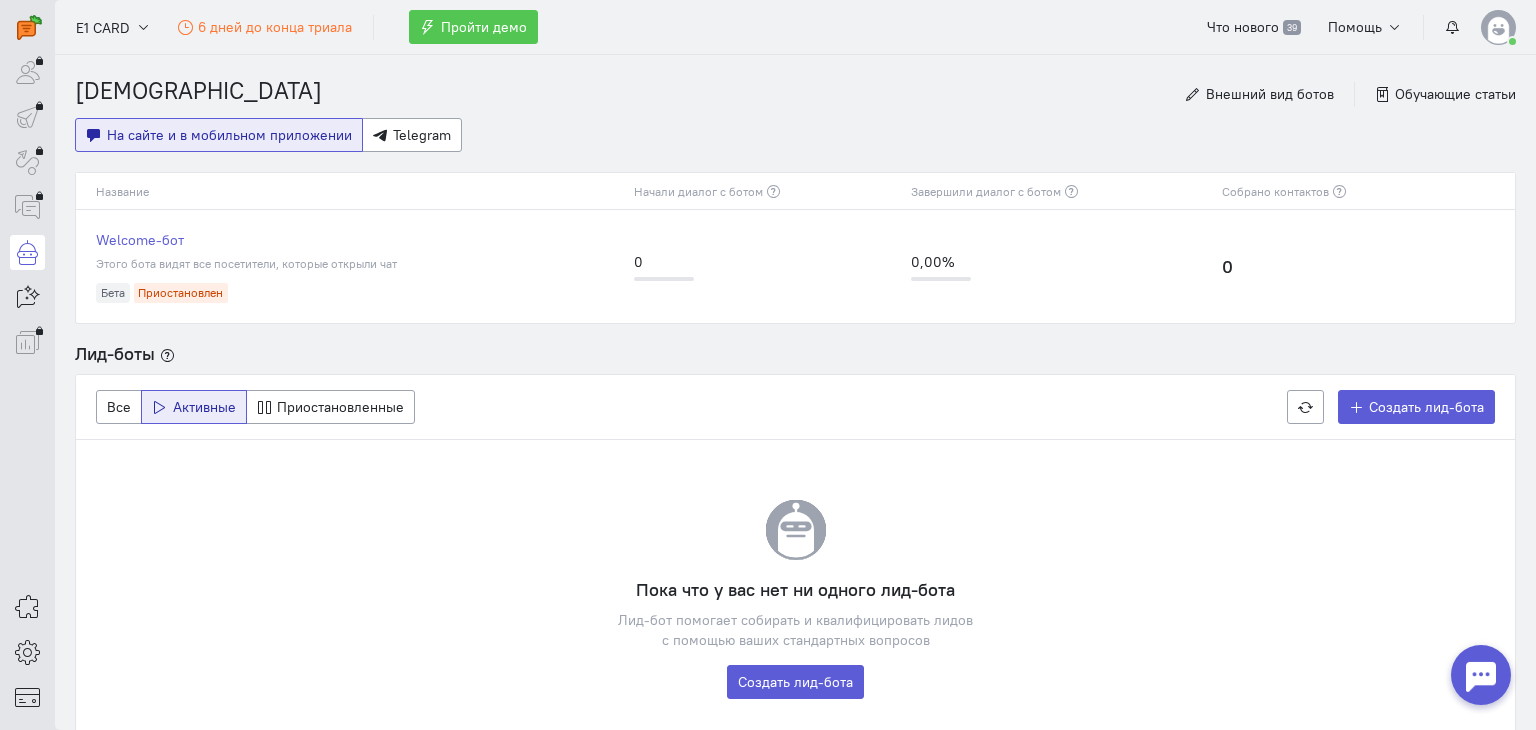 click on "Пройти демо" at bounding box center (484, 27) 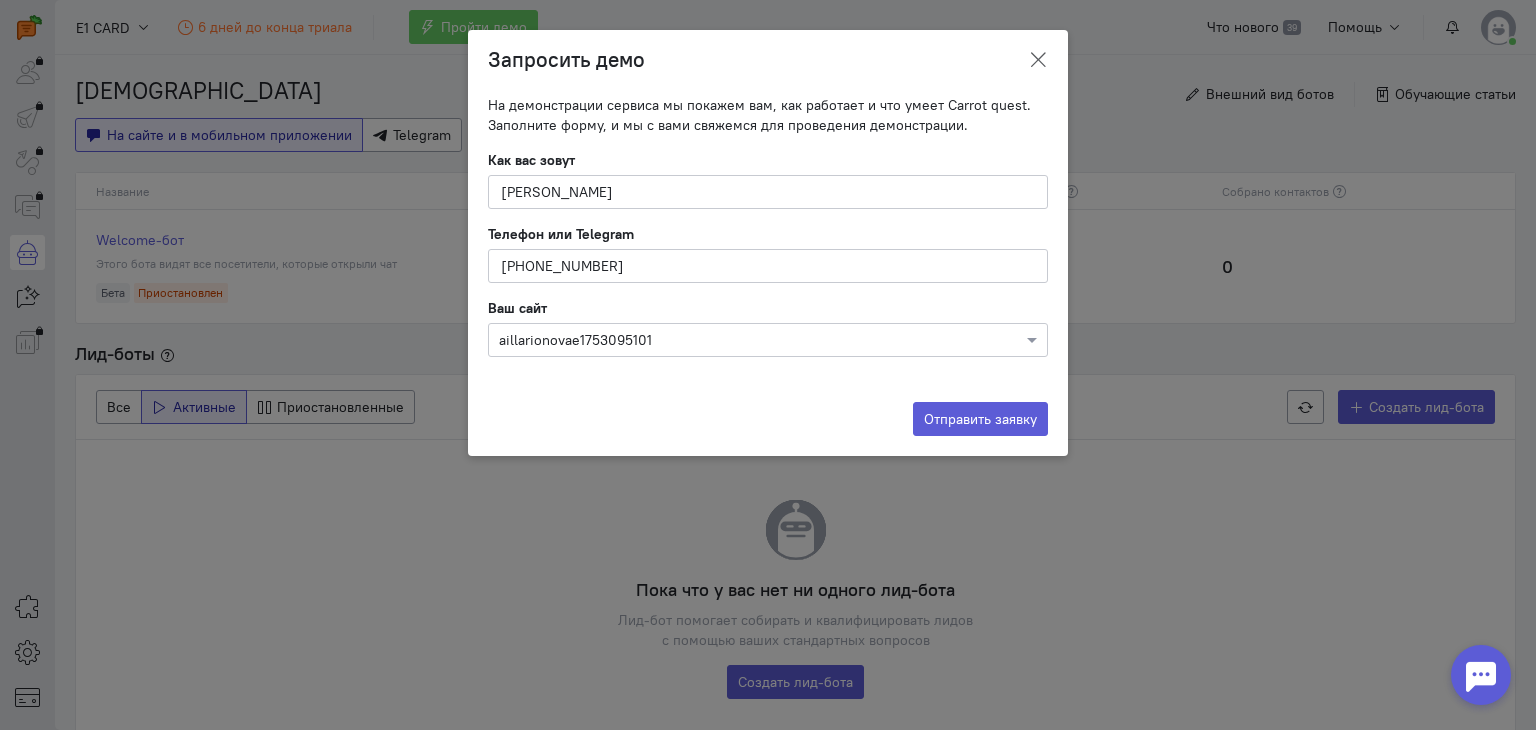 click 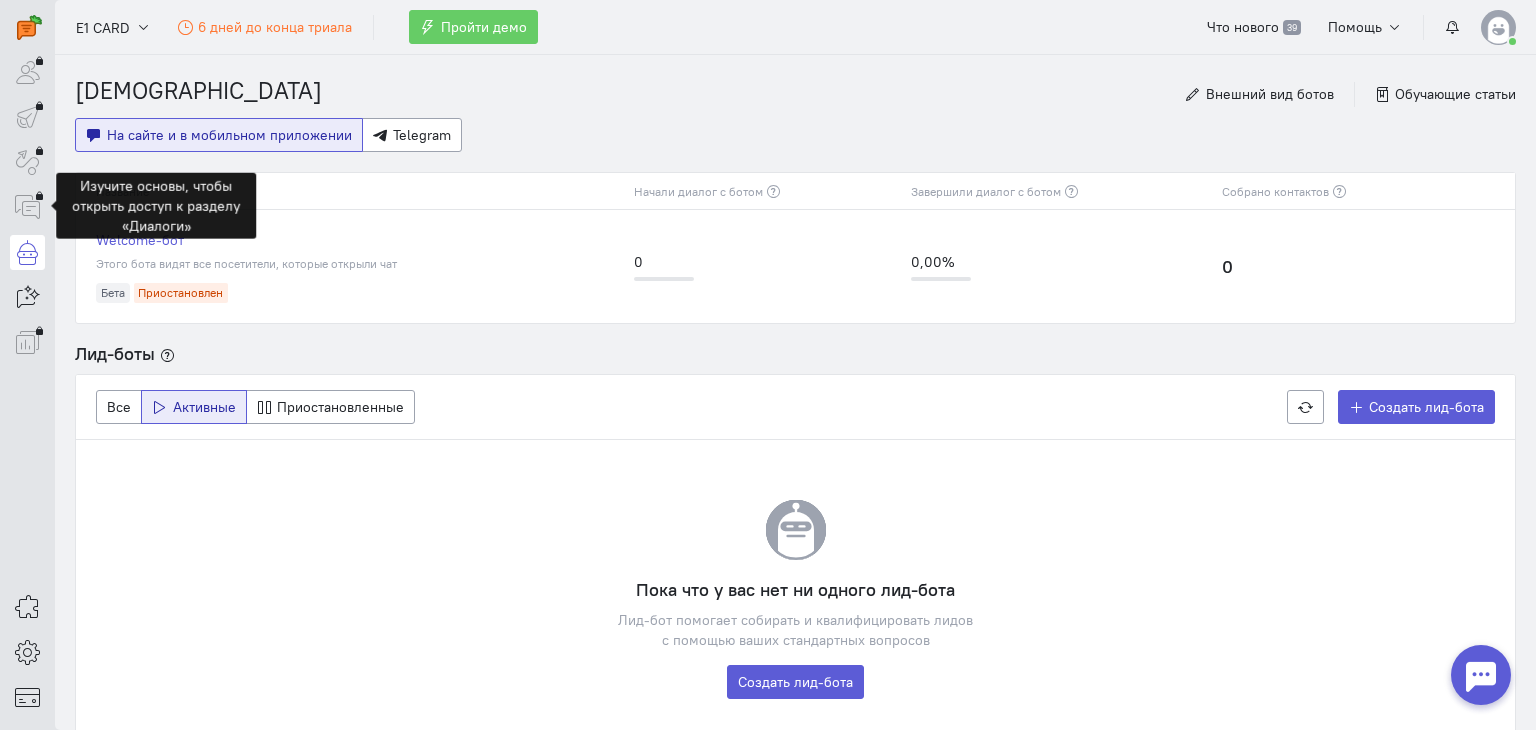 click at bounding box center (27, 207) 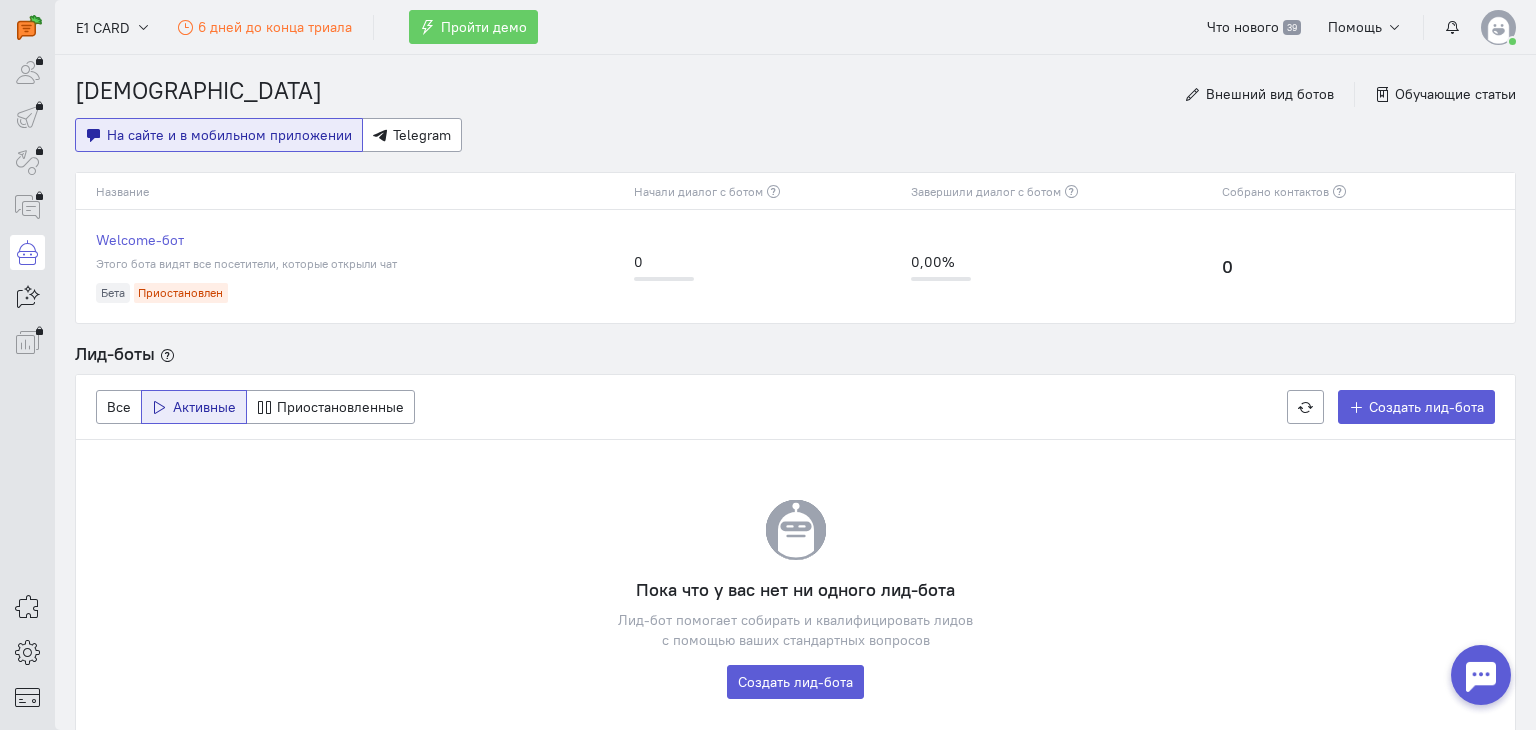 click on "Лид-боты
Все
Активные
Приостановленные
Создать лид-бота
Пока что у вас нет ни одного лид-бота
Лид-бот помогает собирать и квалифицировать лидов с помощью ваших стандартных вопросов
Создать лид-бота" at bounding box center (795, 552) 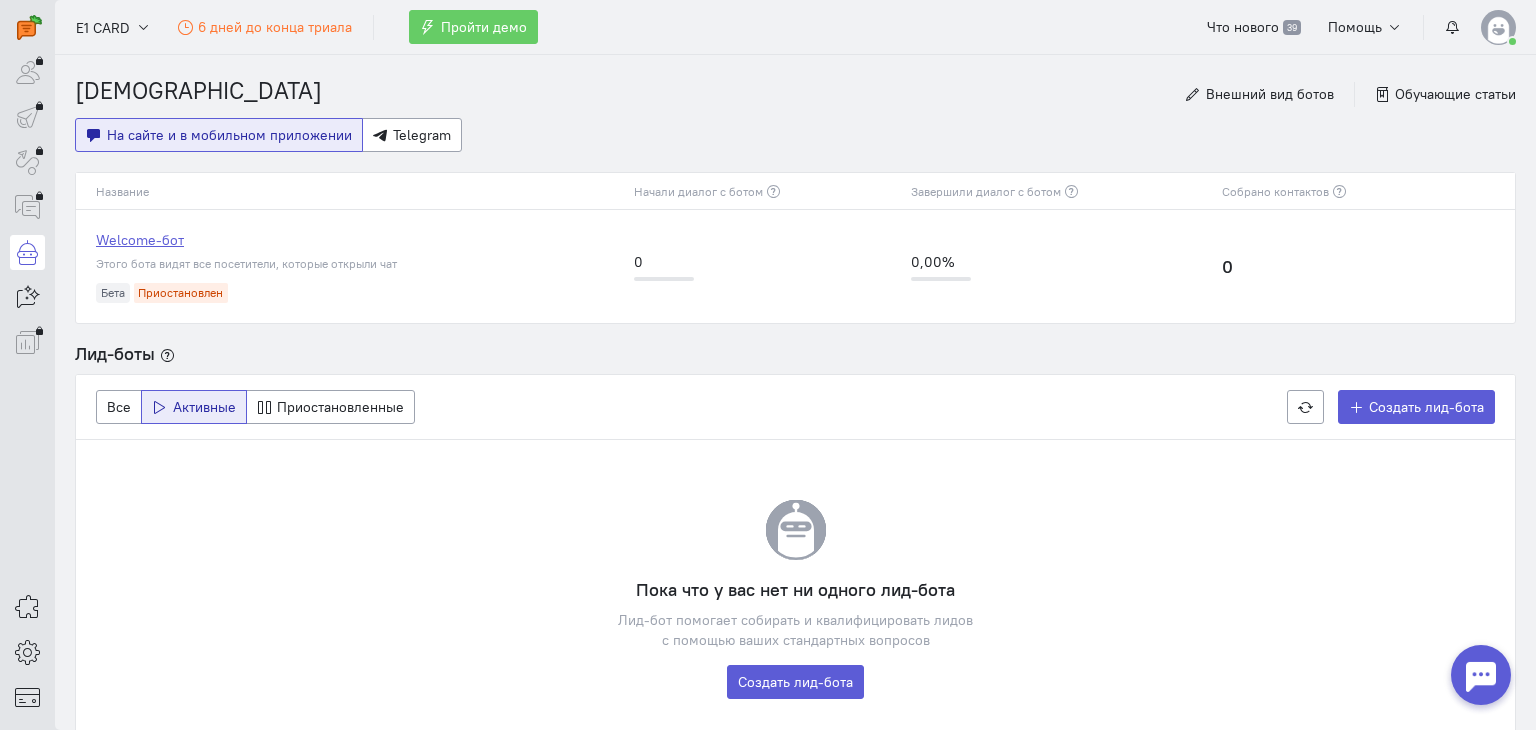 click on "Welcome-бот" at bounding box center (355, 240) 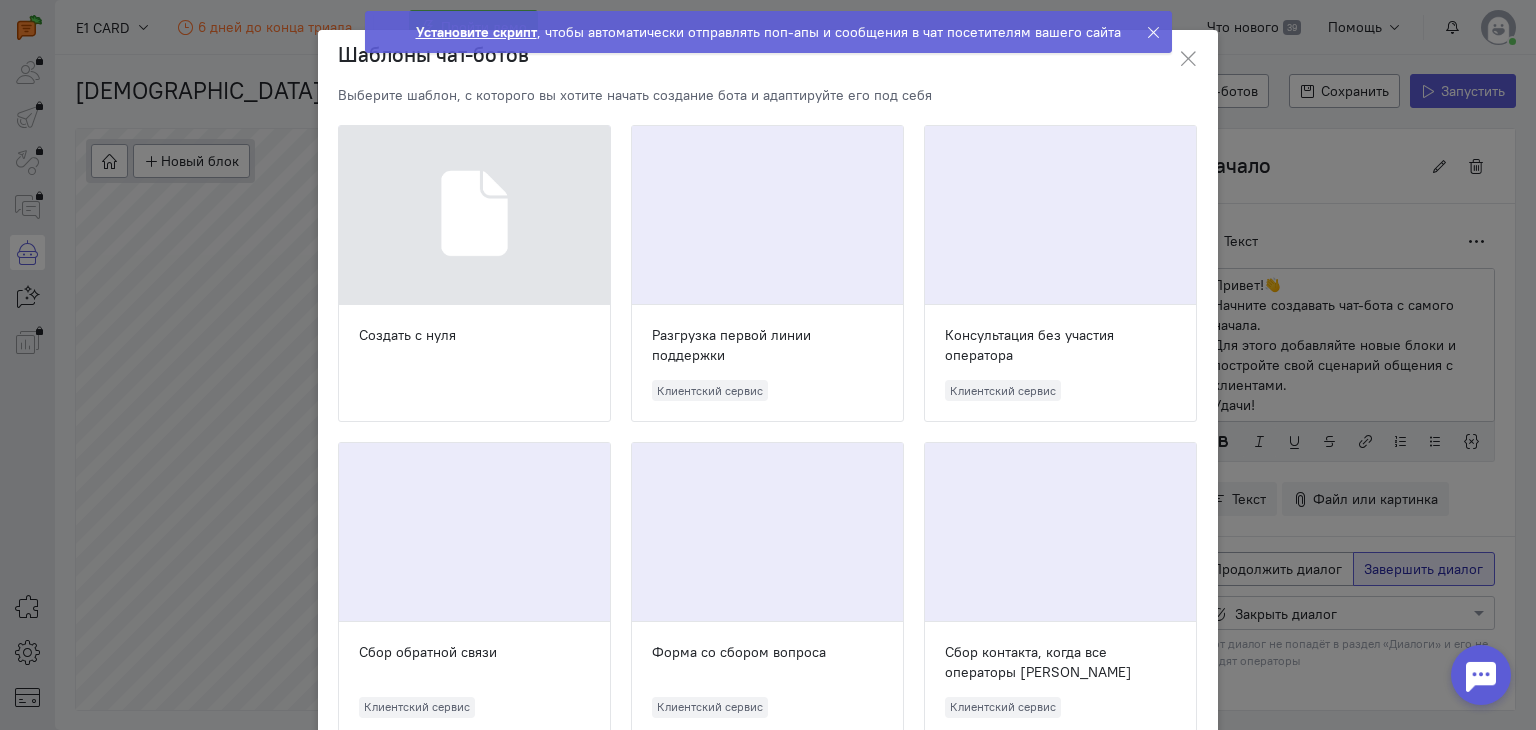 scroll, scrollTop: 73, scrollLeft: 0, axis: vertical 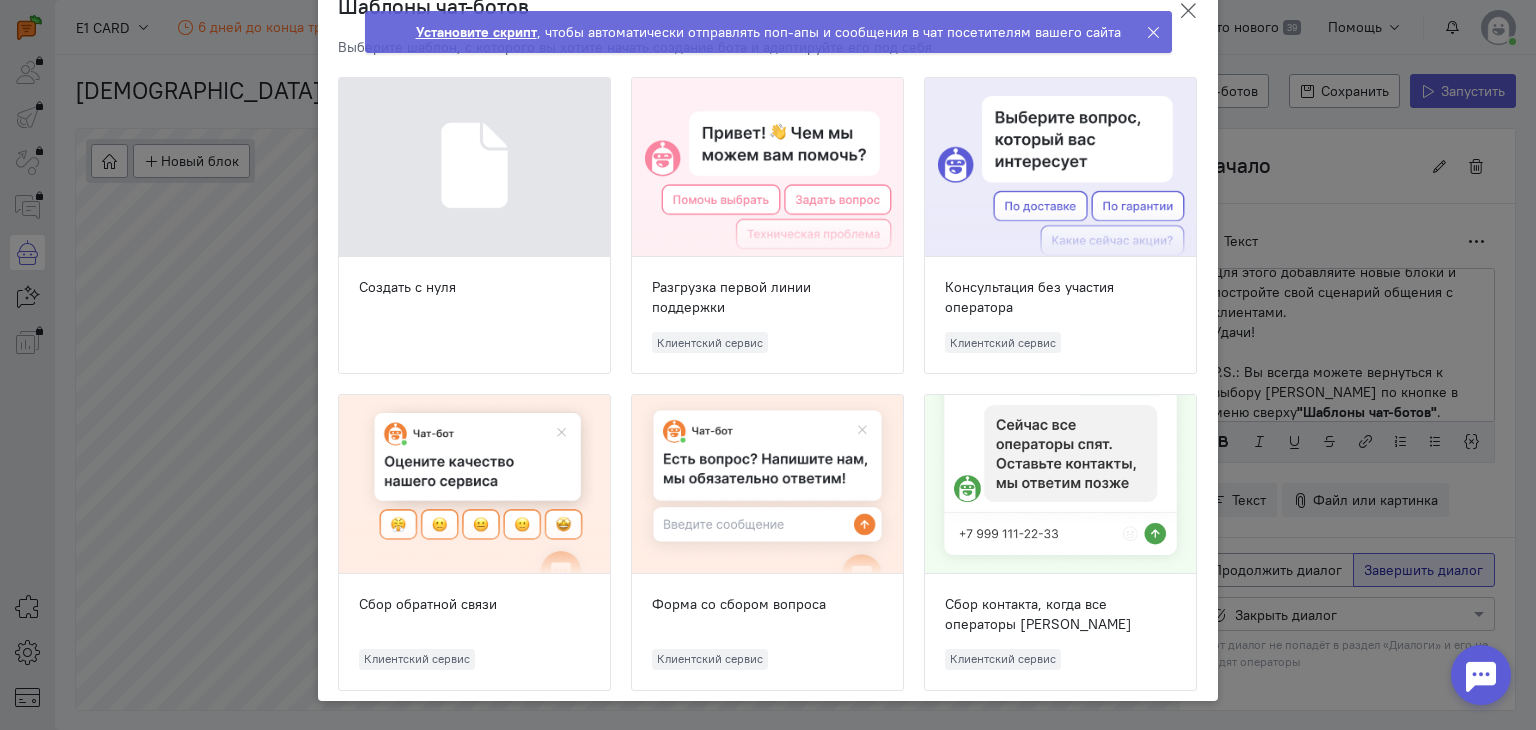 click 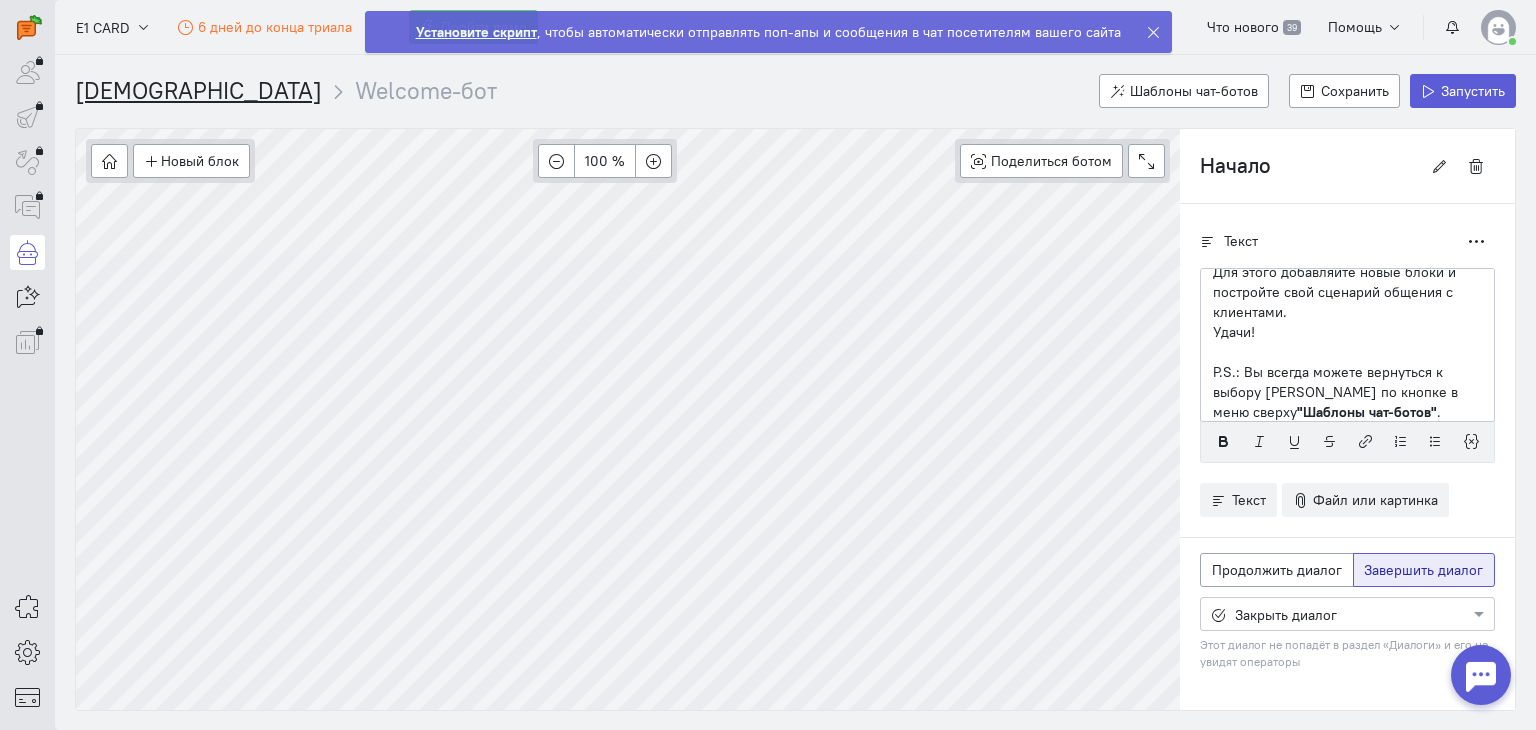 click on "[DEMOGRAPHIC_DATA]" at bounding box center (198, 90) 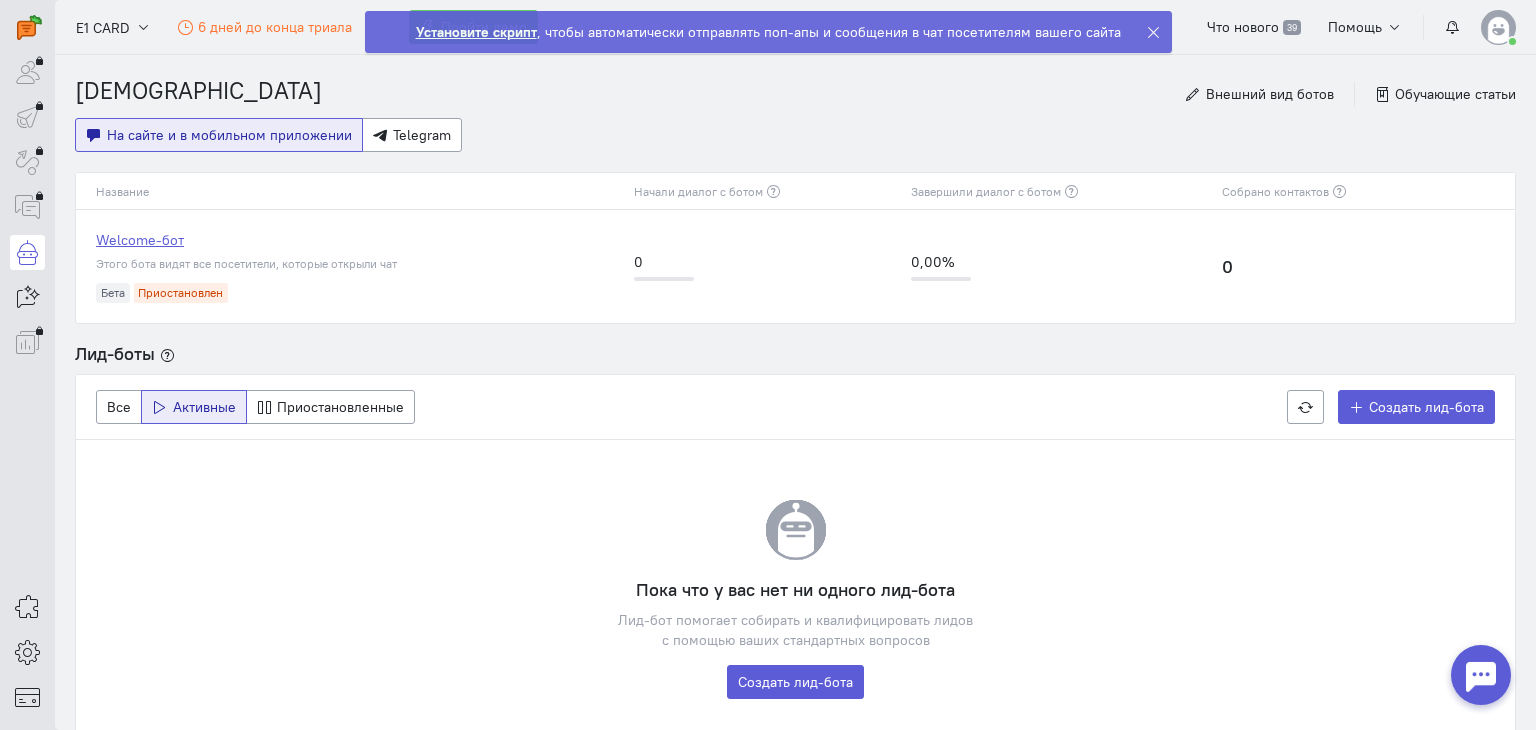 click on "Welcome-бот" at bounding box center [355, 240] 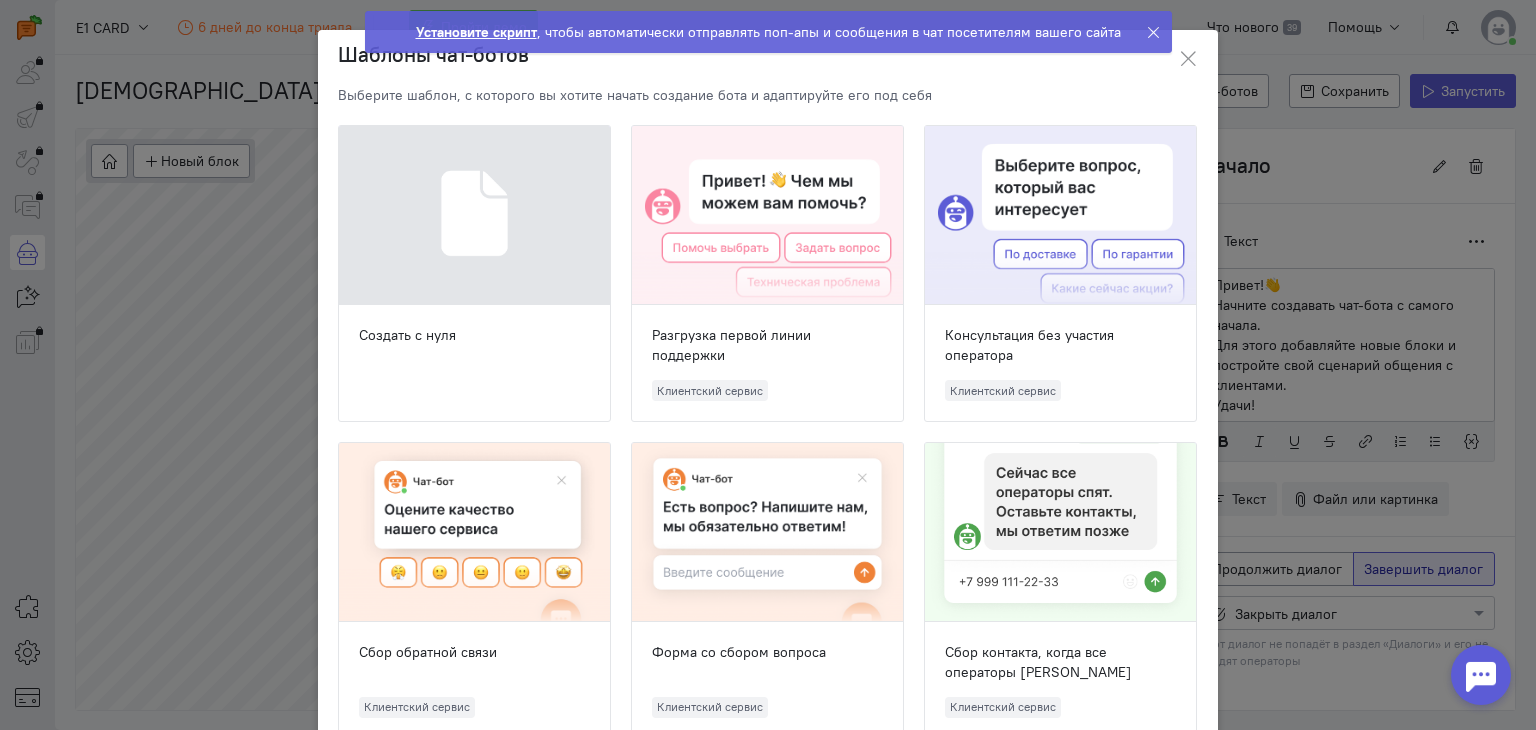 scroll, scrollTop: 73, scrollLeft: 0, axis: vertical 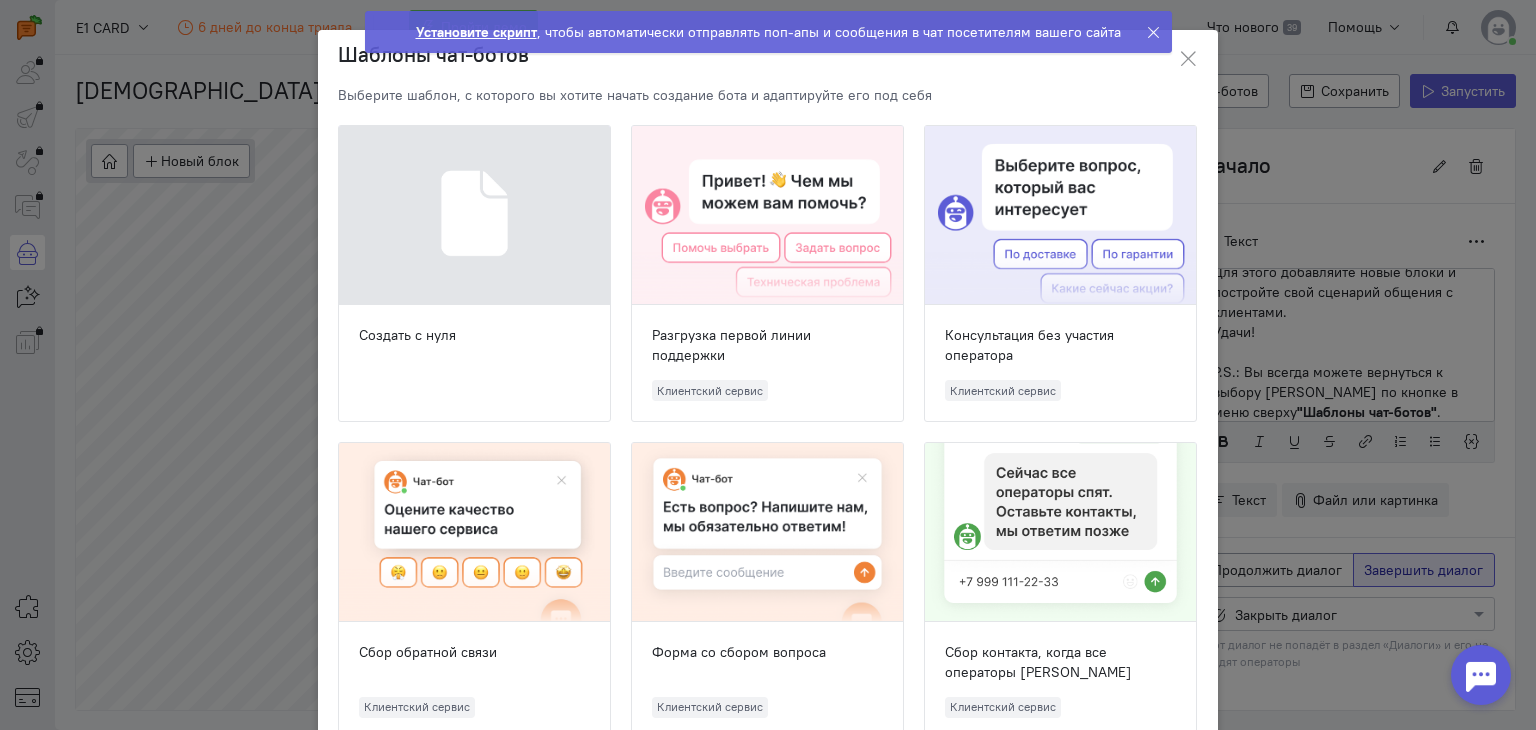 click on "Разгрузка первой линии поддержки" 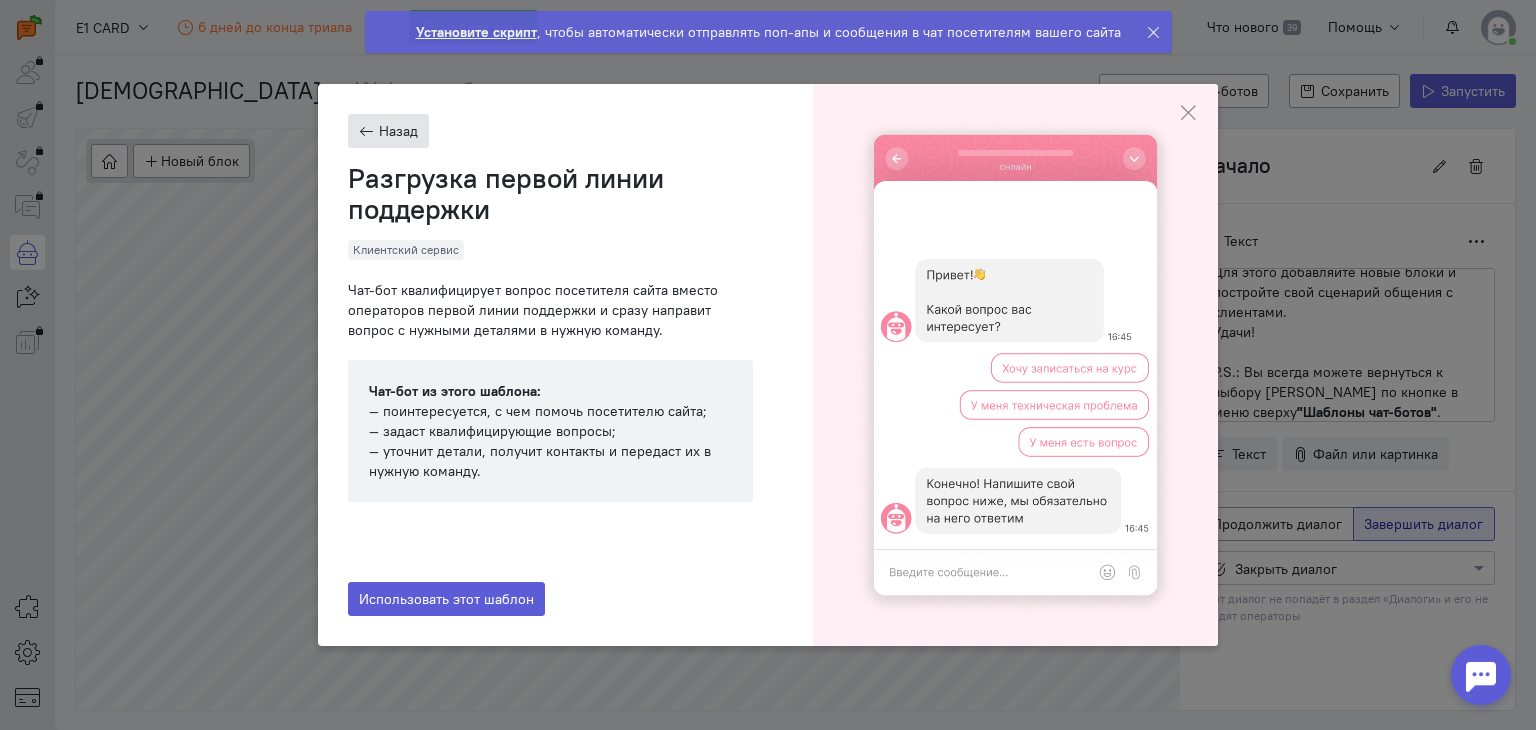 click on "Назад" 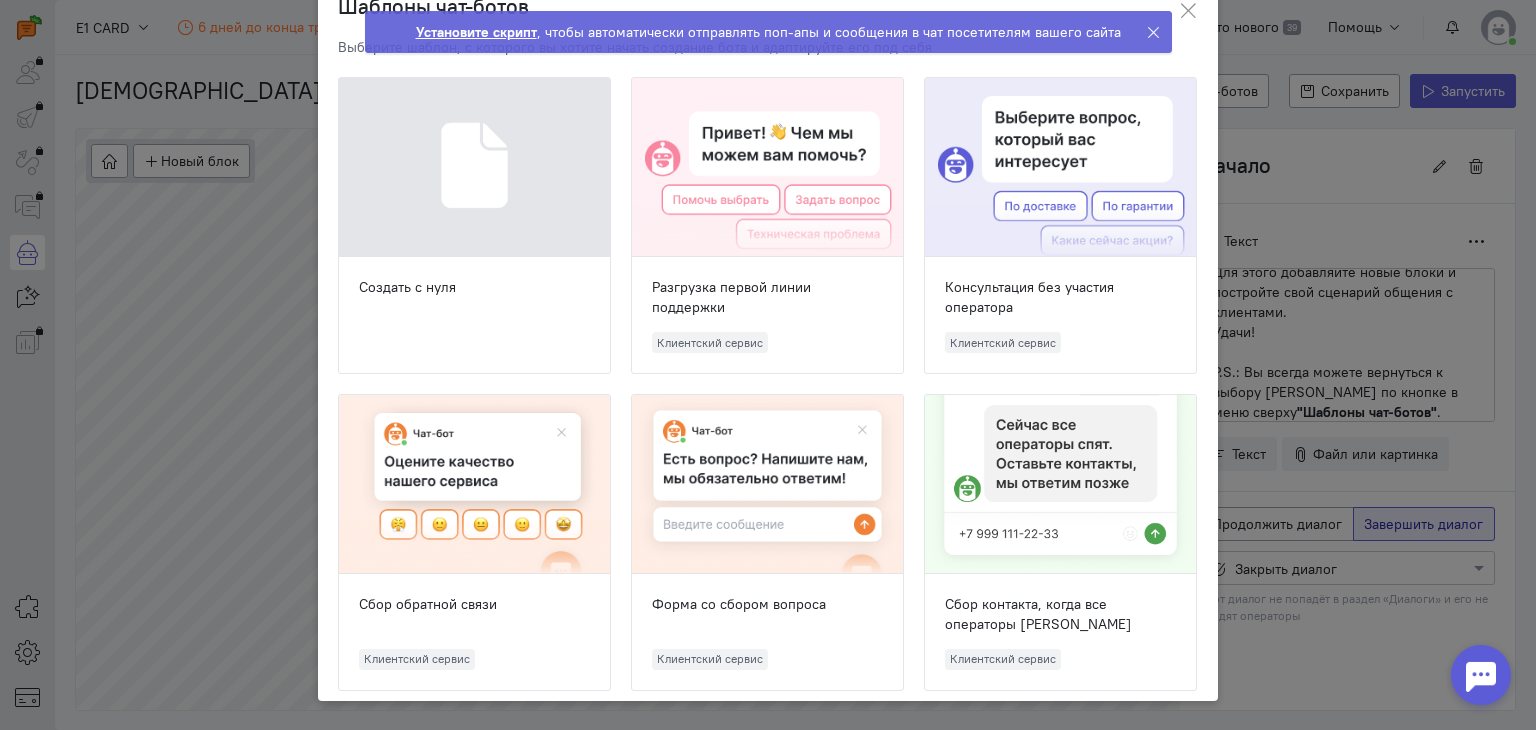 scroll, scrollTop: 0, scrollLeft: 0, axis: both 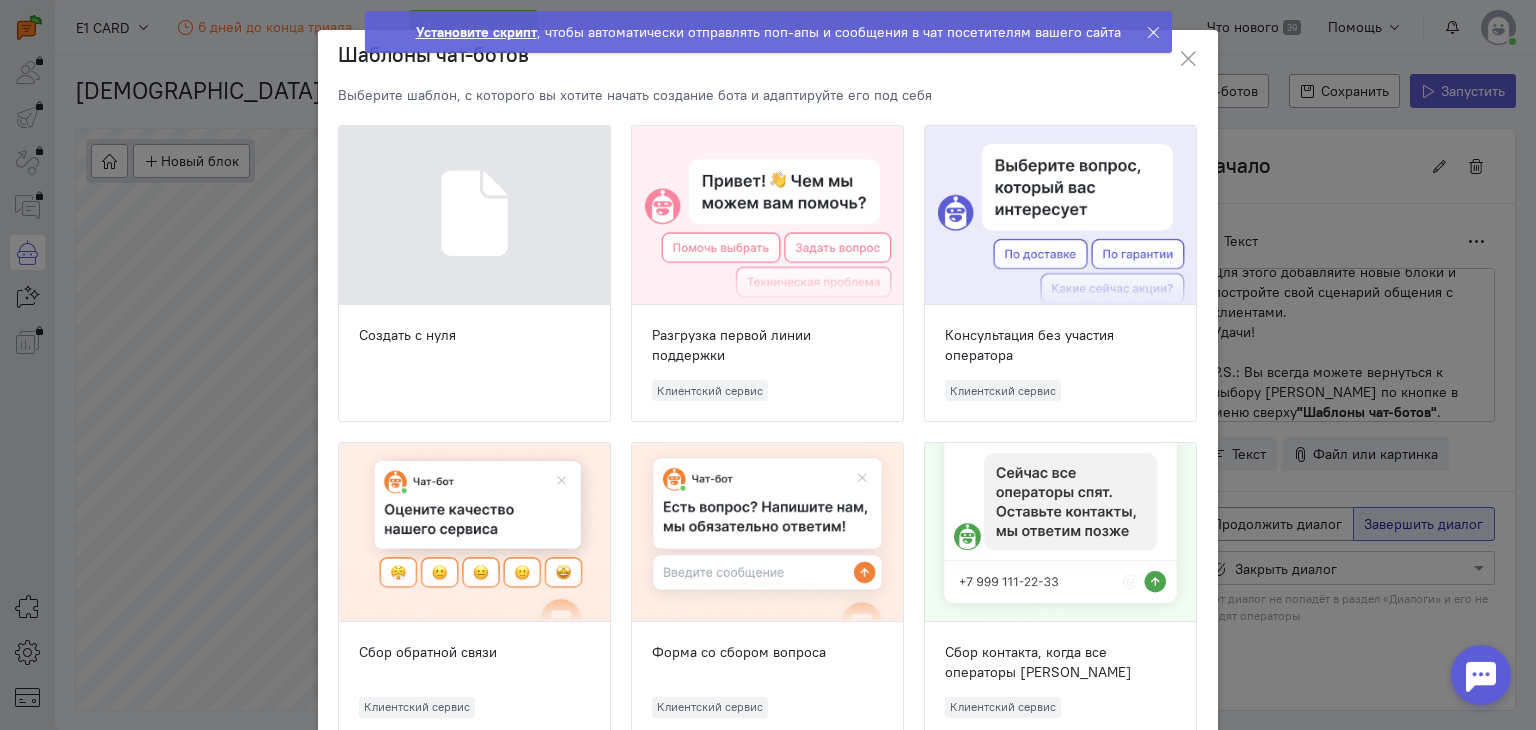 click on "Установите скрипт , чтобы автоматически отправлять поп-апы и сообщения в чат посетителям вашего сайта" 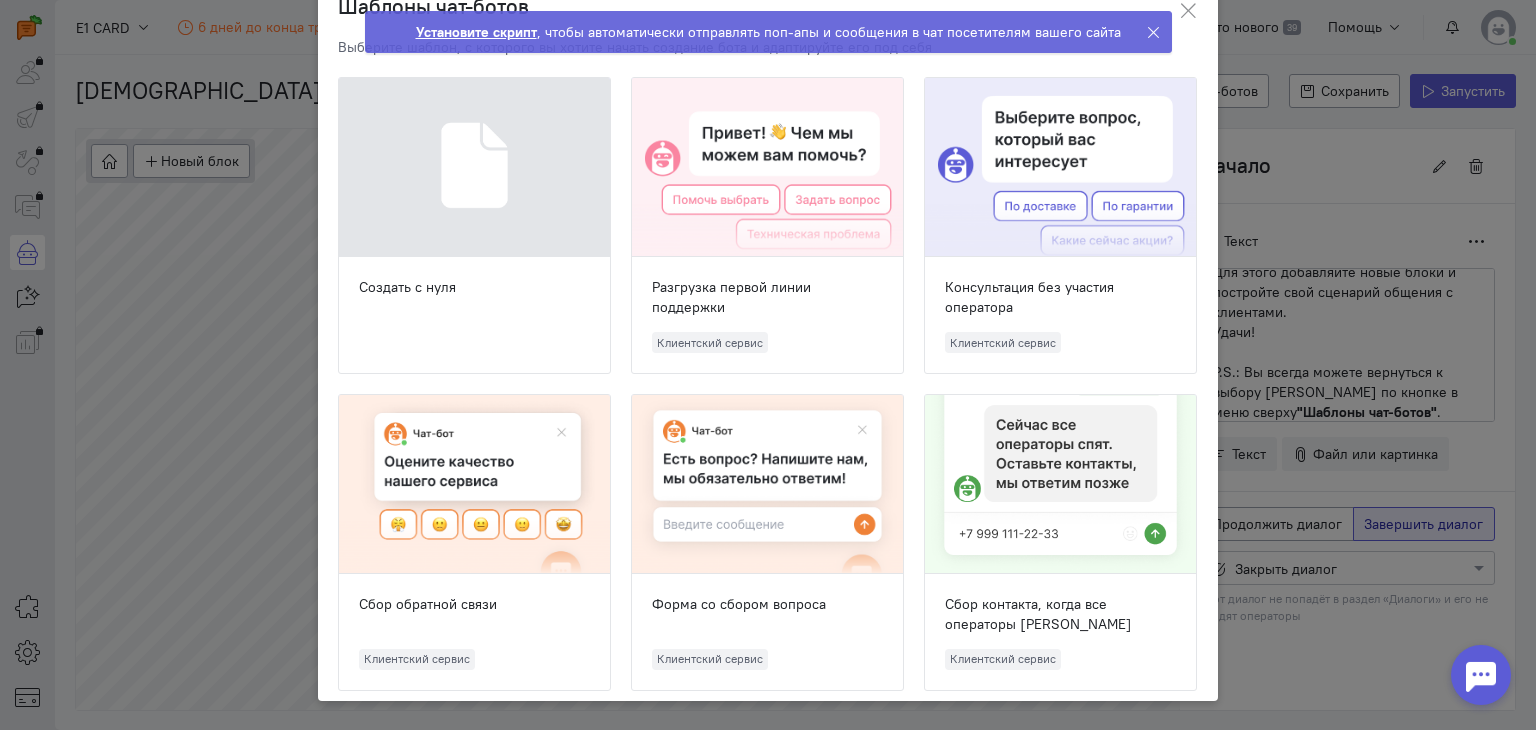 scroll, scrollTop: 0, scrollLeft: 0, axis: both 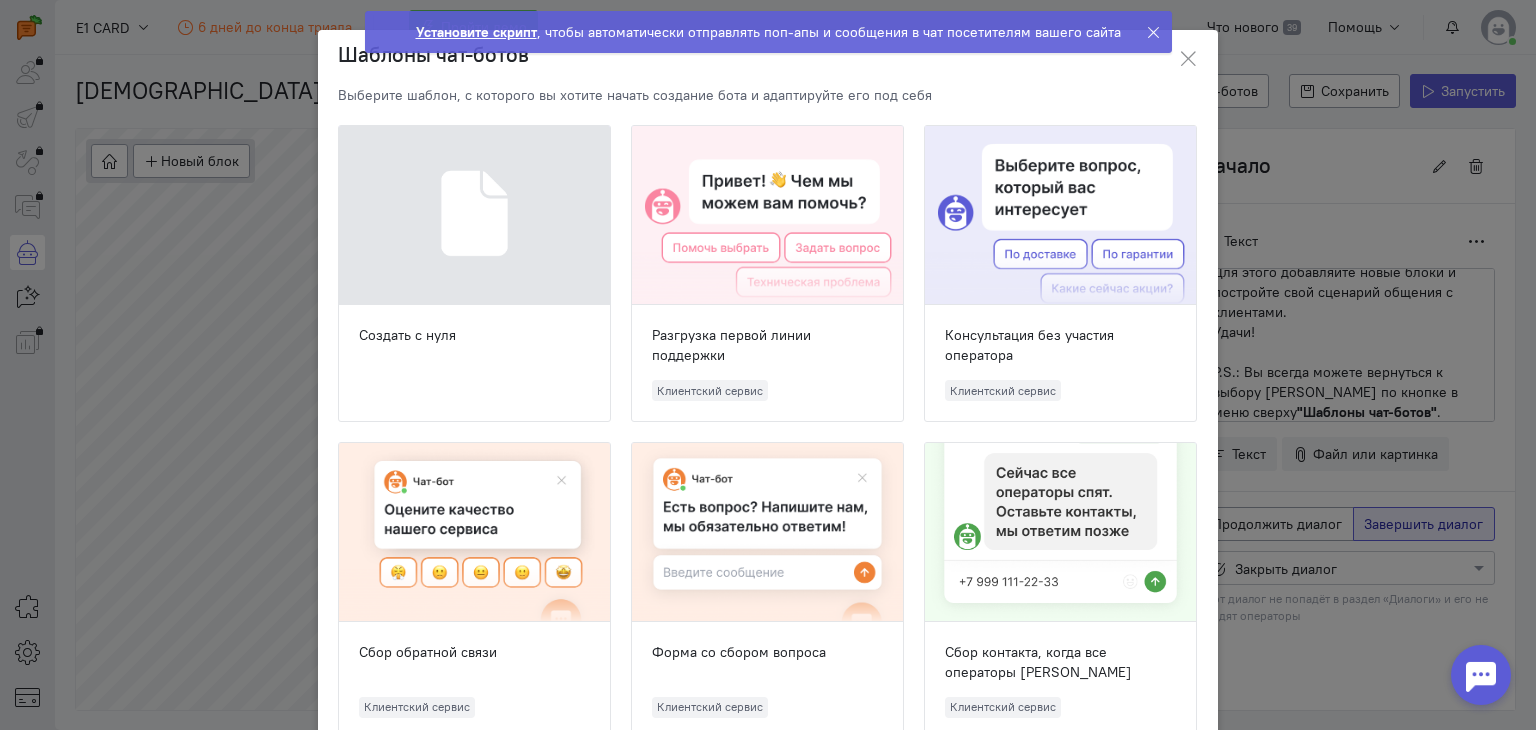 click 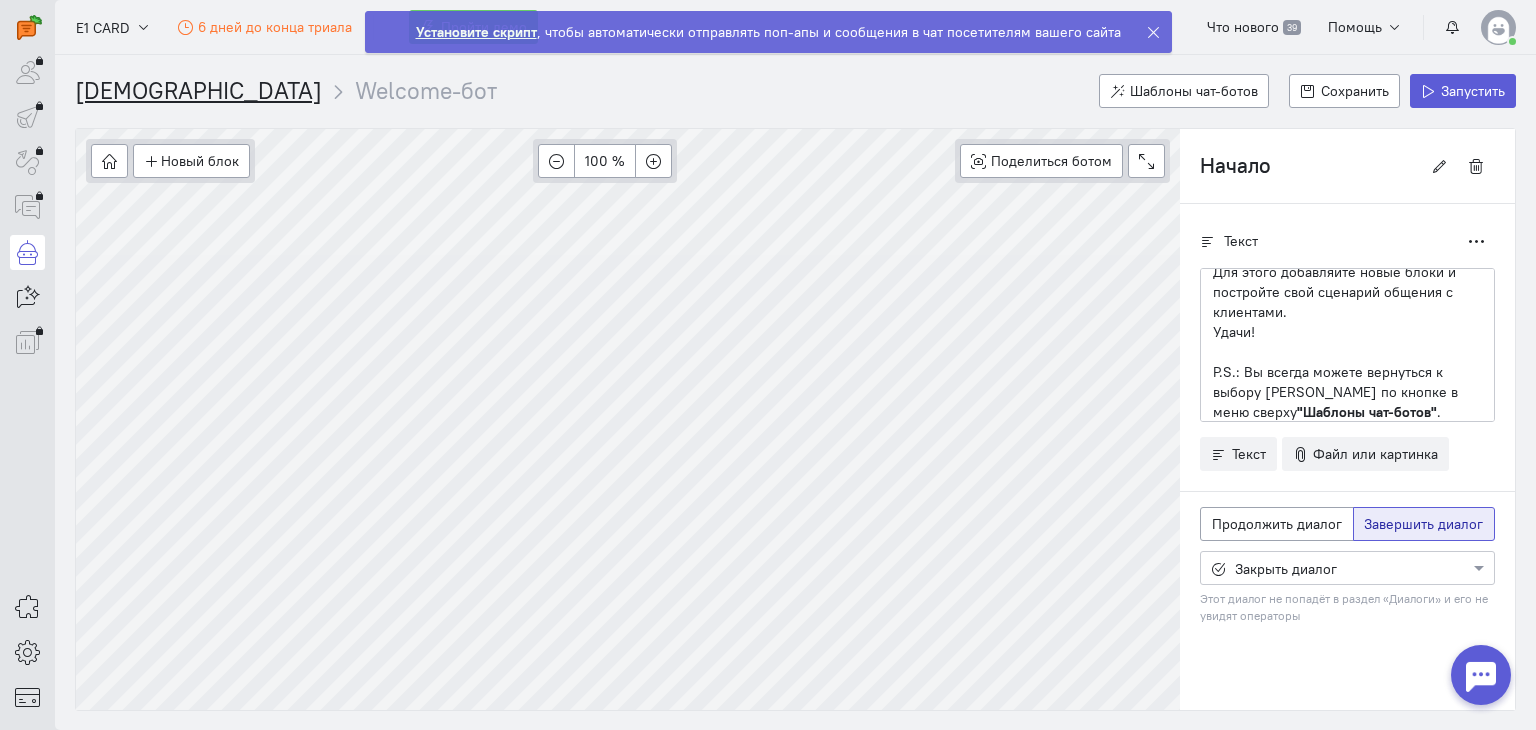 click on "[DEMOGRAPHIC_DATA]" at bounding box center (198, 90) 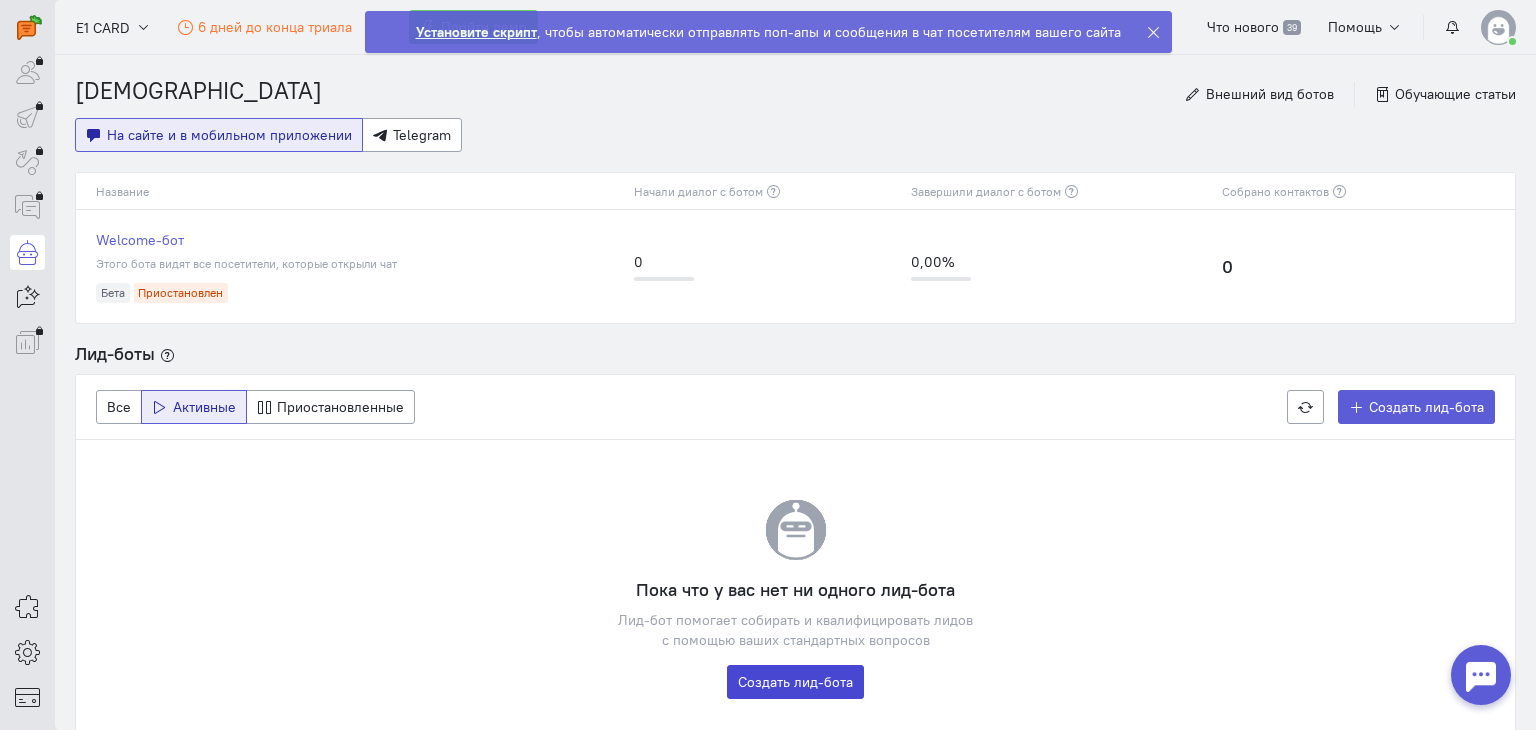 click on "Создать лид-бота" at bounding box center (795, 682) 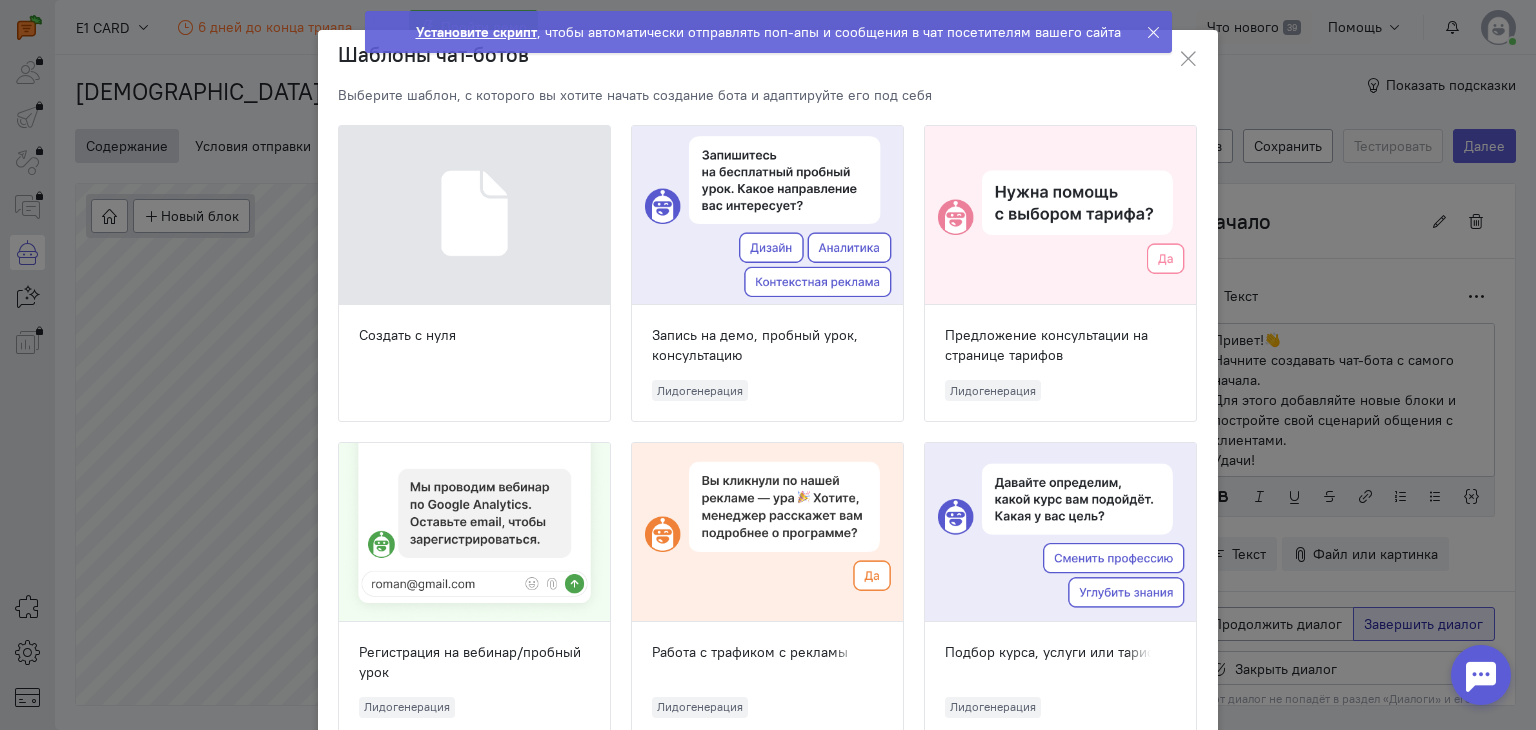 scroll, scrollTop: 0, scrollLeft: 0, axis: both 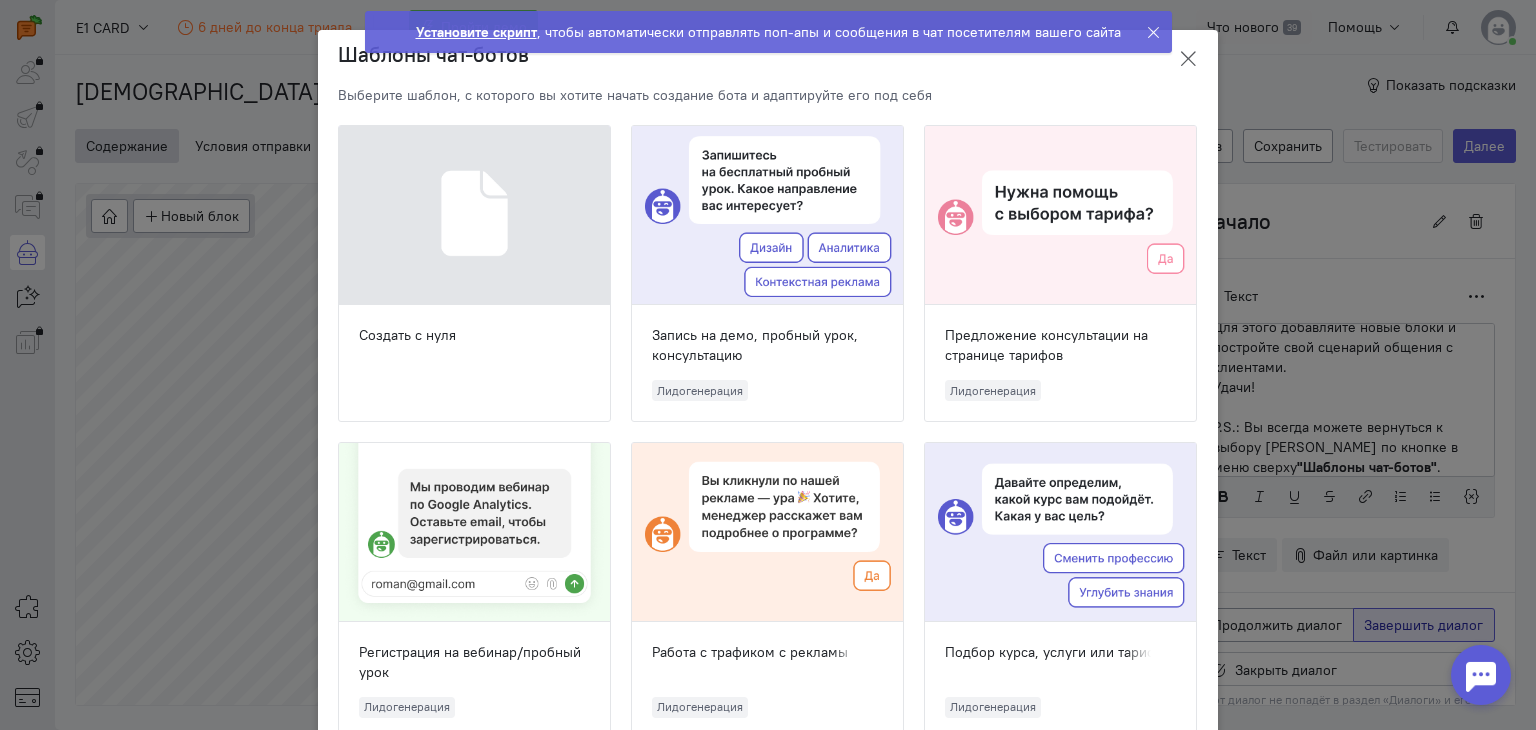 click 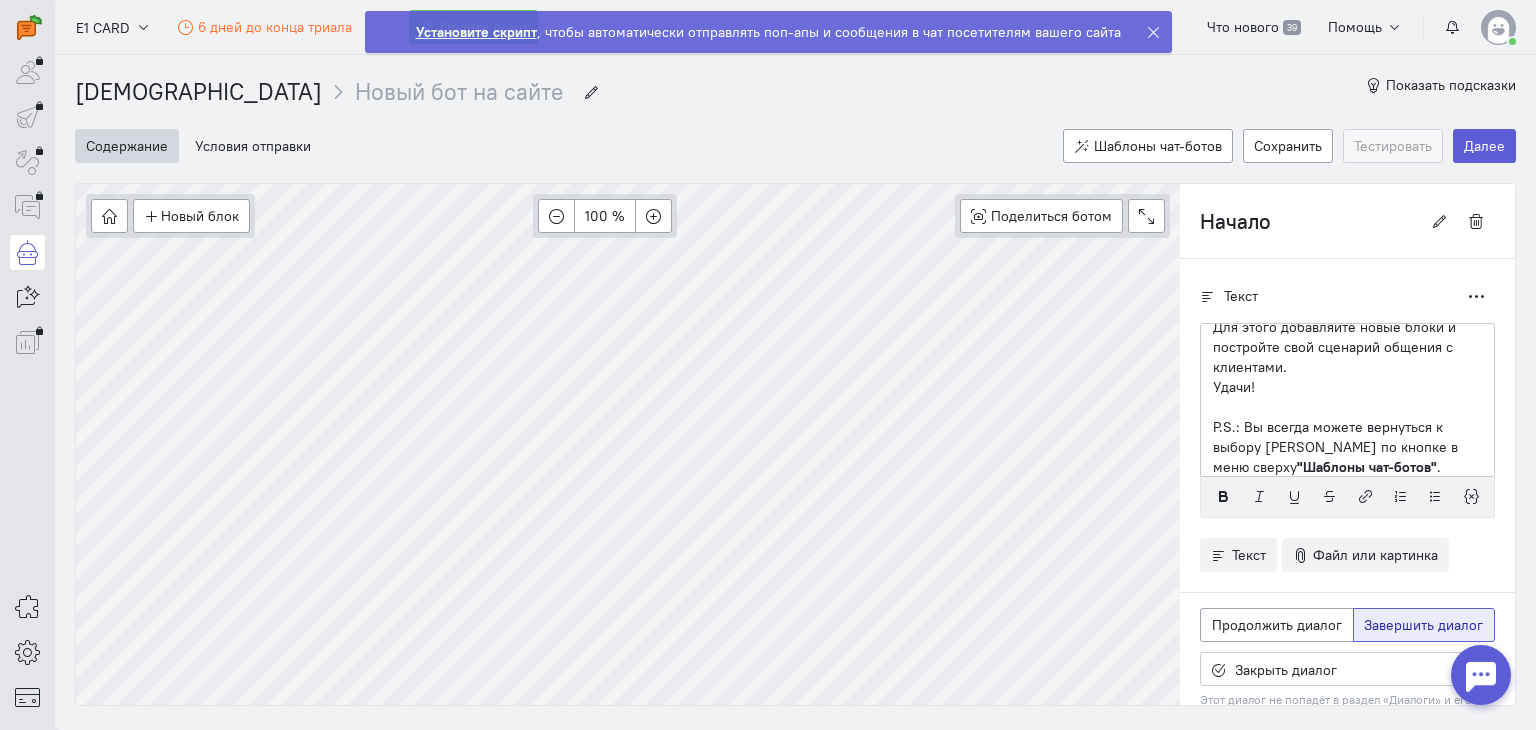 click 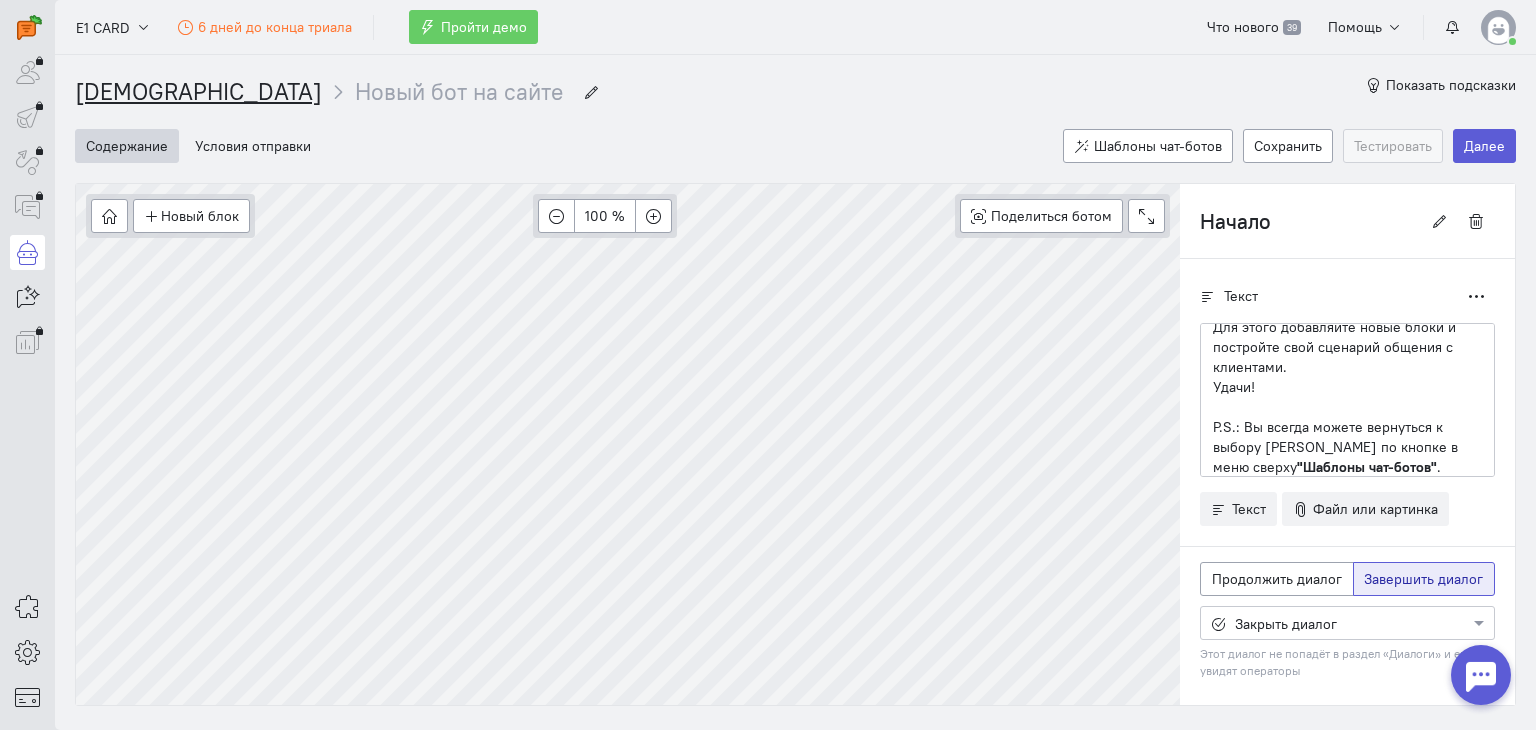 click on "[DEMOGRAPHIC_DATA]" at bounding box center [198, 91] 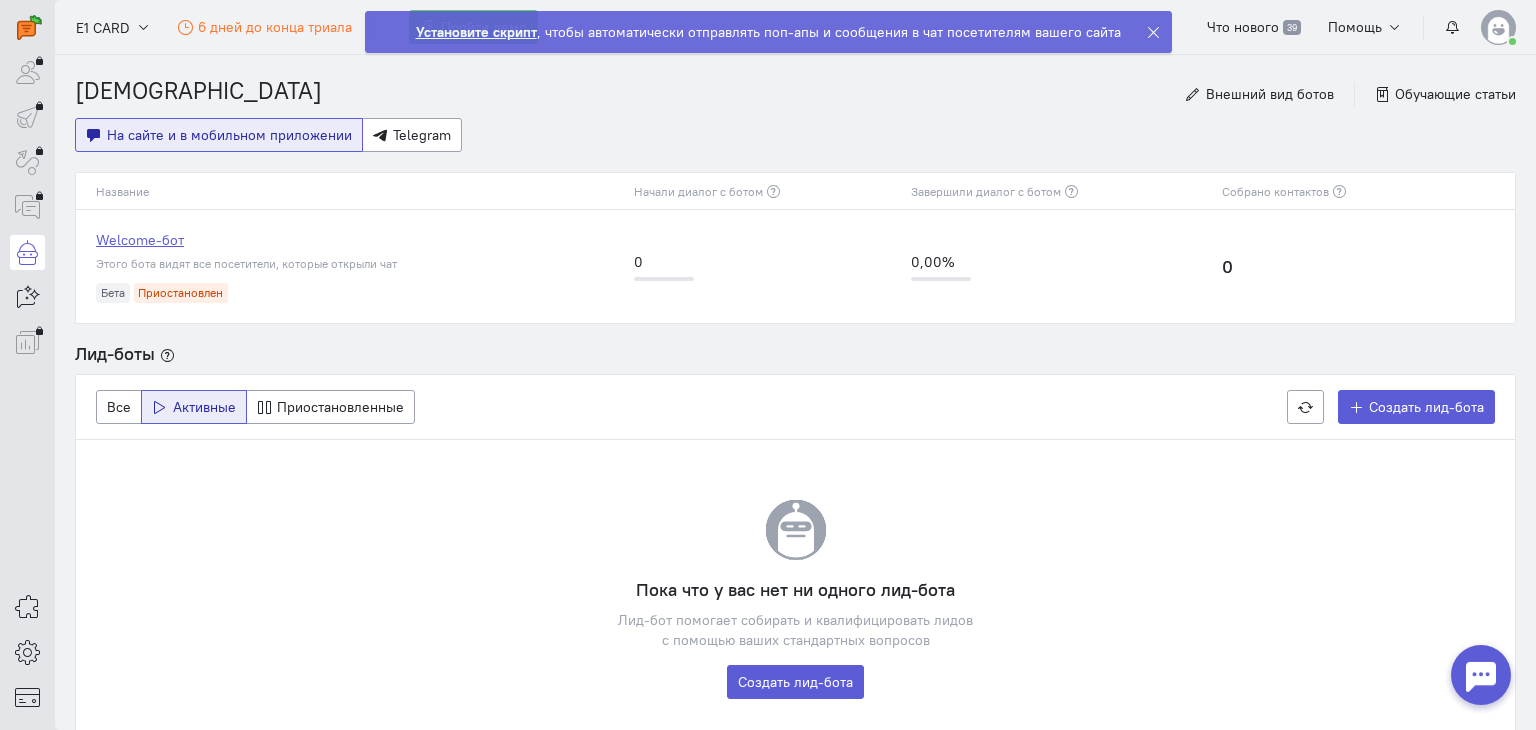 click on "Welcome-бот" at bounding box center [355, 240] 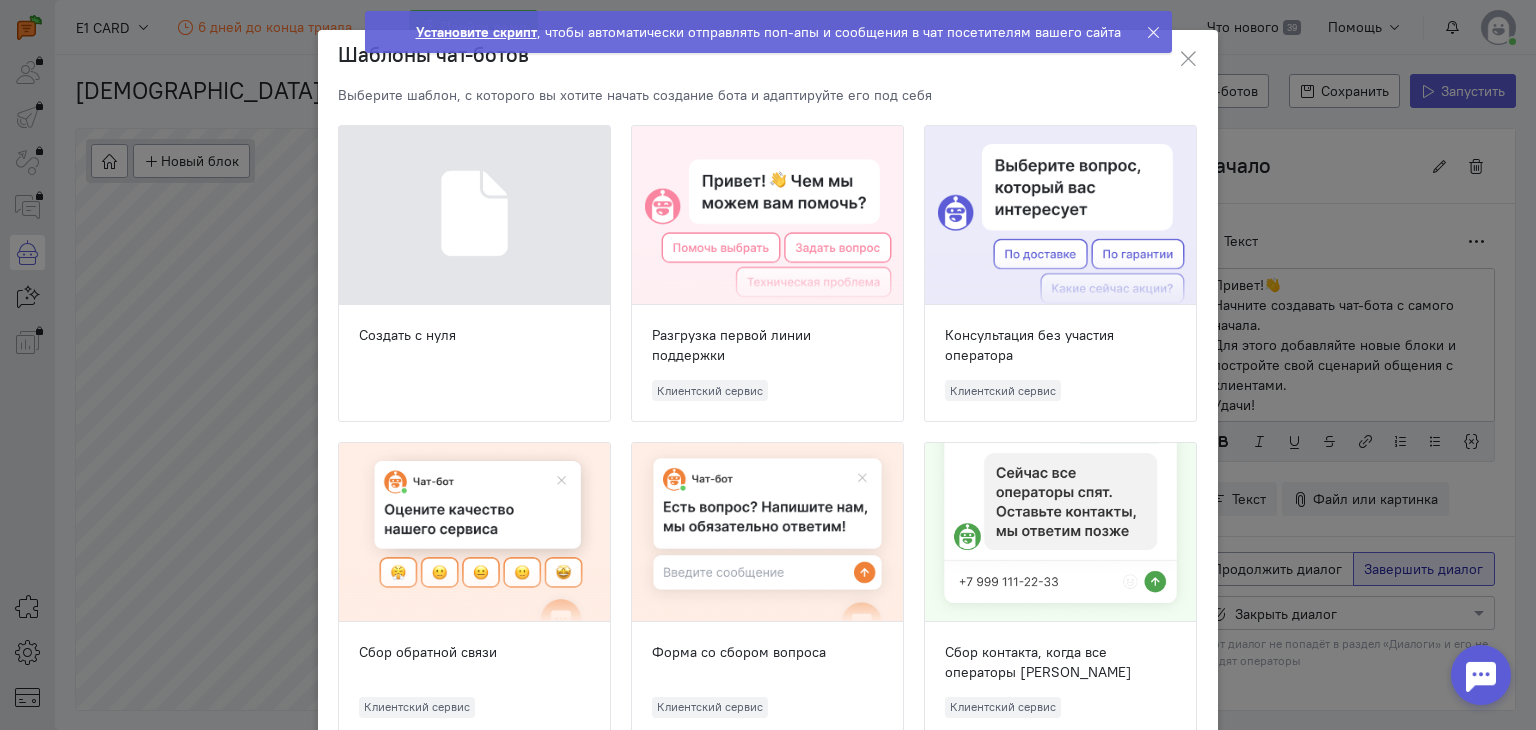 scroll, scrollTop: 73, scrollLeft: 0, axis: vertical 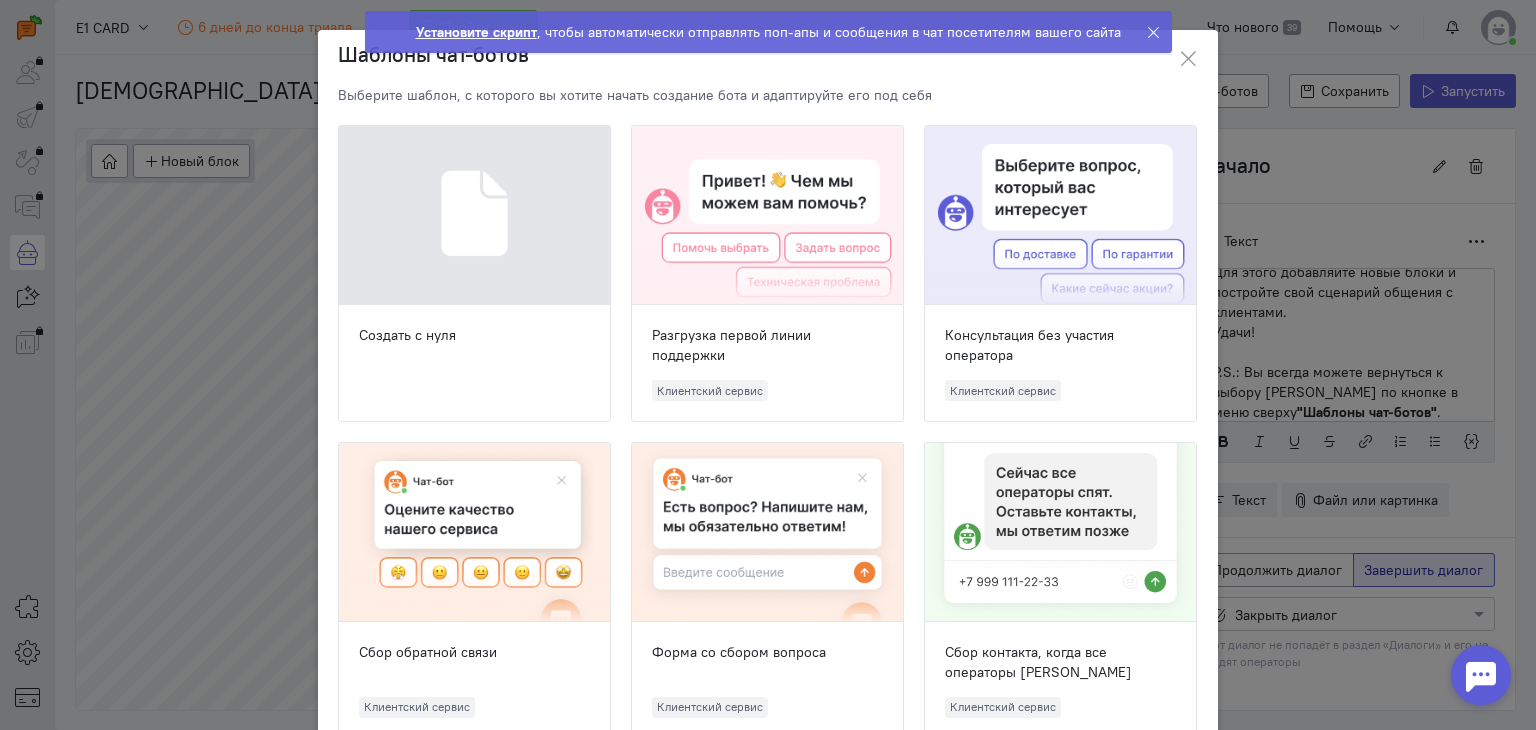 click 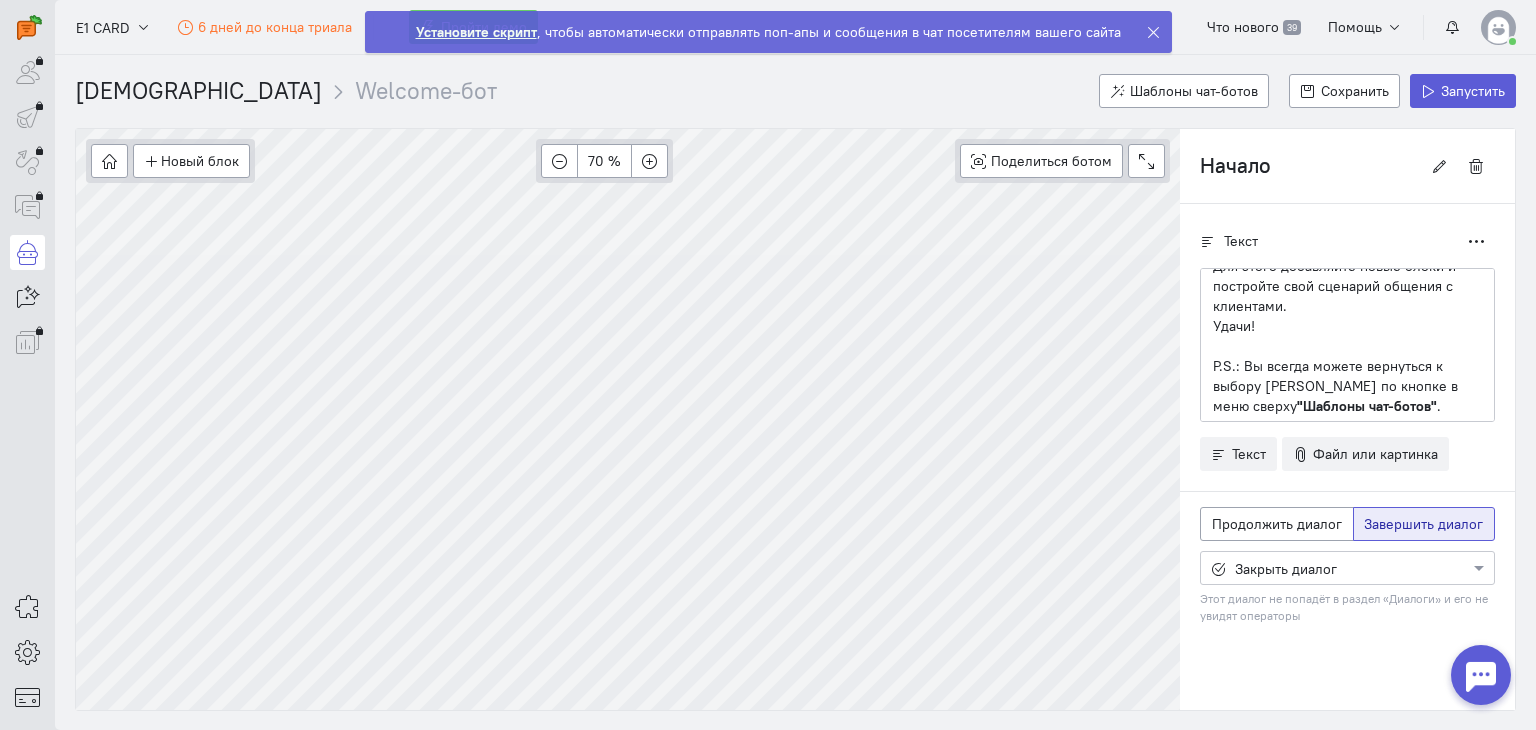 scroll, scrollTop: 0, scrollLeft: 0, axis: both 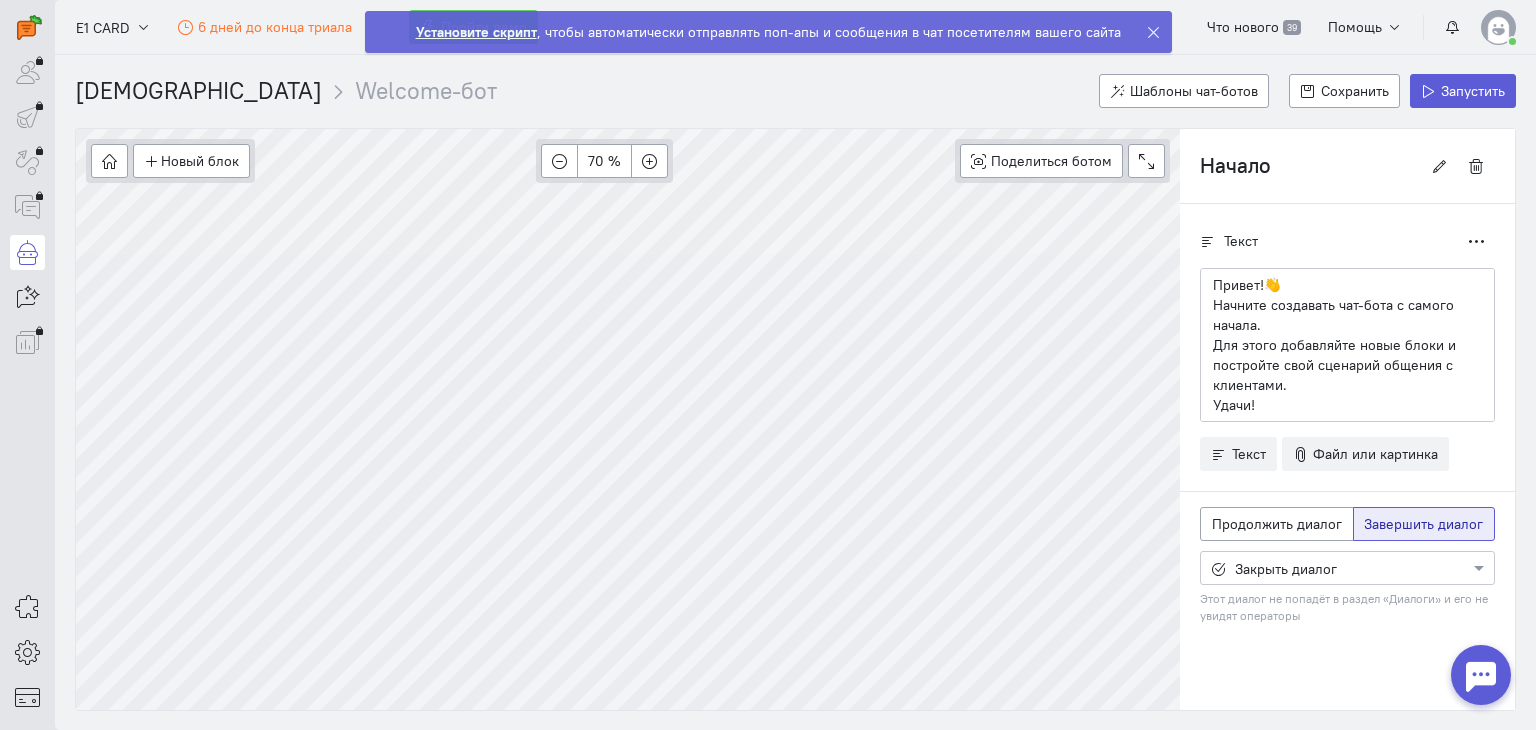 click on "Установите скрипт , чтобы автоматически отправлять поп-апы и сообщения в чат посетителям вашего сайта" 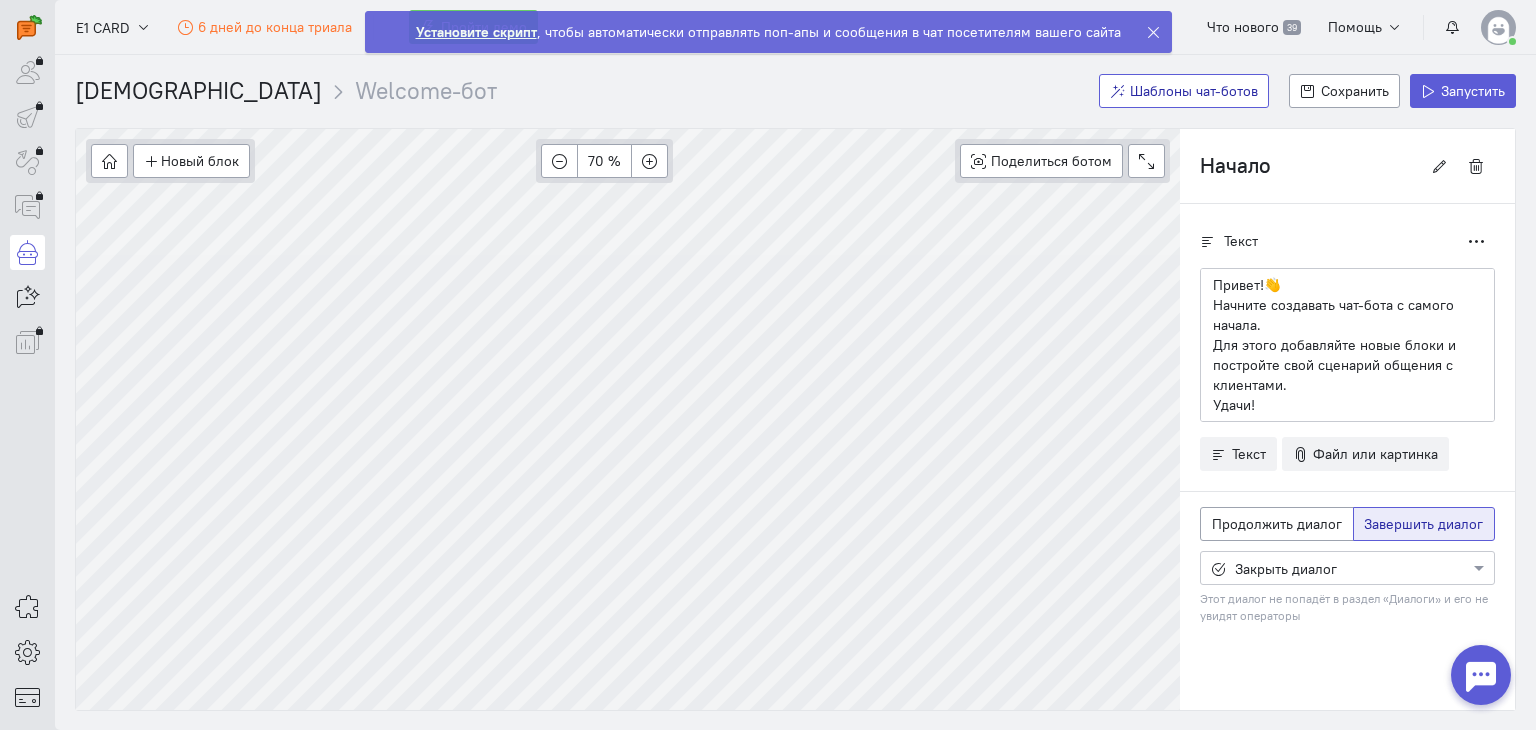 click on "Шаблоны чат-ботов" at bounding box center (1194, 91) 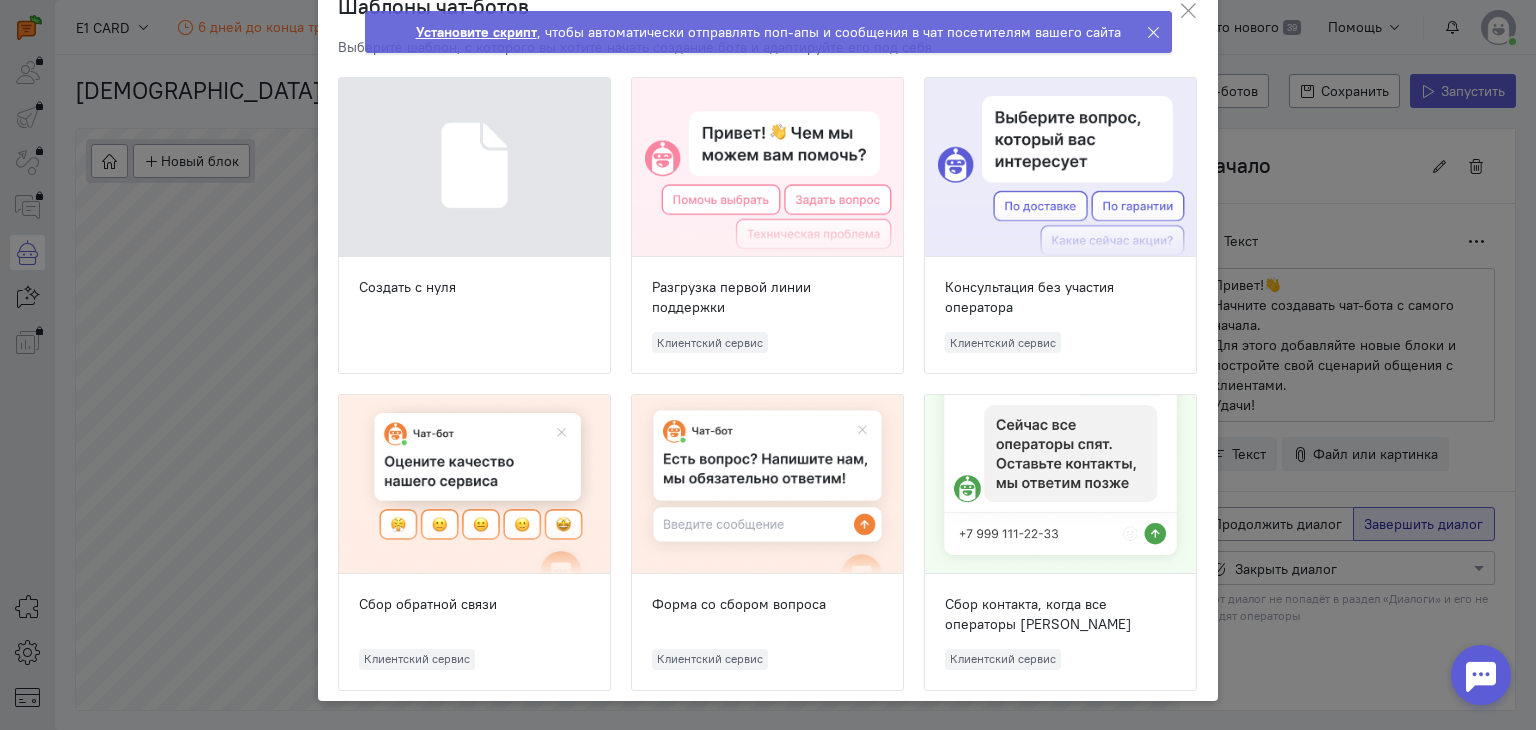 scroll, scrollTop: 0, scrollLeft: 0, axis: both 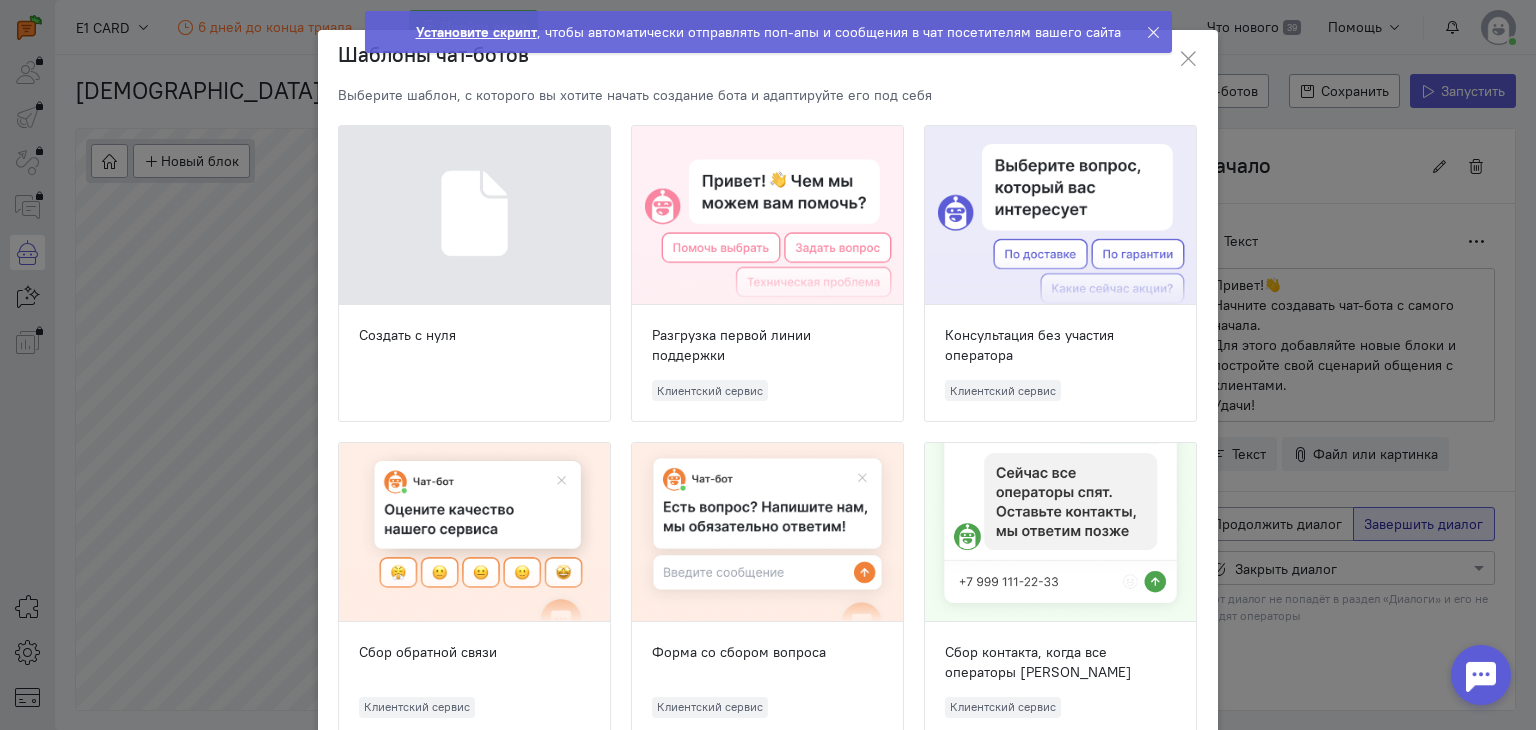 click on "Установите скрипт , чтобы автоматически отправлять поп-апы и сообщения в чат посетителям вашего сайта" 